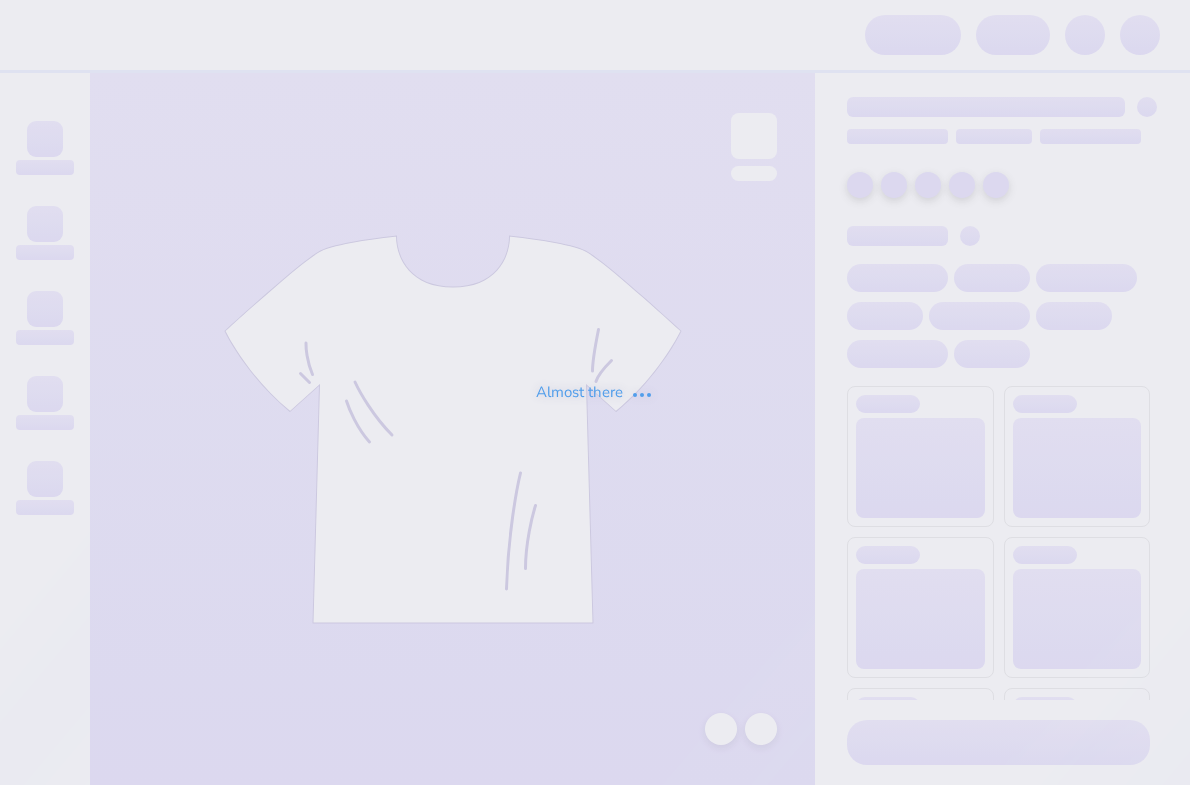 scroll, scrollTop: 0, scrollLeft: 0, axis: both 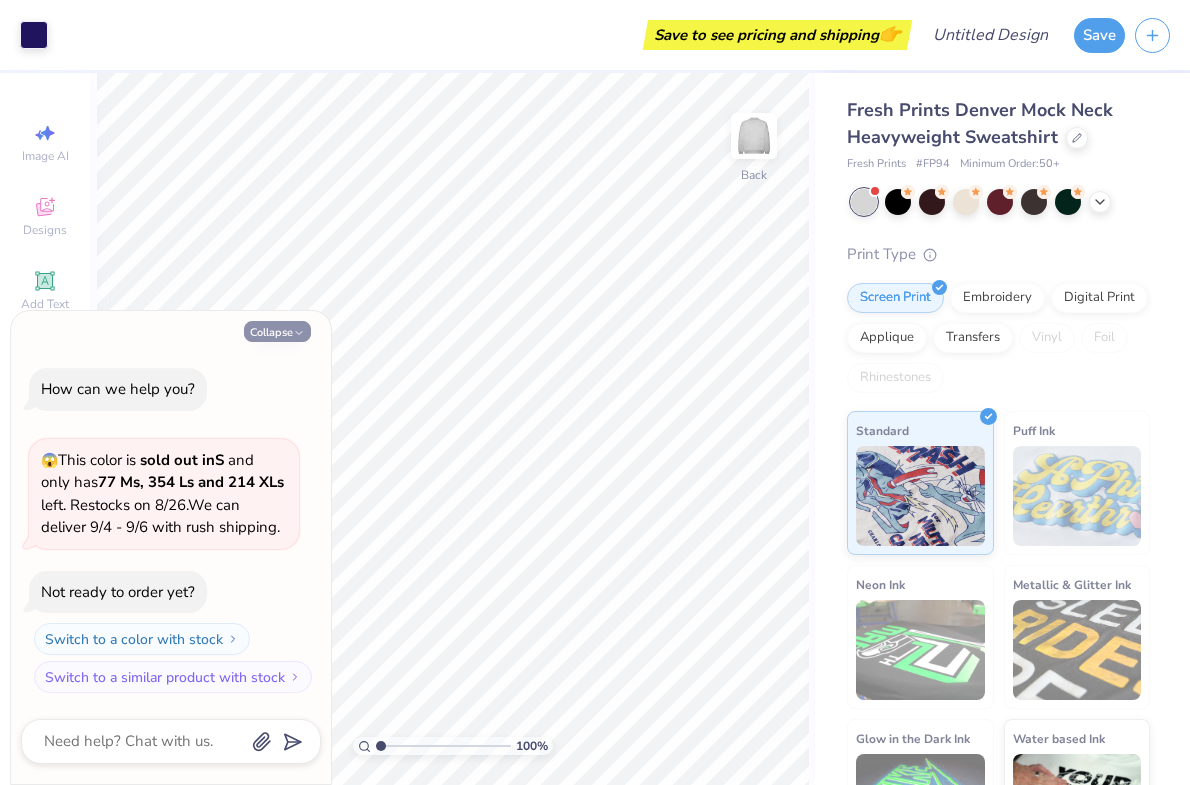 click on "Collapse" at bounding box center [277, 331] 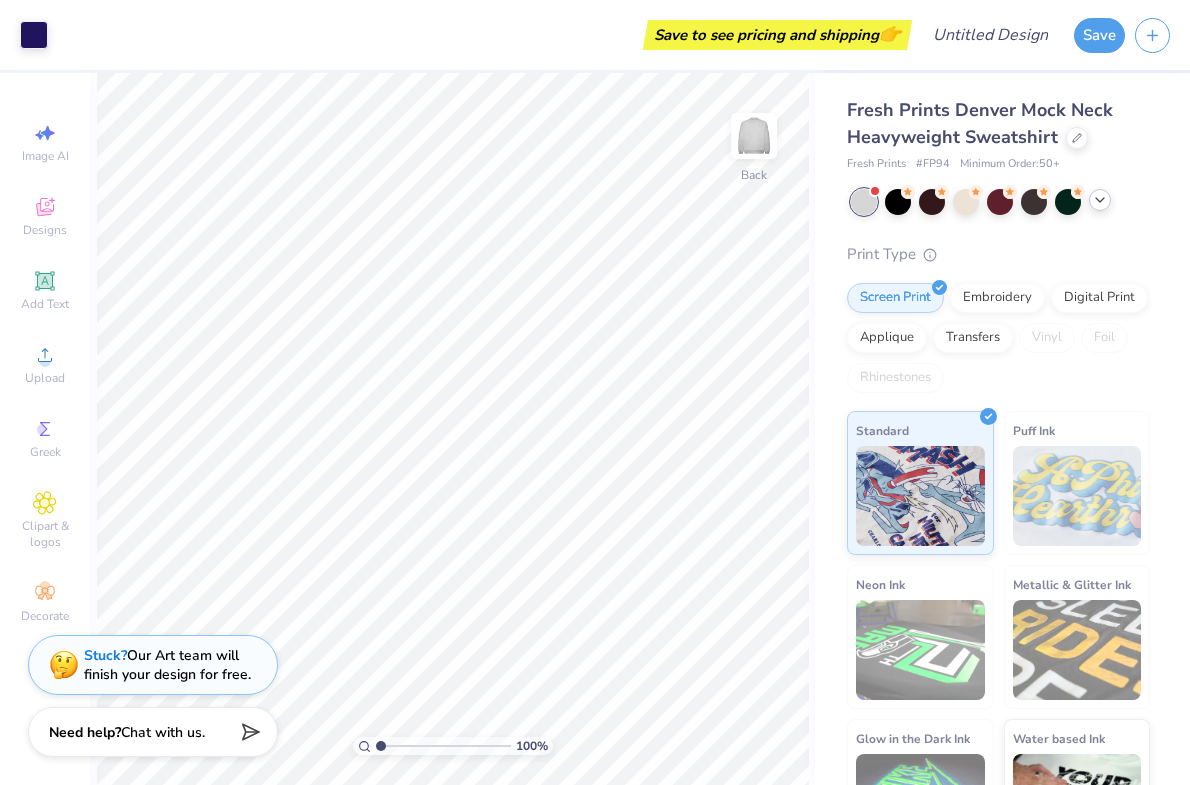 click 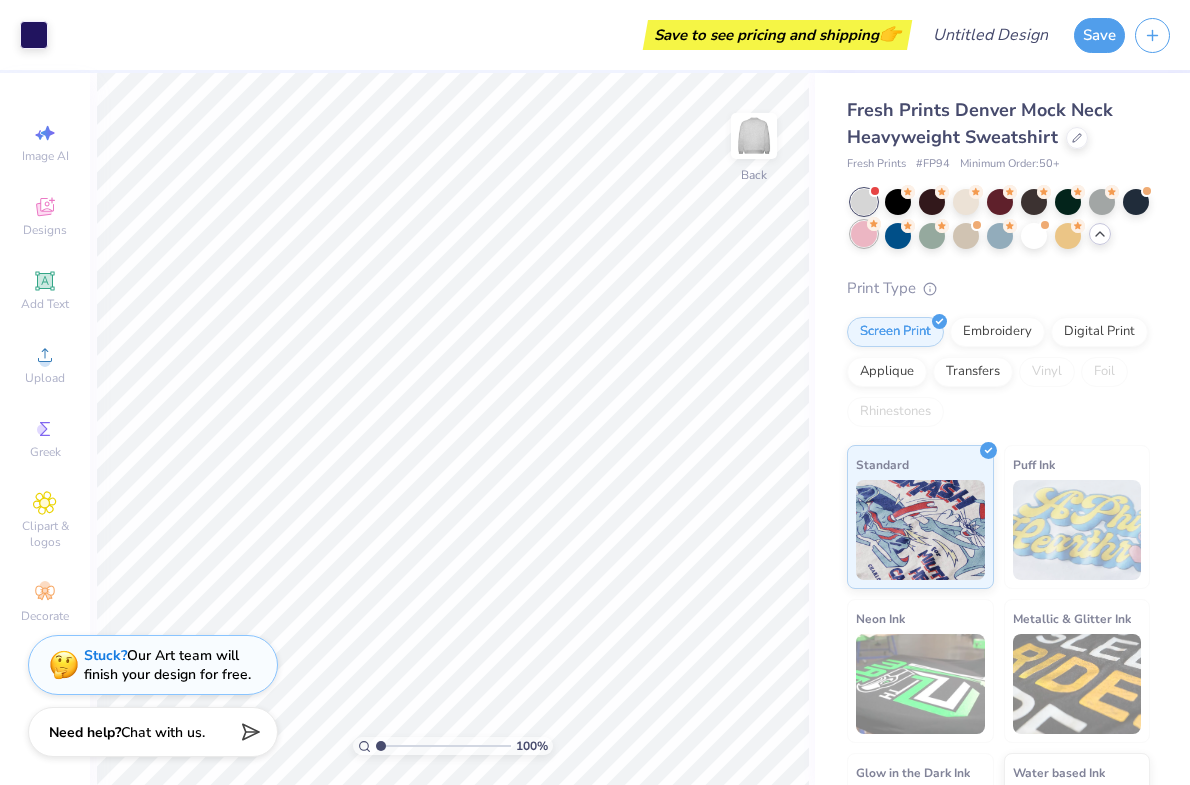 click at bounding box center (864, 234) 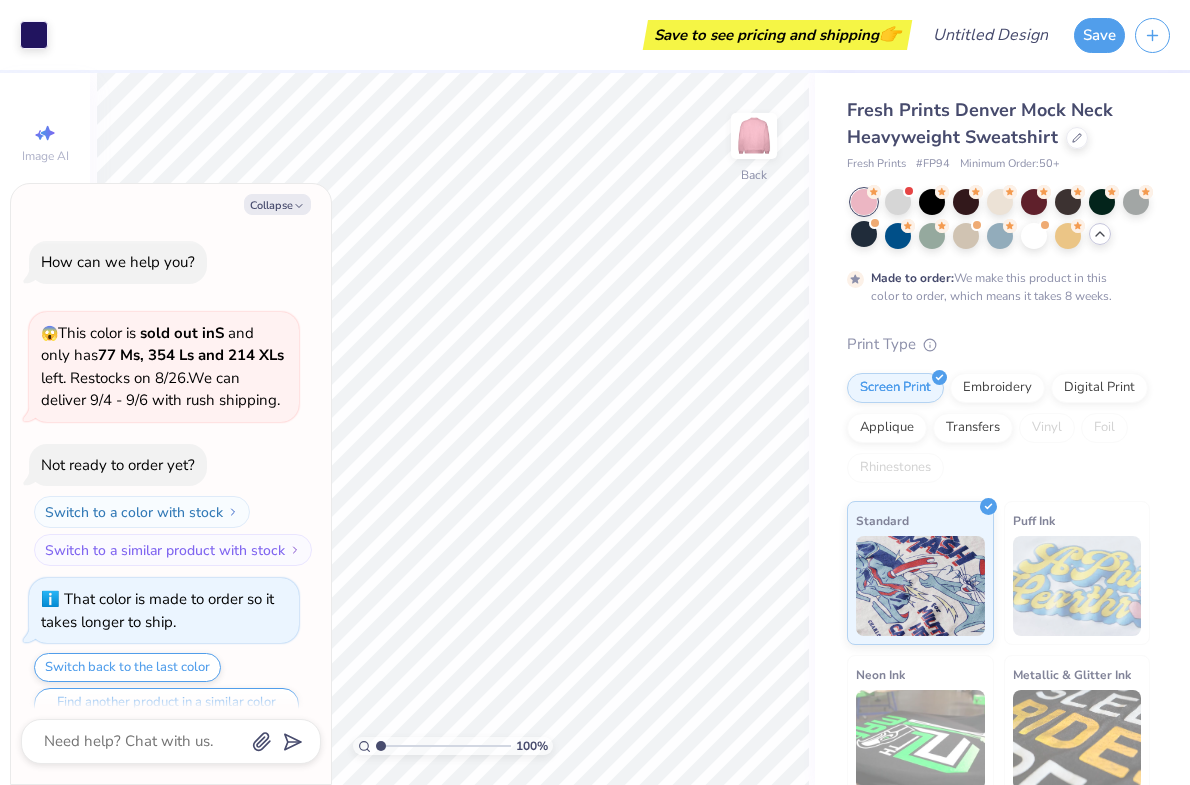 scroll, scrollTop: 39, scrollLeft: 0, axis: vertical 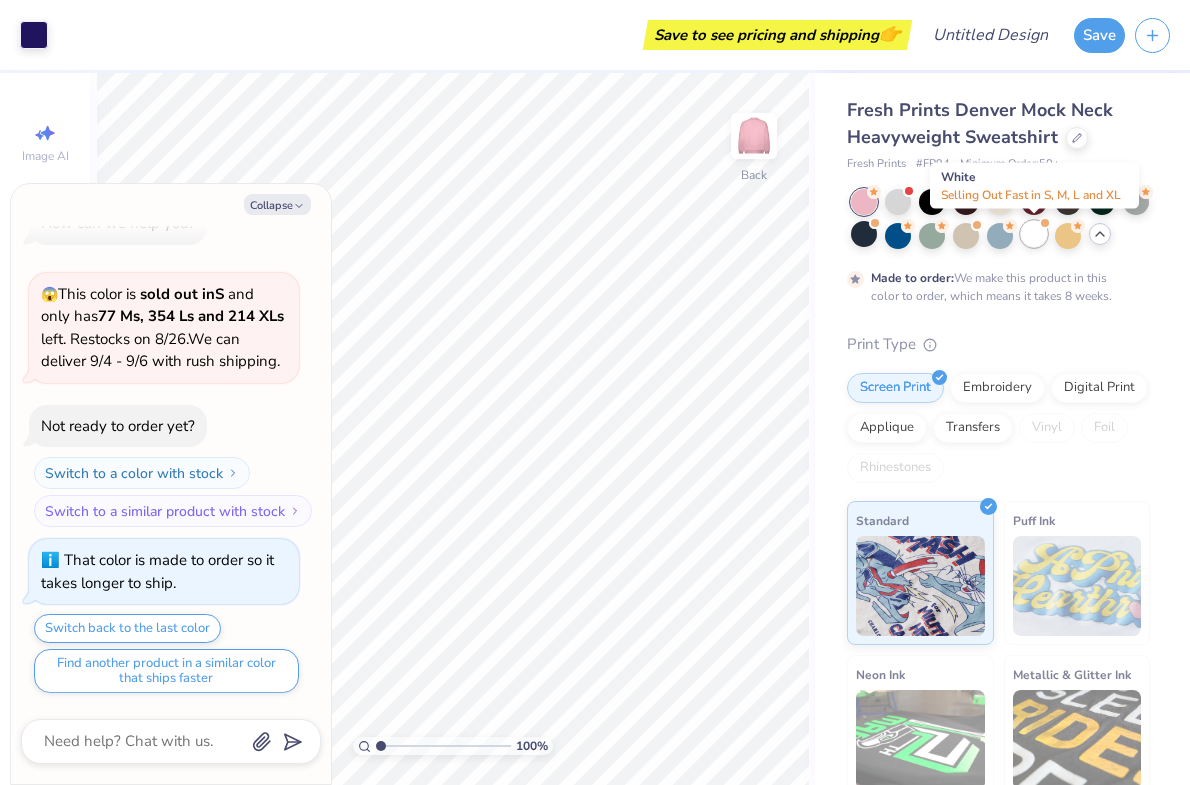 click at bounding box center [1034, 234] 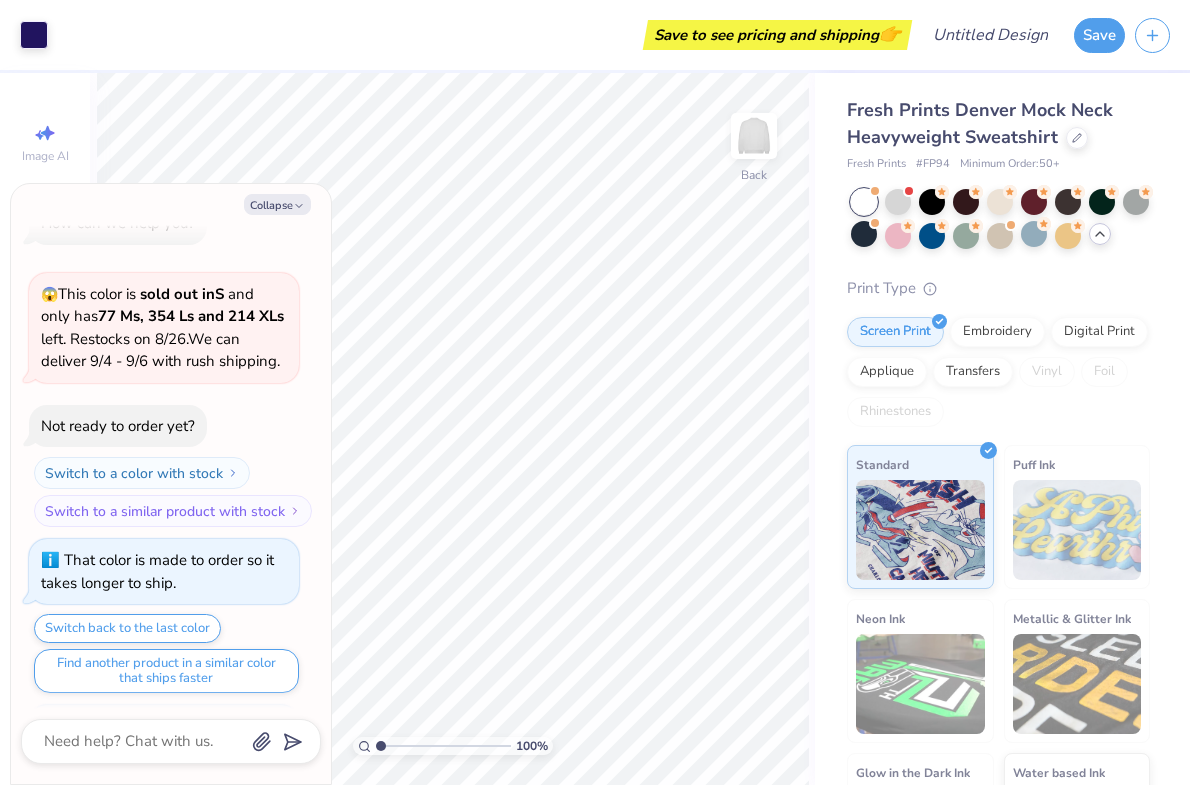 scroll, scrollTop: 398, scrollLeft: 0, axis: vertical 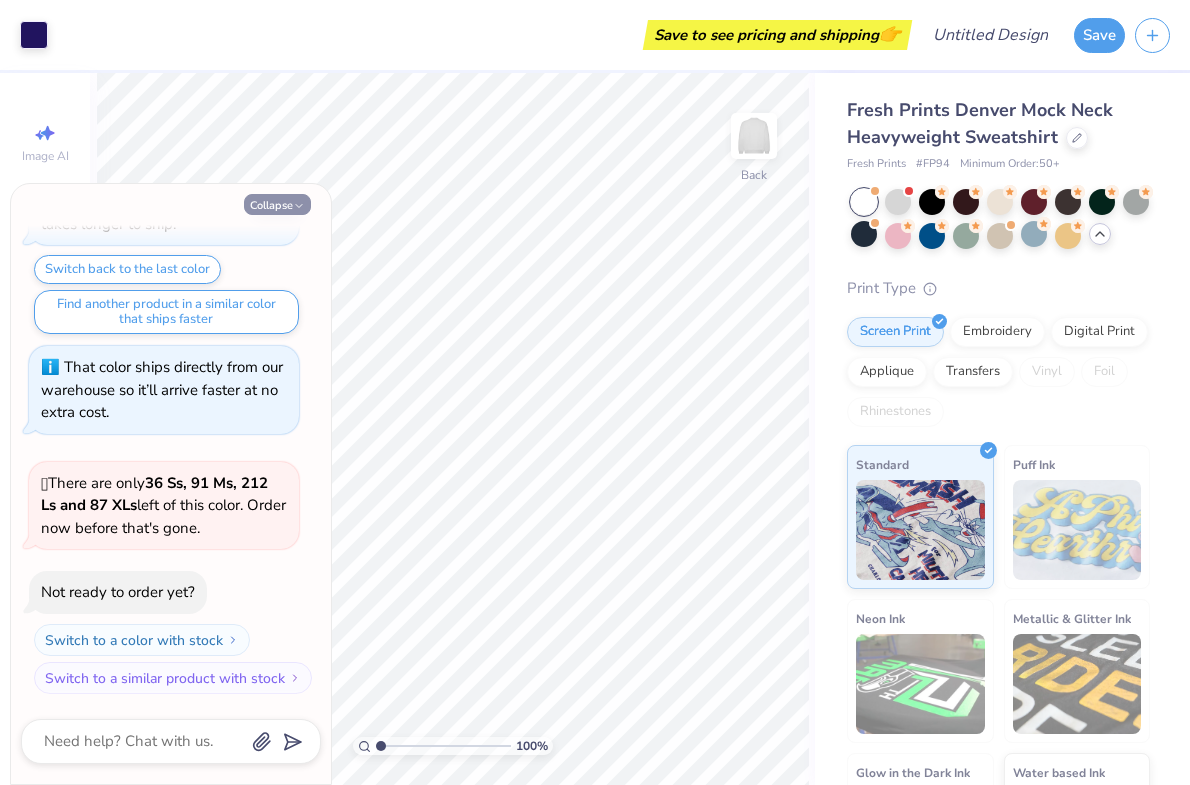 click on "Collapse" at bounding box center (277, 204) 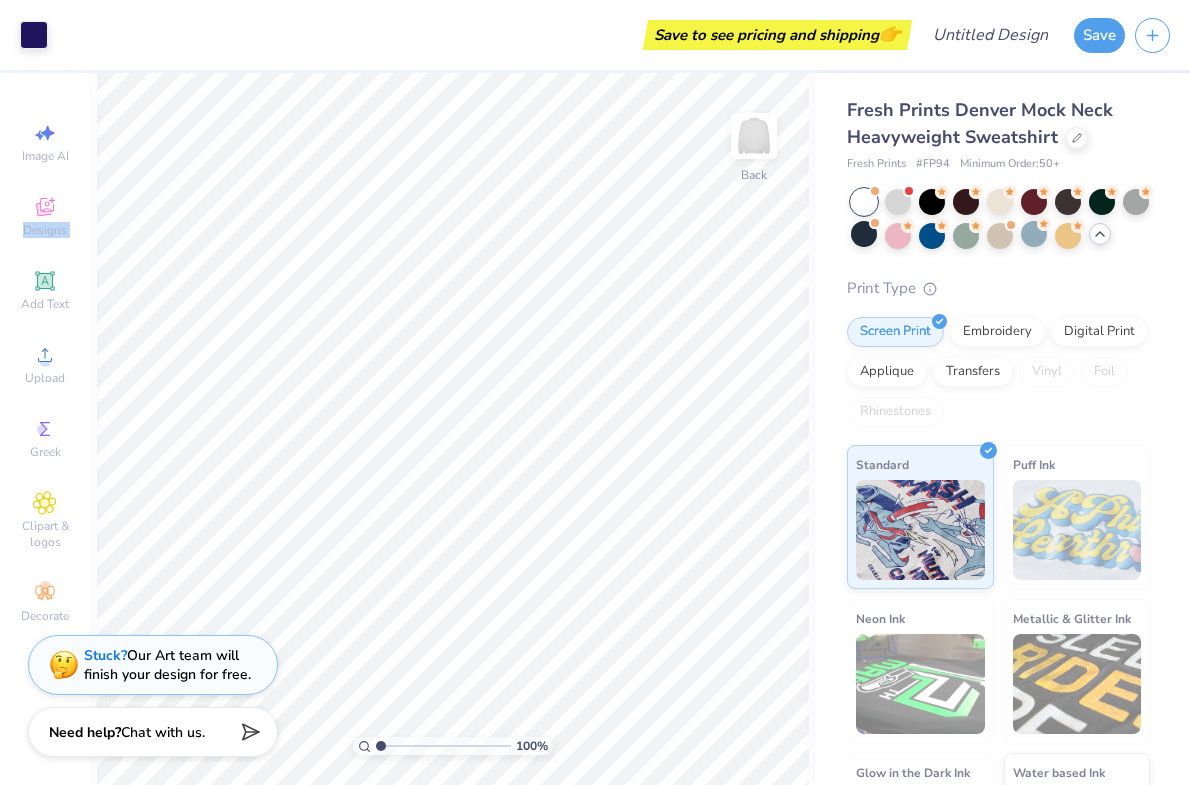 drag, startPoint x: 41, startPoint y: 280, endPoint x: 81, endPoint y: 170, distance: 117.047 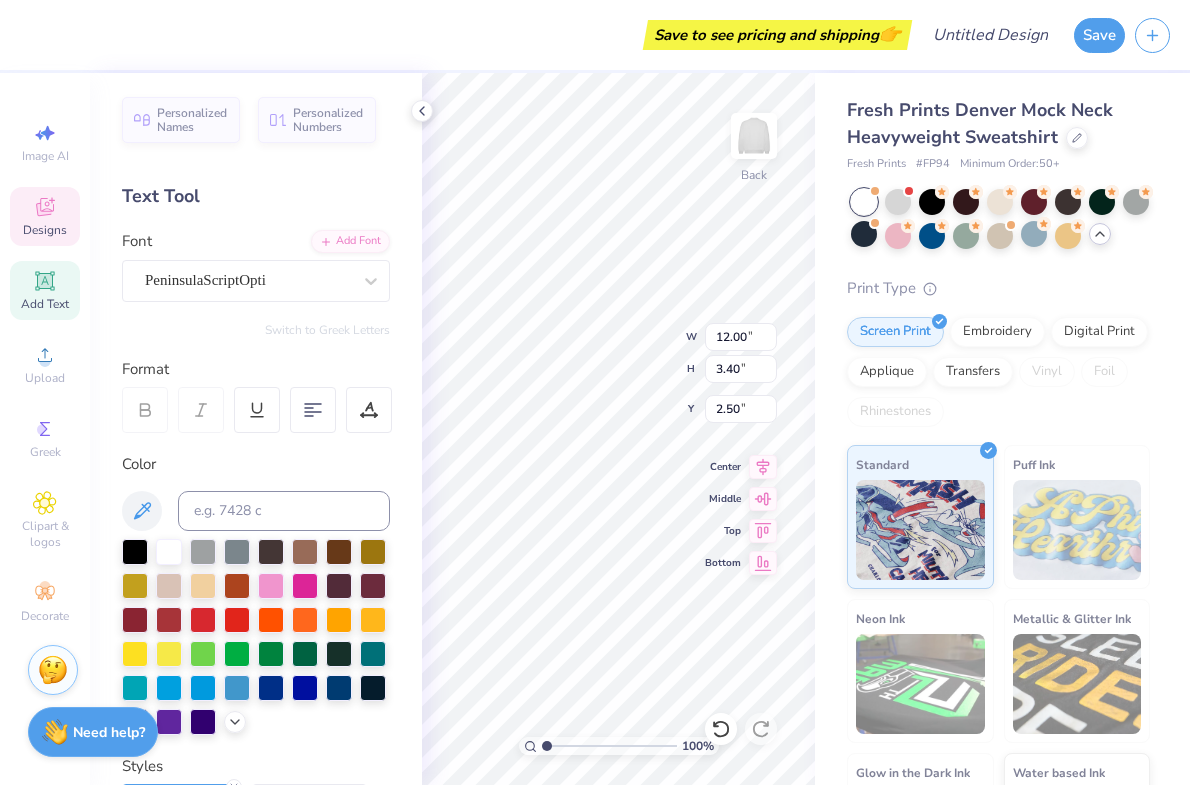 scroll, scrollTop: 0, scrollLeft: 1, axis: horizontal 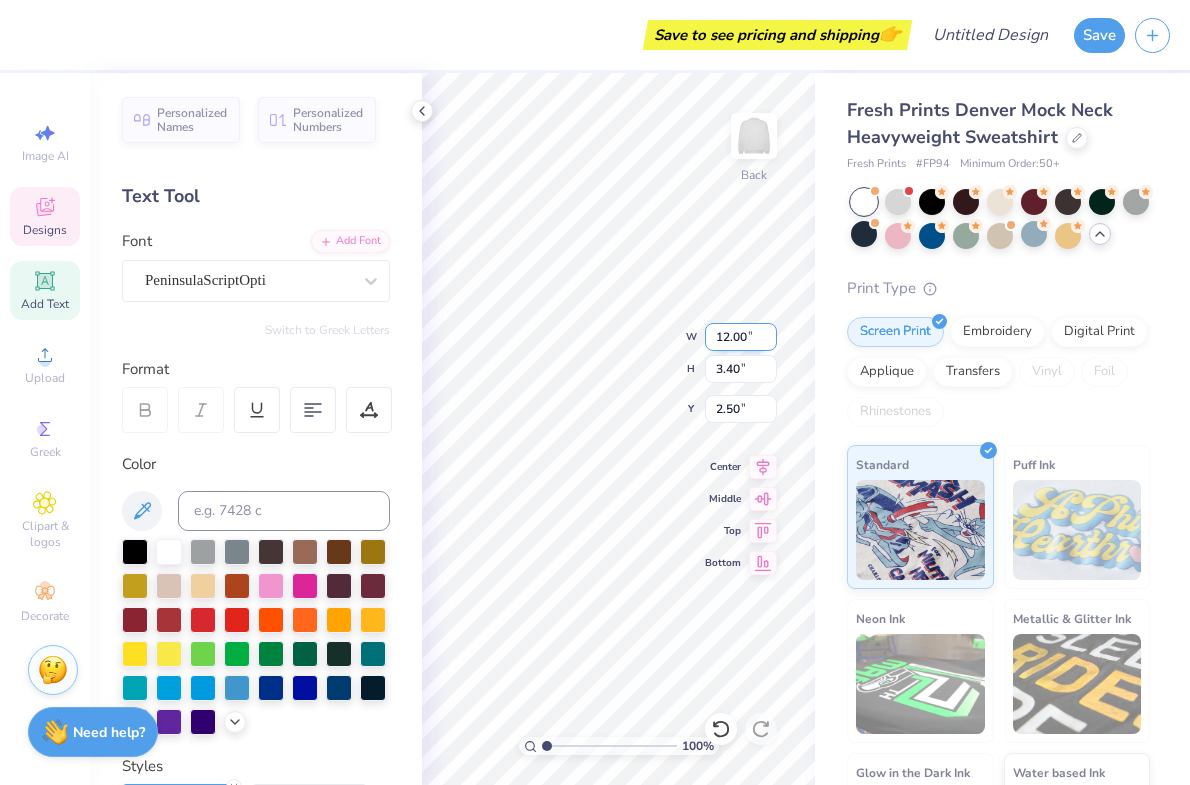 type on "Delta Delta Delta" 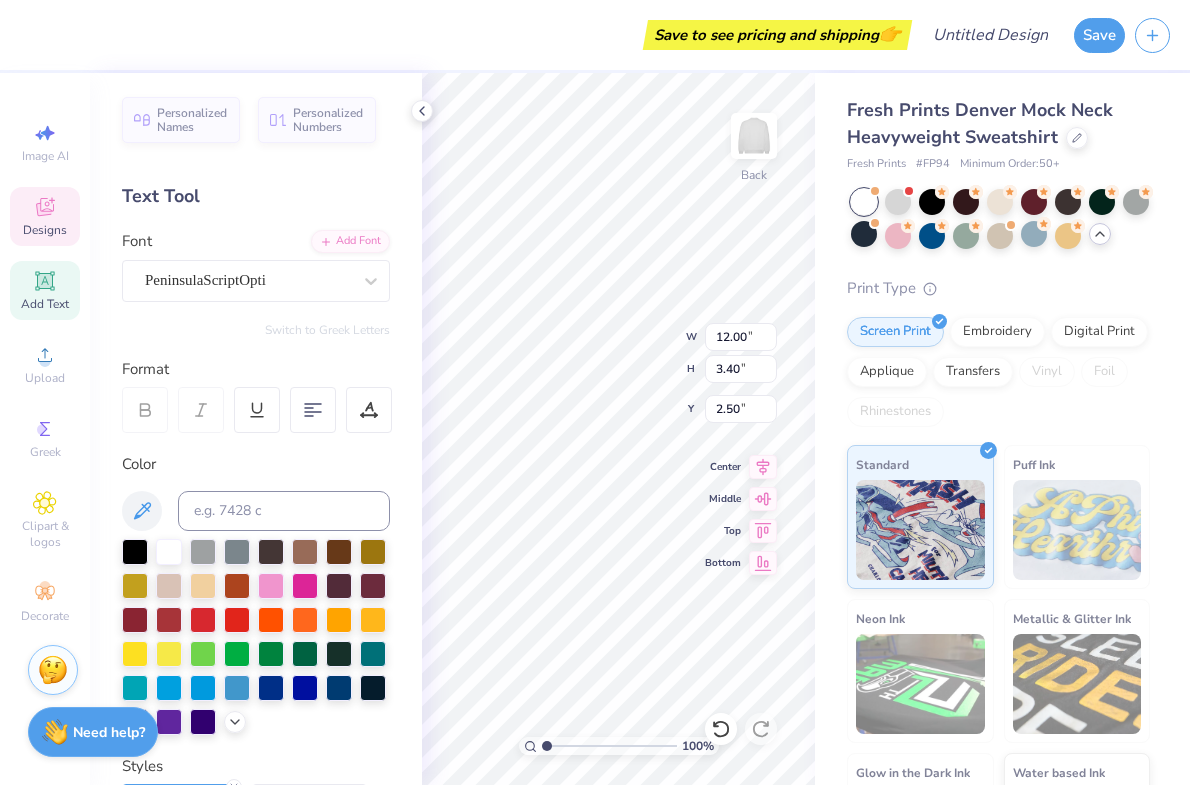 click on "Fresh Prints Denver Mock Neck Heavyweight Sweatshirt Fresh Prints # FP94 Minimum Order:  50 +   Print Type Screen Print Embroidery Digital Print Applique Transfers Vinyl Foil Rhinestones Standard Puff Ink Neon Ink Metallic & Glitter Ink Glow in the Dark Ink Water based Ink" at bounding box center [1002, 485] 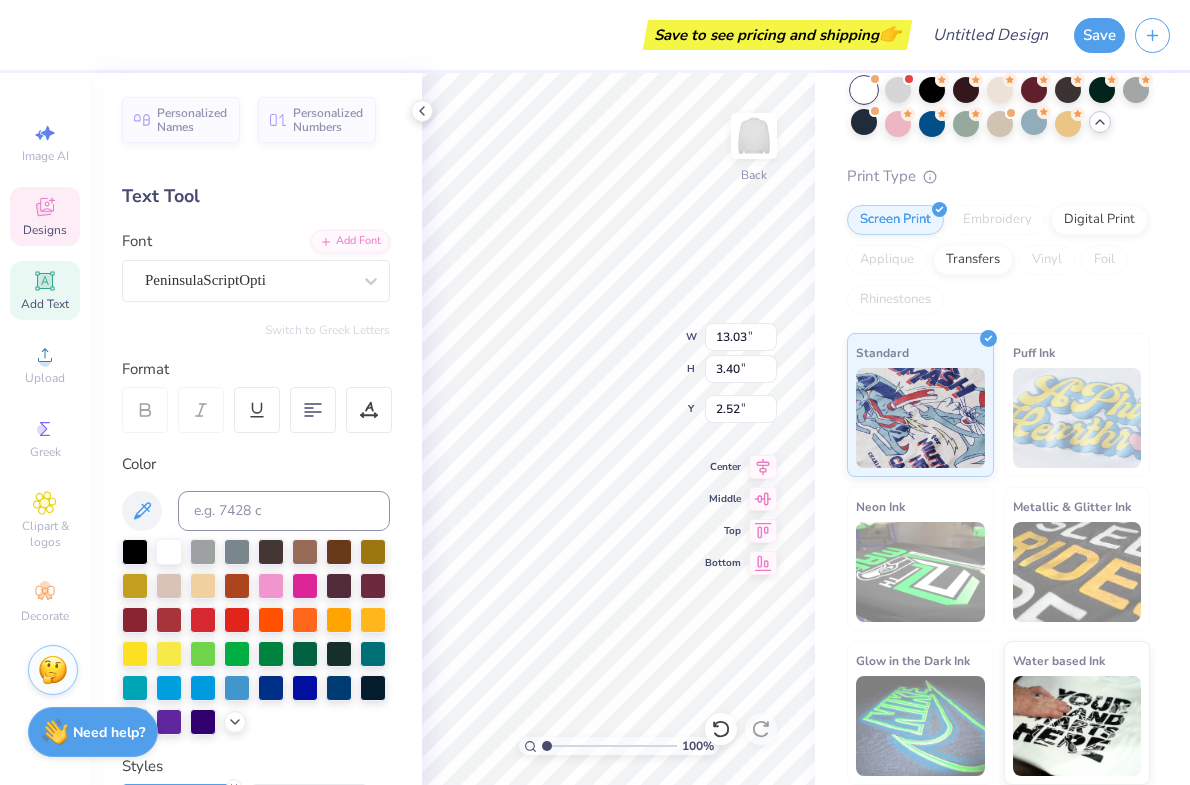 scroll, scrollTop: 0, scrollLeft: 0, axis: both 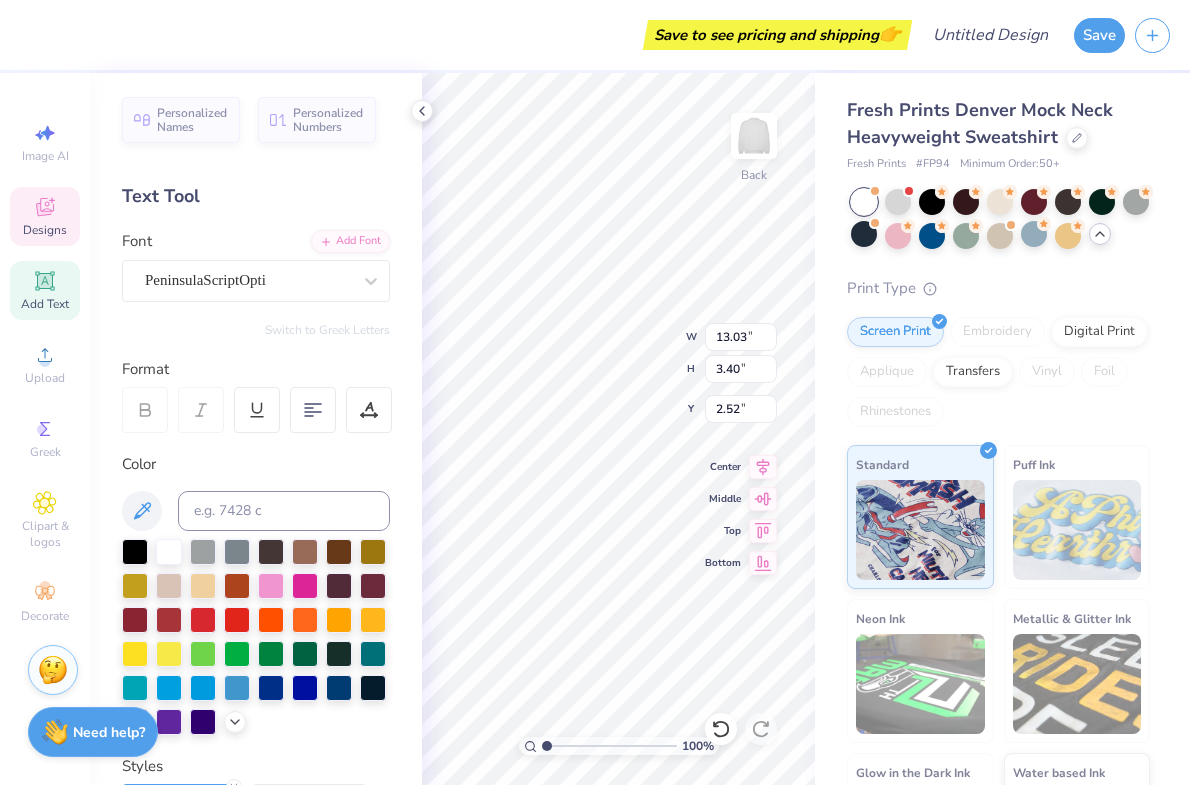 click on "Fresh Prints Denver Mock Neck Heavyweight Sweatshirt Fresh Prints # FP94 Minimum Order:  50 +   Print Type Screen Print Embroidery Digital Print Applique Transfers Vinyl Foil Rhinestones Standard Puff Ink Neon Ink Metallic & Glitter Ink Glow in the Dark Ink Water based Ink" at bounding box center (1002, 485) 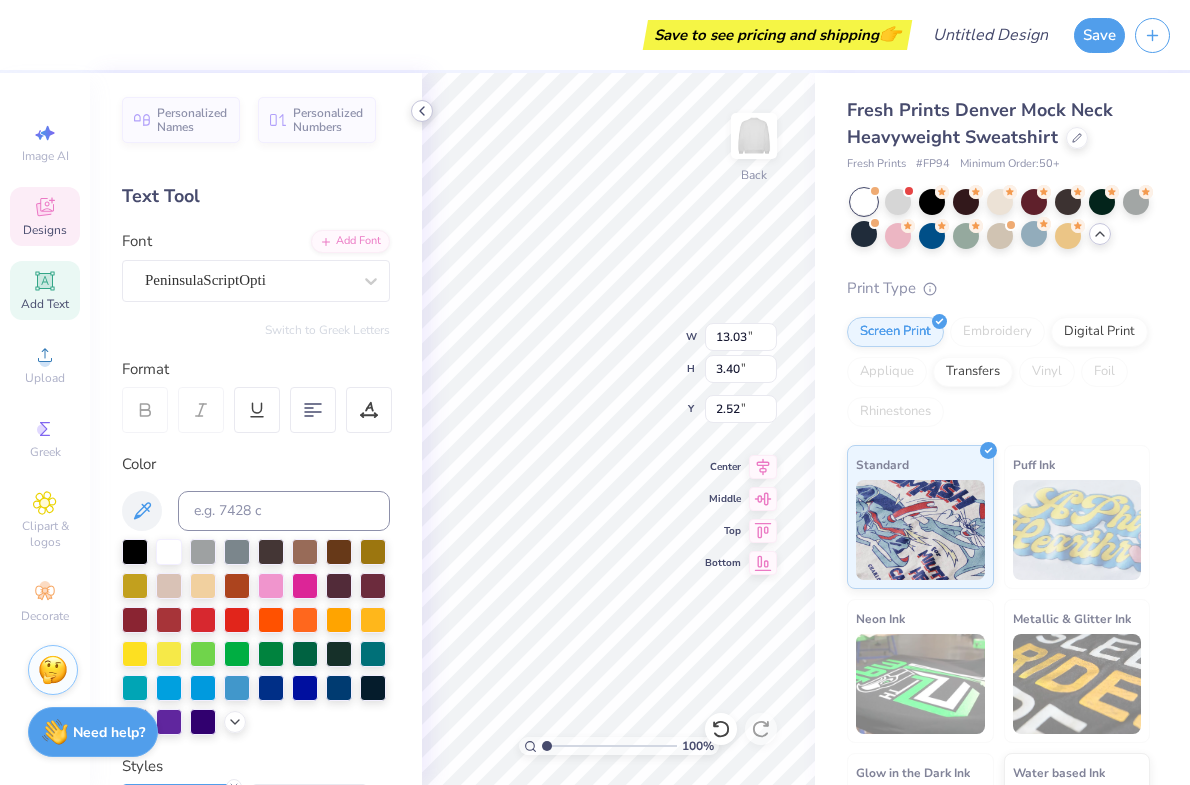 click 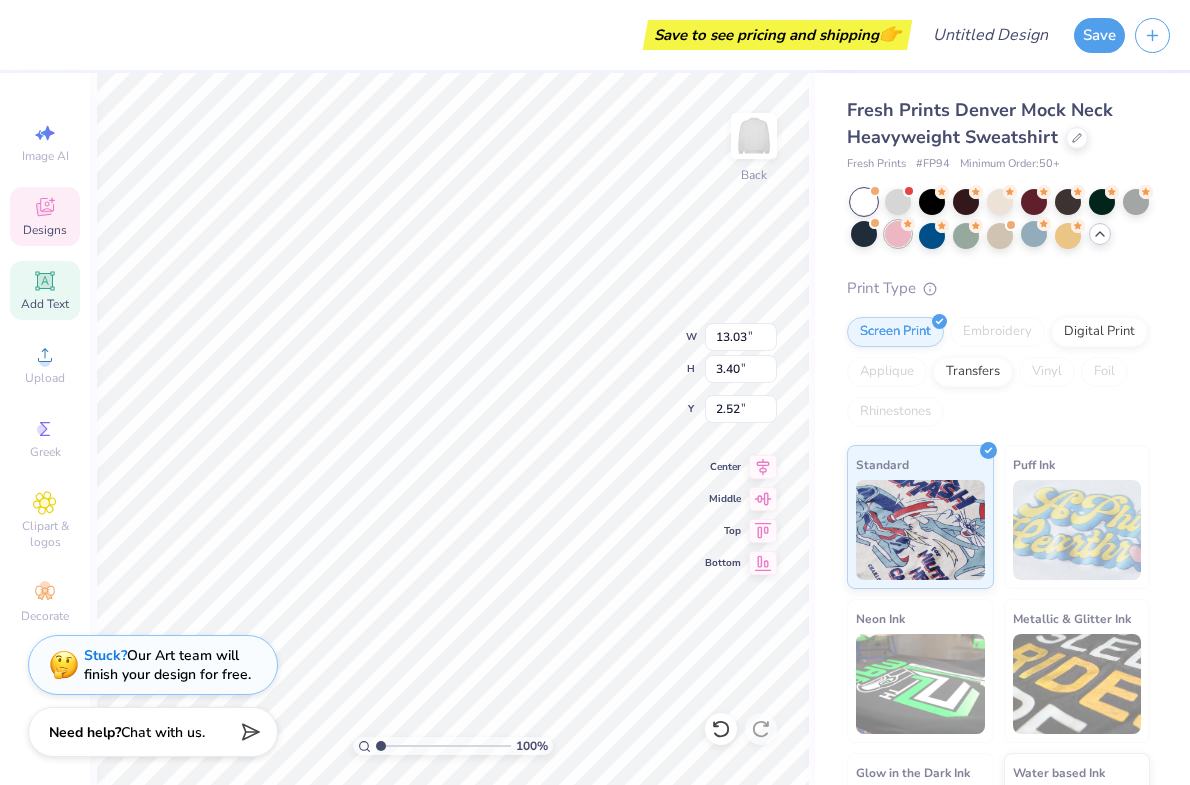 click at bounding box center [898, 234] 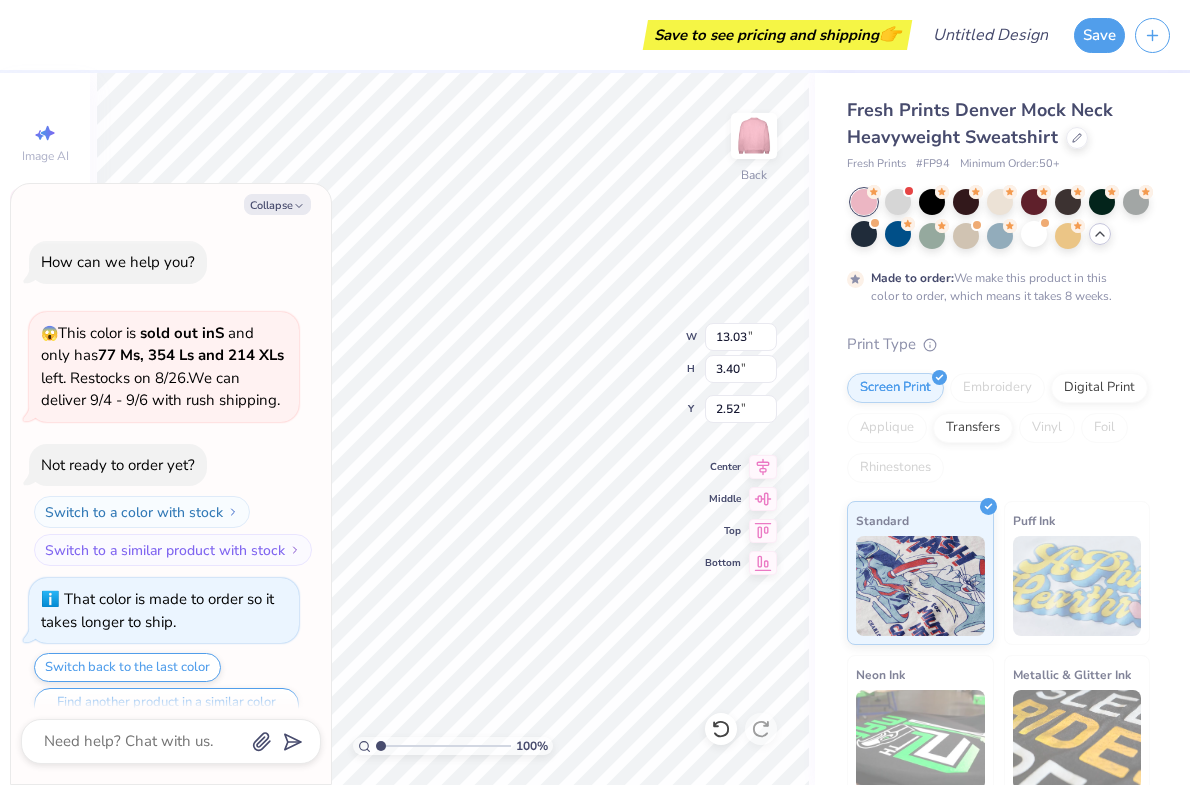 scroll, scrollTop: 564, scrollLeft: 0, axis: vertical 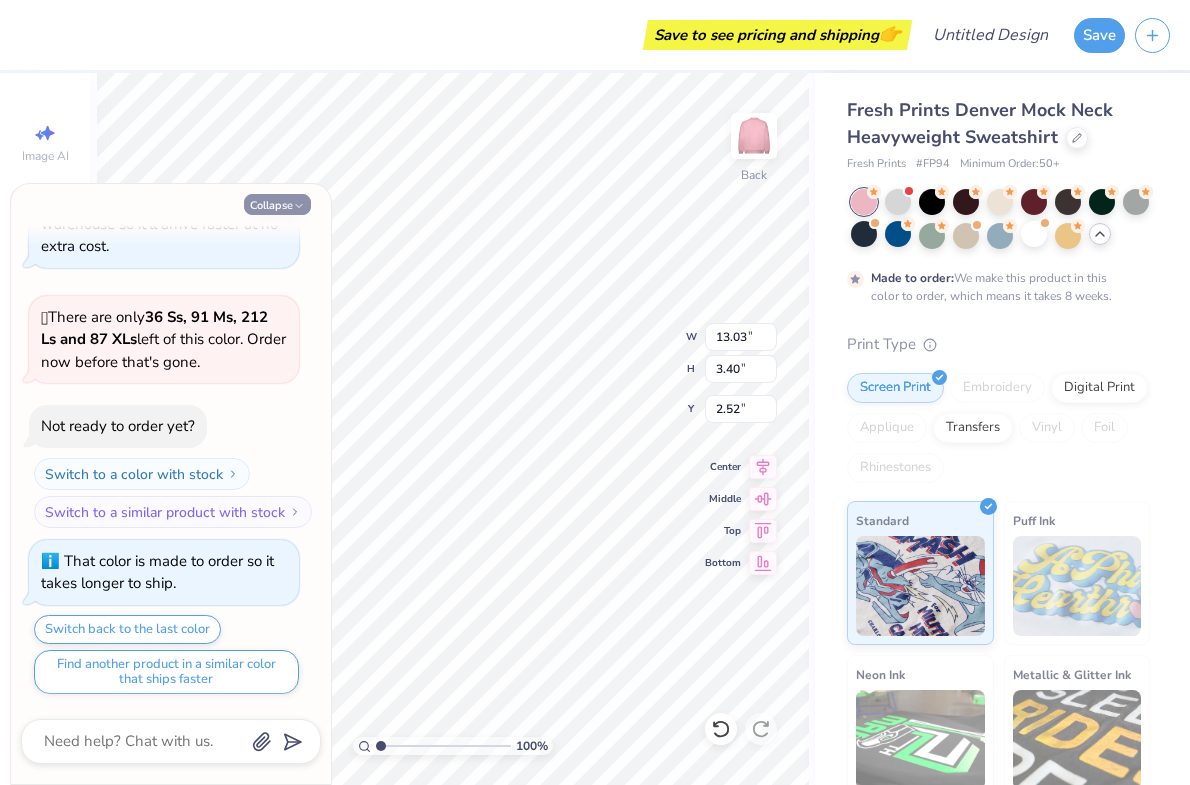 click on "Collapse" at bounding box center (277, 204) 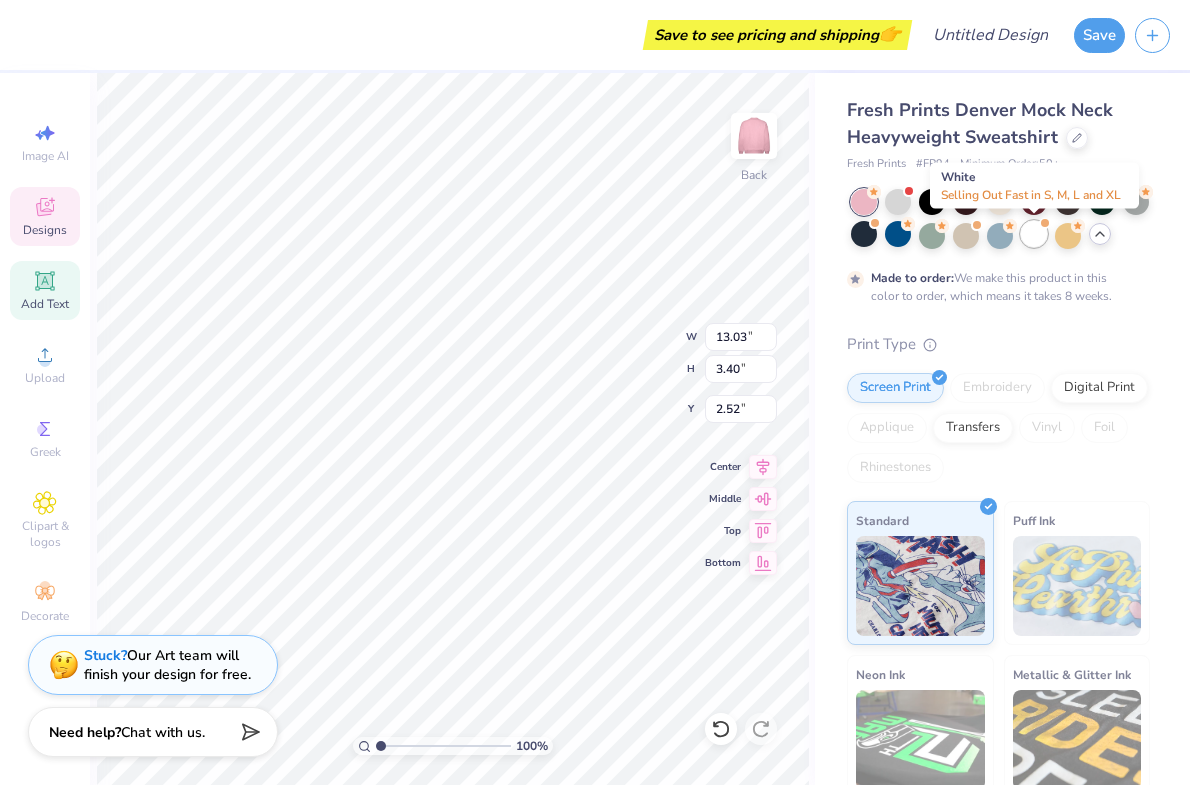 click at bounding box center [1034, 234] 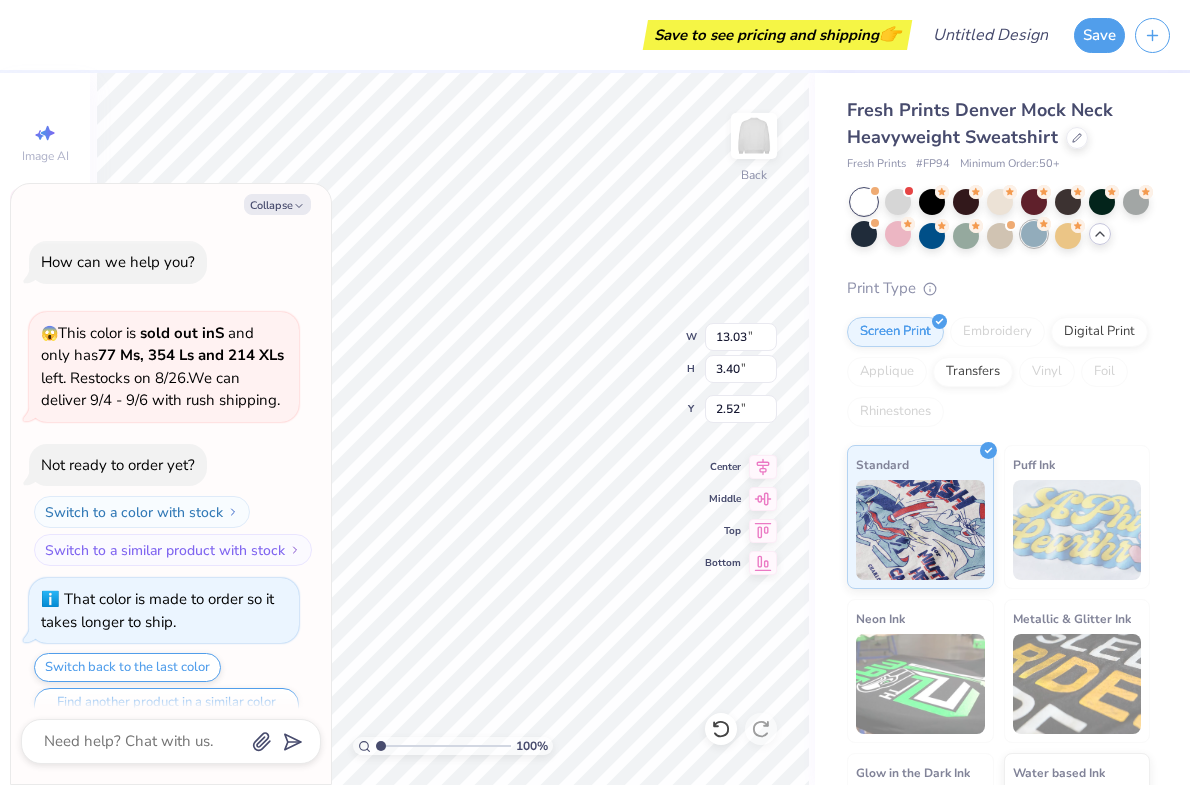 scroll, scrollTop: 924, scrollLeft: 0, axis: vertical 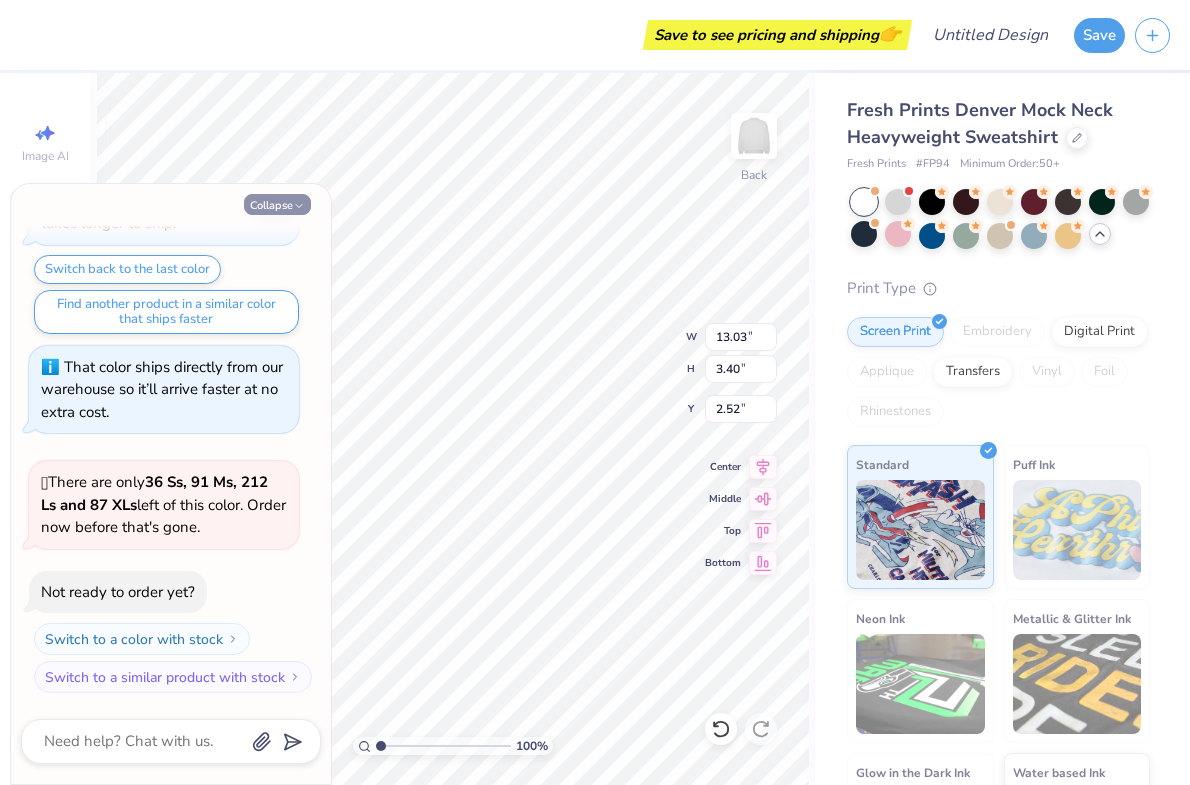 click 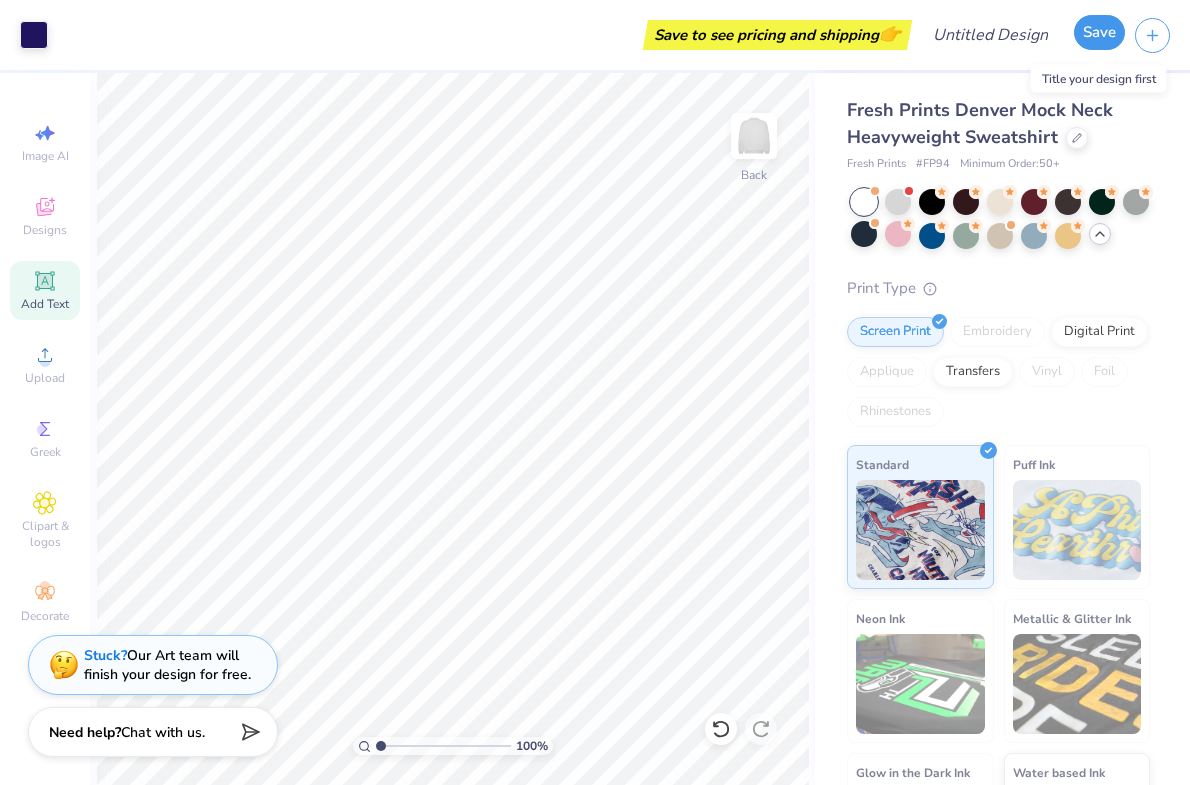 click on "Save" at bounding box center (1099, 32) 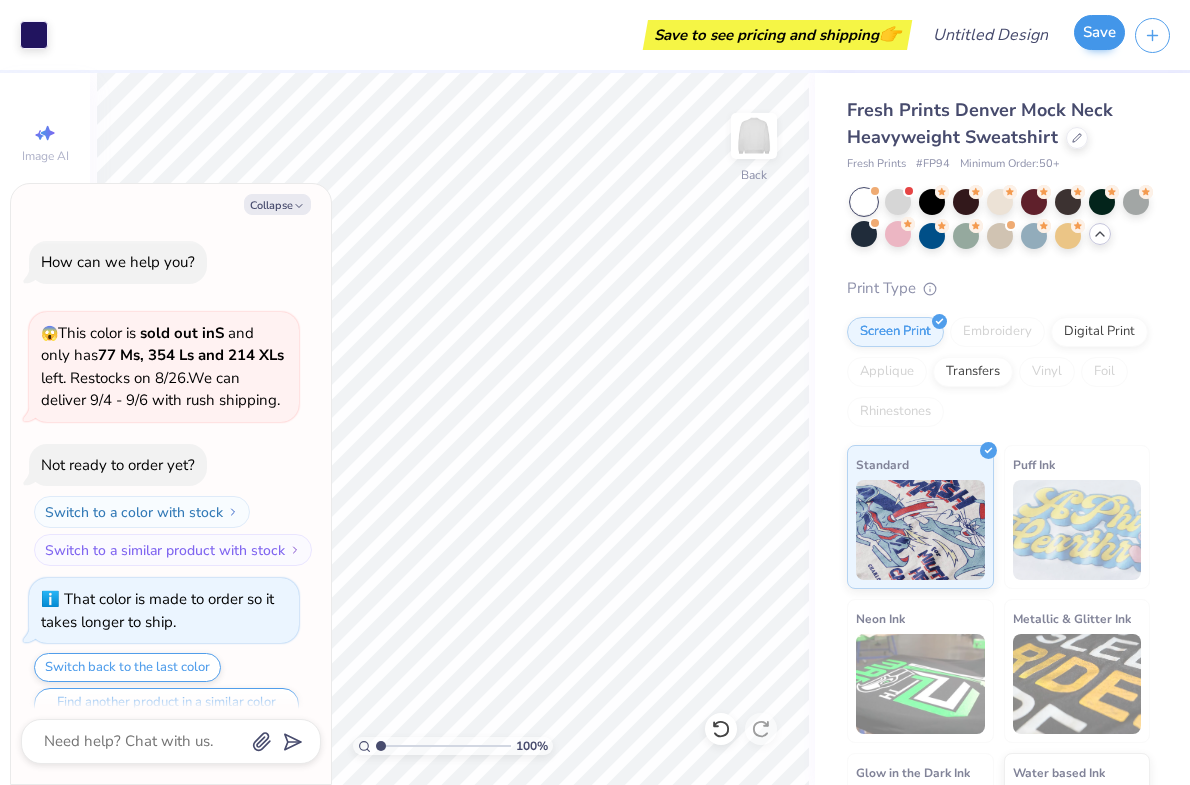 scroll, scrollTop: 978, scrollLeft: 0, axis: vertical 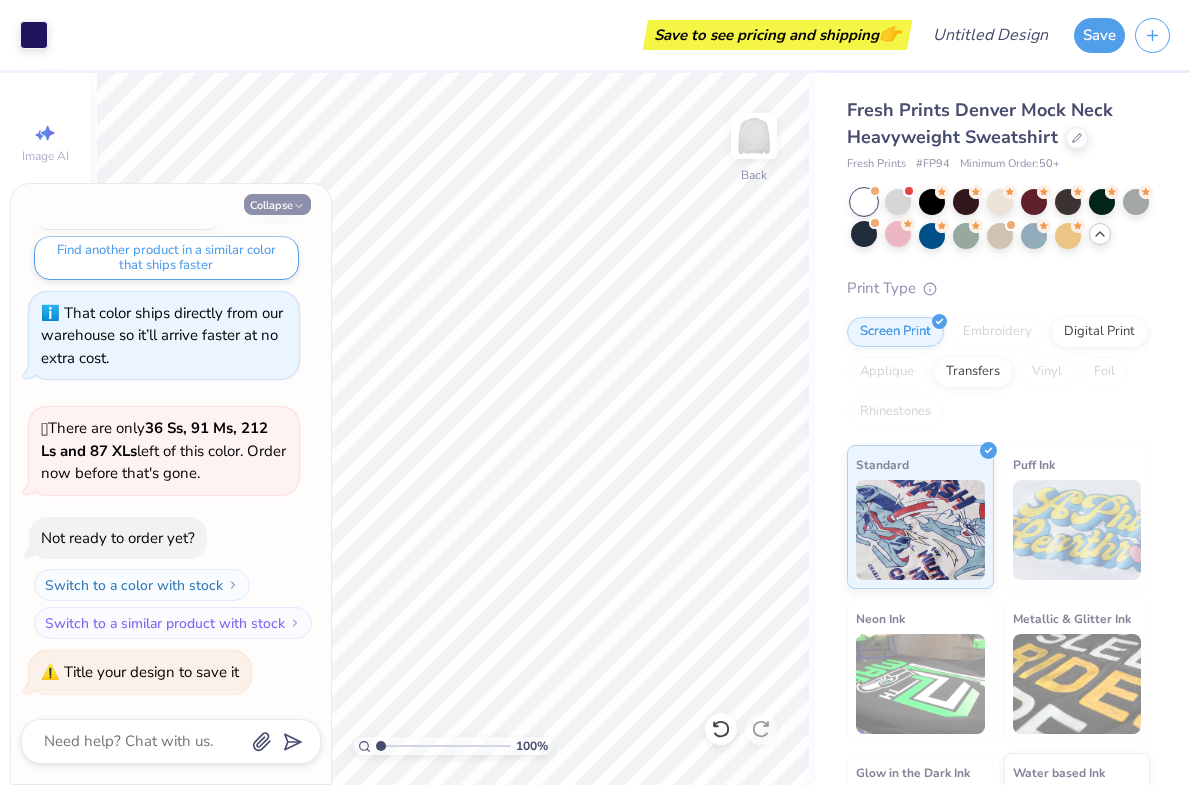 click on "Collapse" at bounding box center [277, 204] 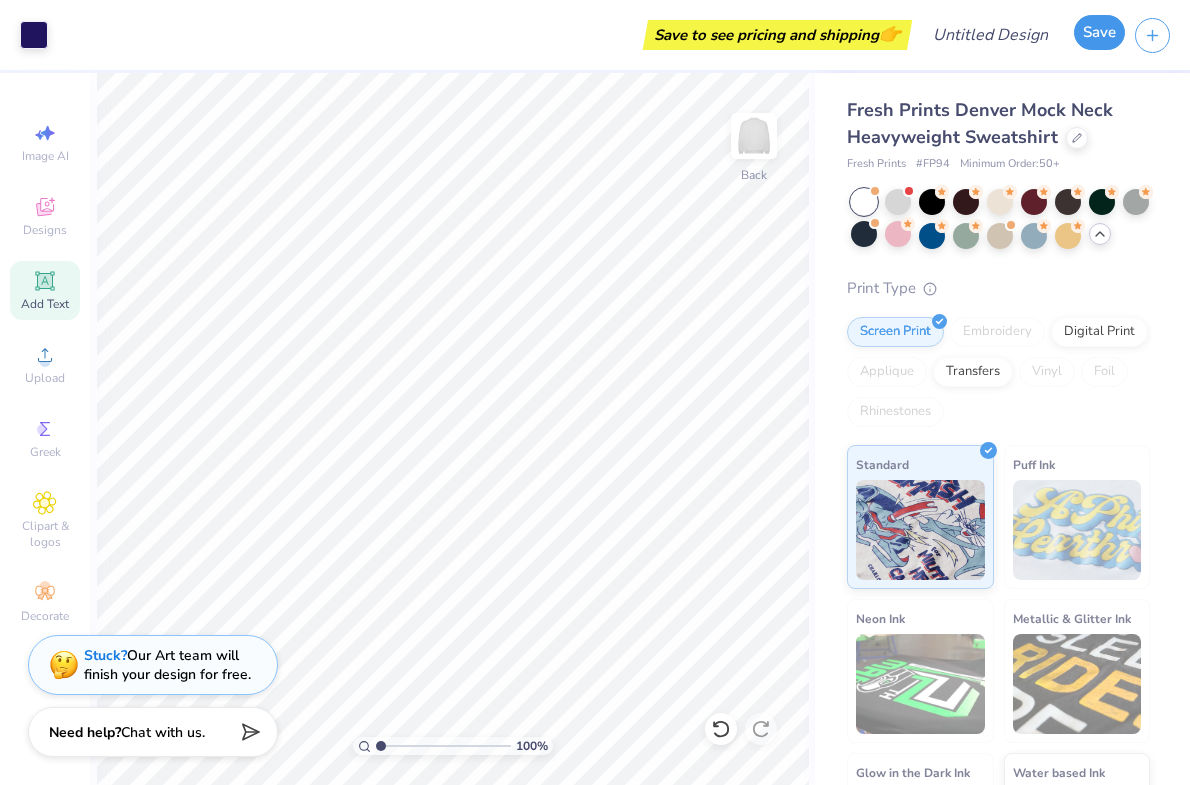 click on "Save" at bounding box center (1099, 32) 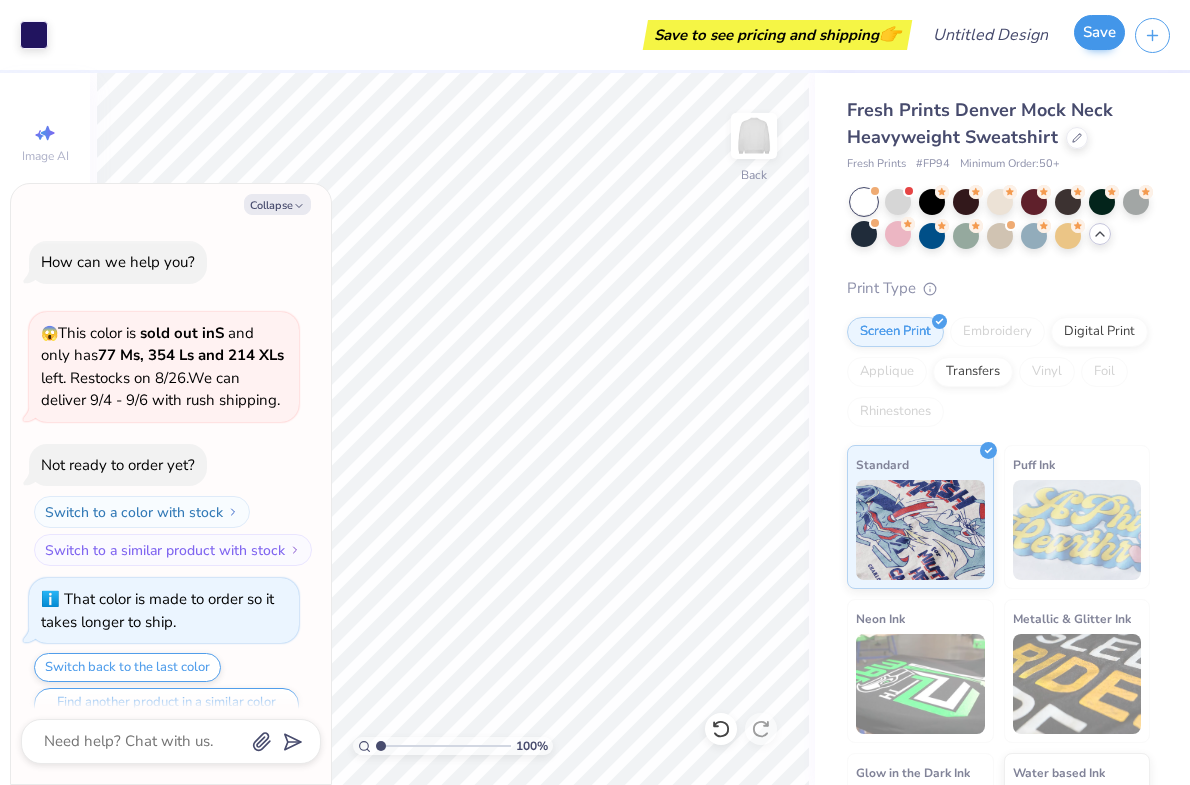 scroll, scrollTop: 1033, scrollLeft: 0, axis: vertical 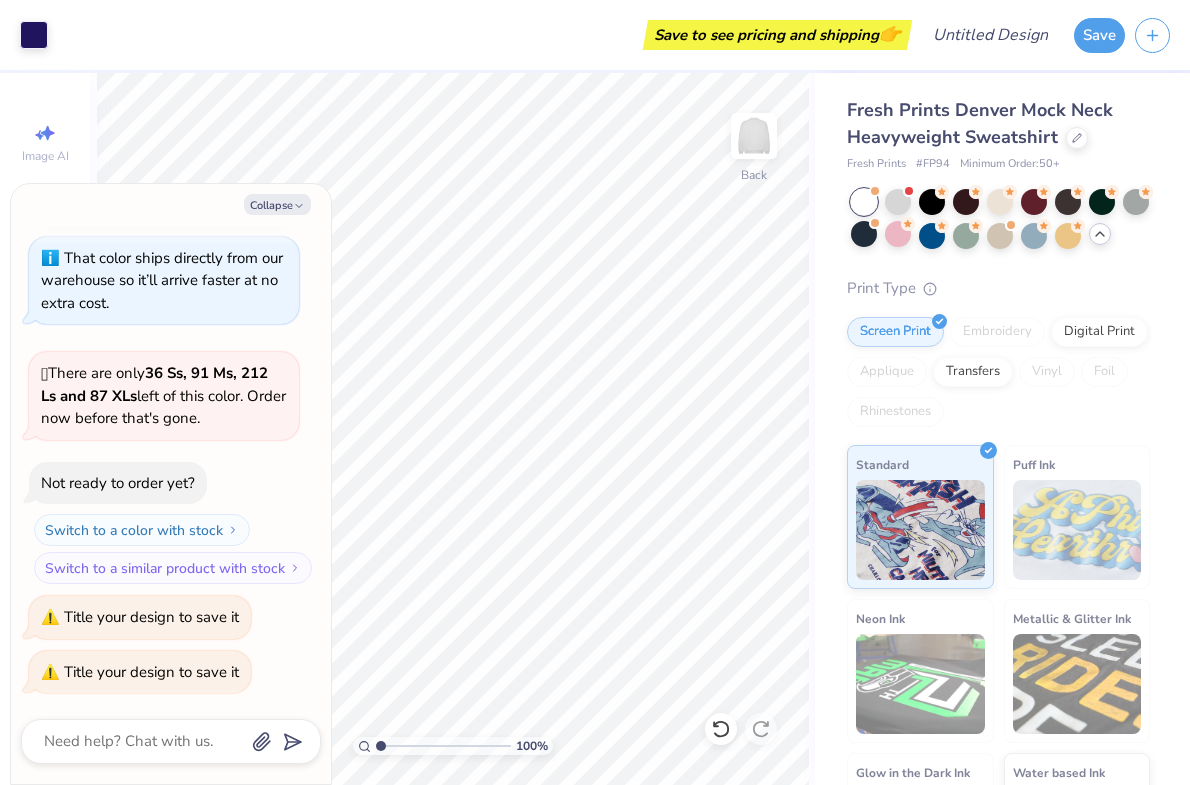 click on "Title your design to save it" at bounding box center (151, 672) 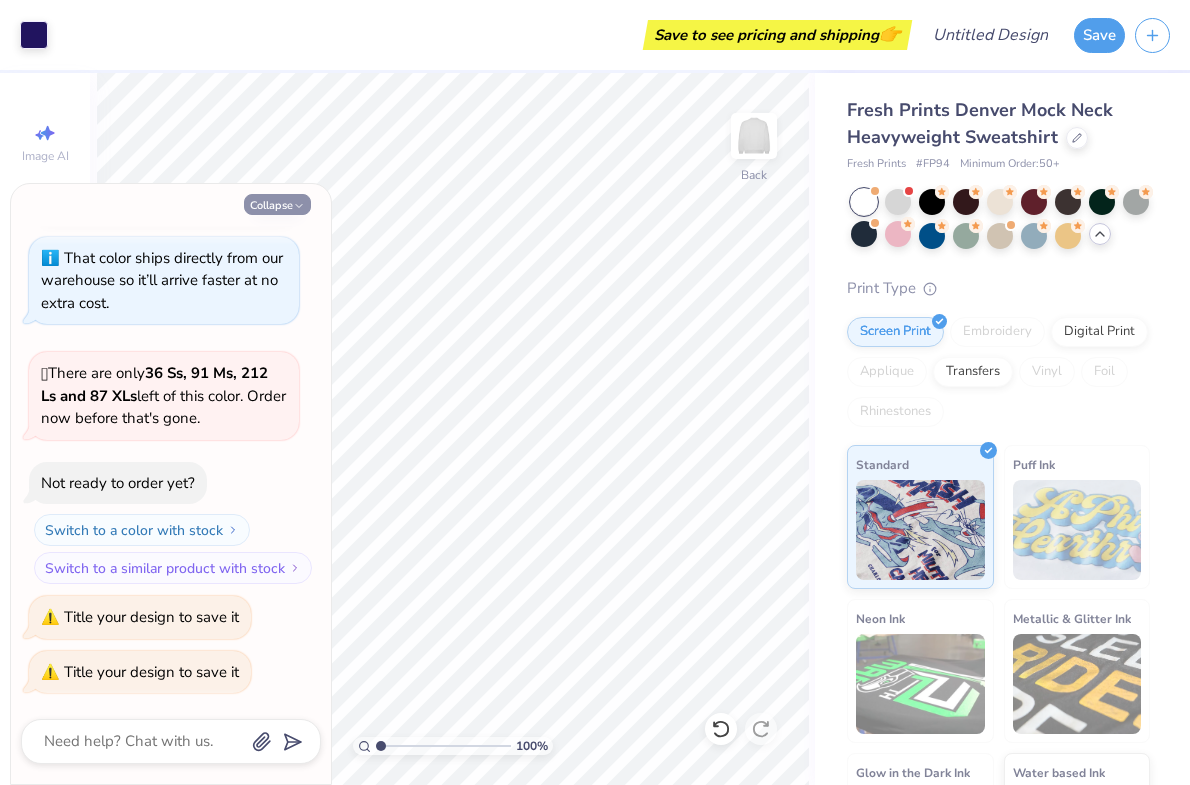 click on "Collapse" at bounding box center [277, 204] 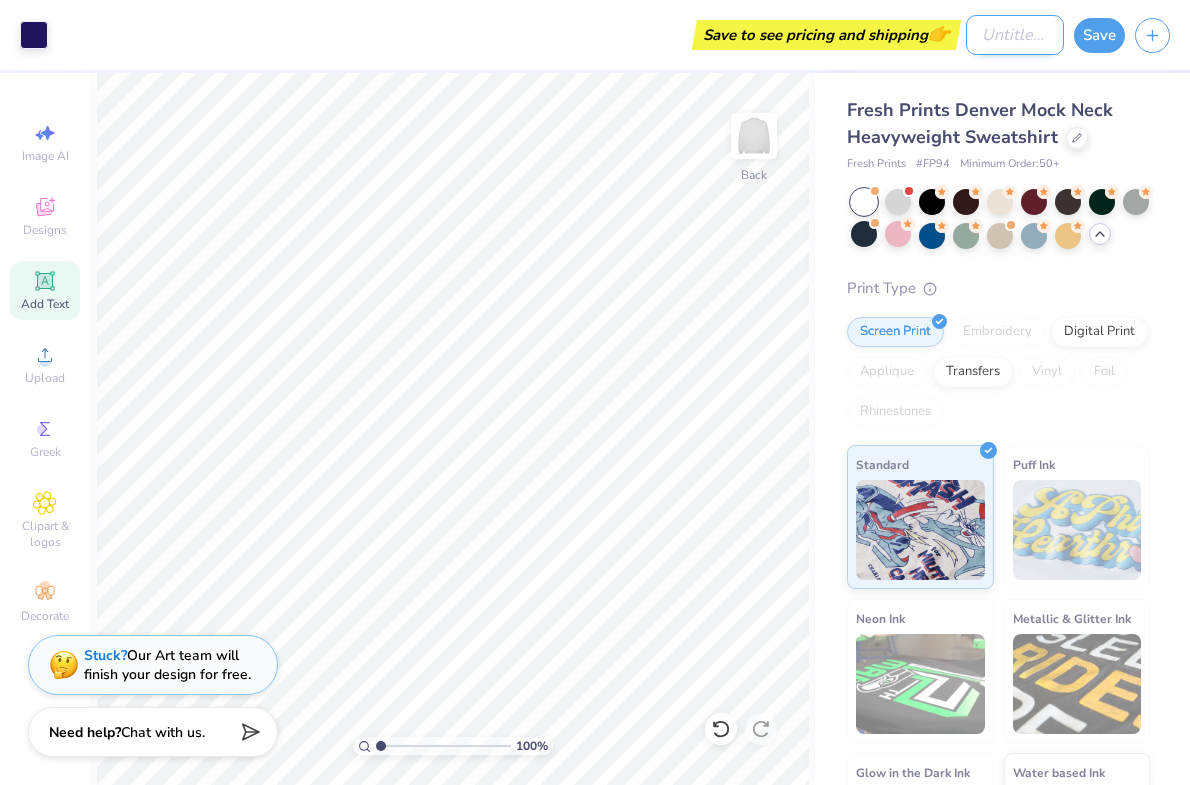 click on "Design Title" at bounding box center [1015, 35] 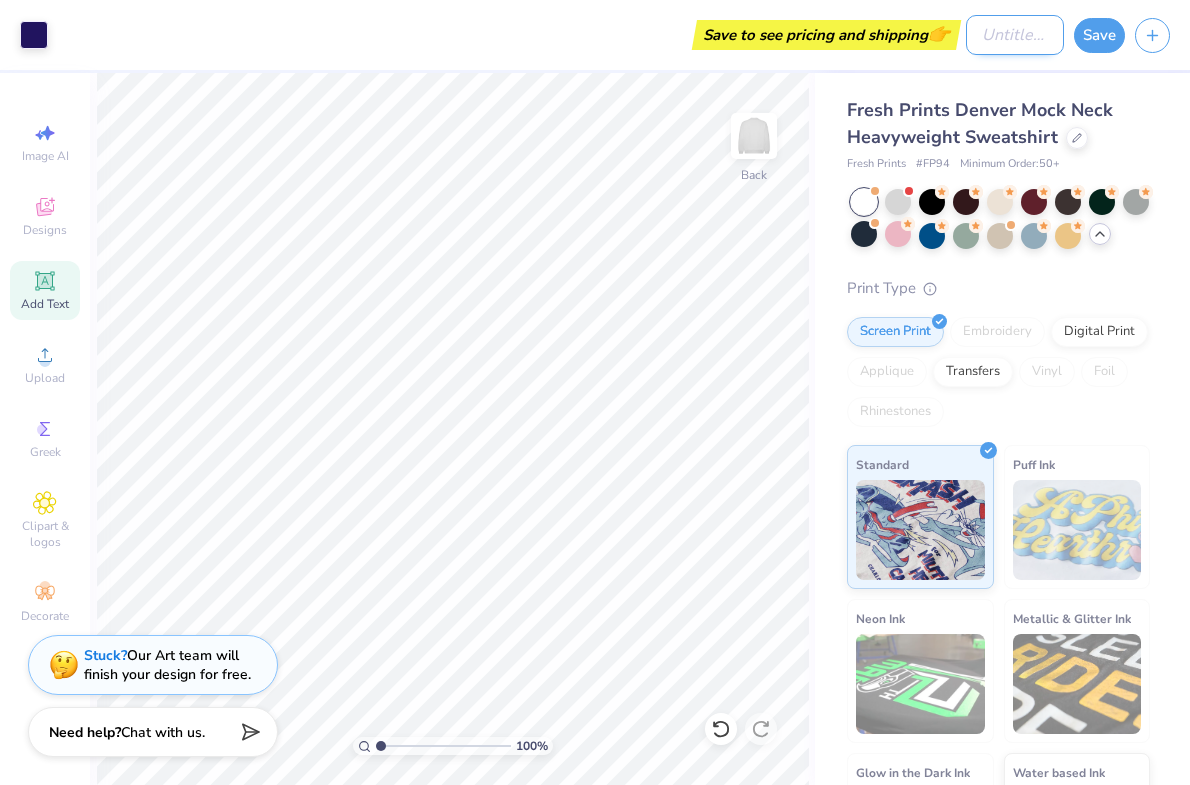 type on "H" 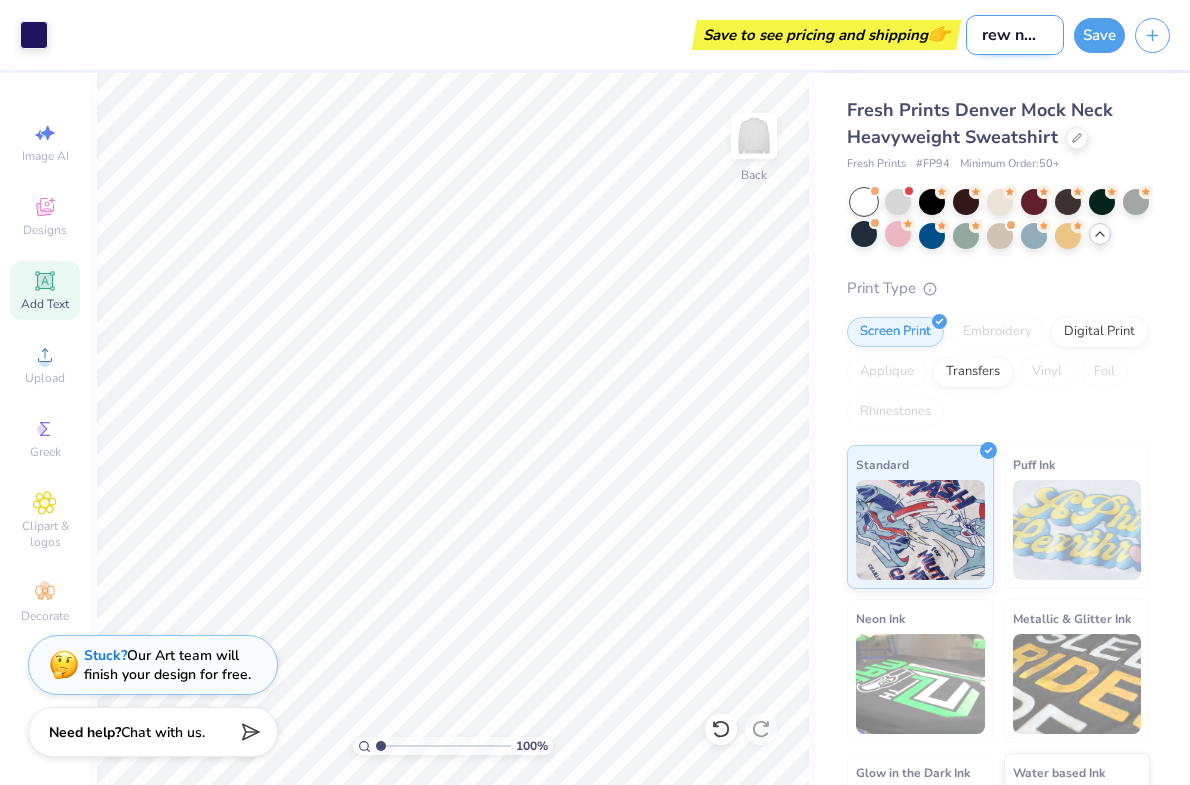 scroll, scrollTop: 0, scrollLeft: 12, axis: horizontal 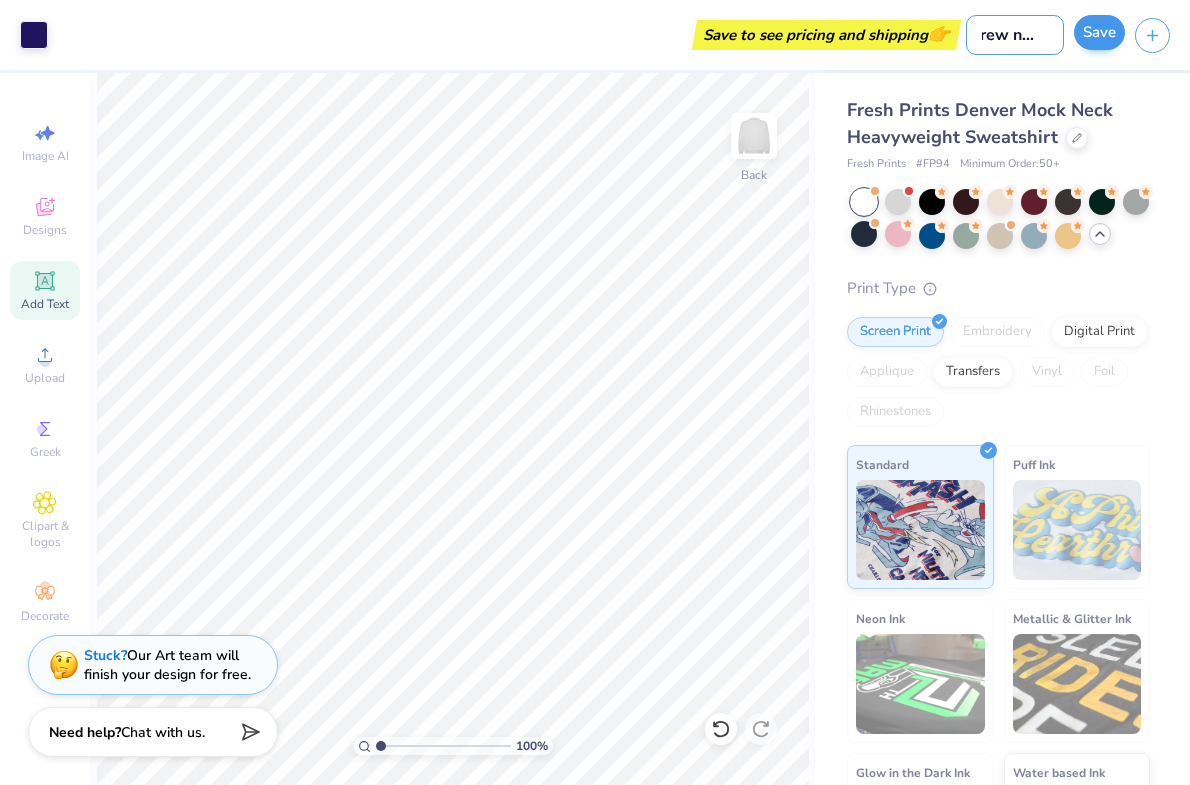 type on "crew neck" 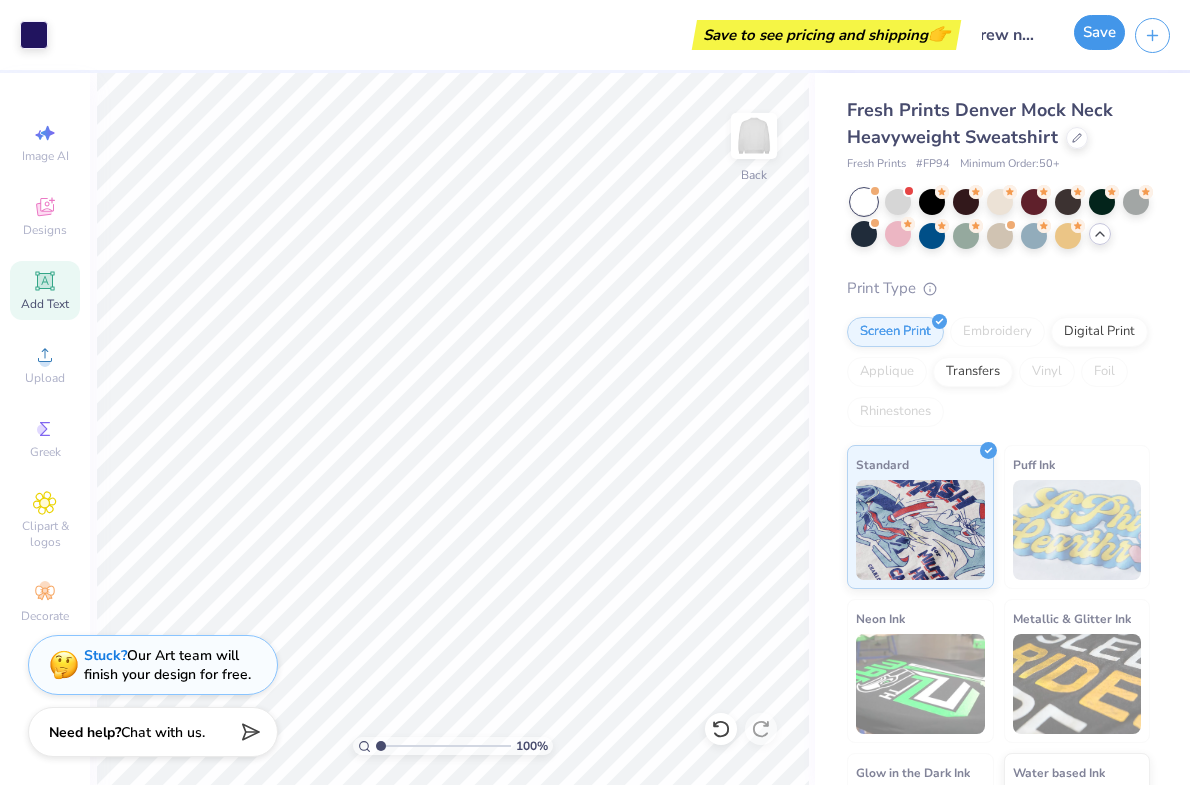 scroll, scrollTop: 0, scrollLeft: 0, axis: both 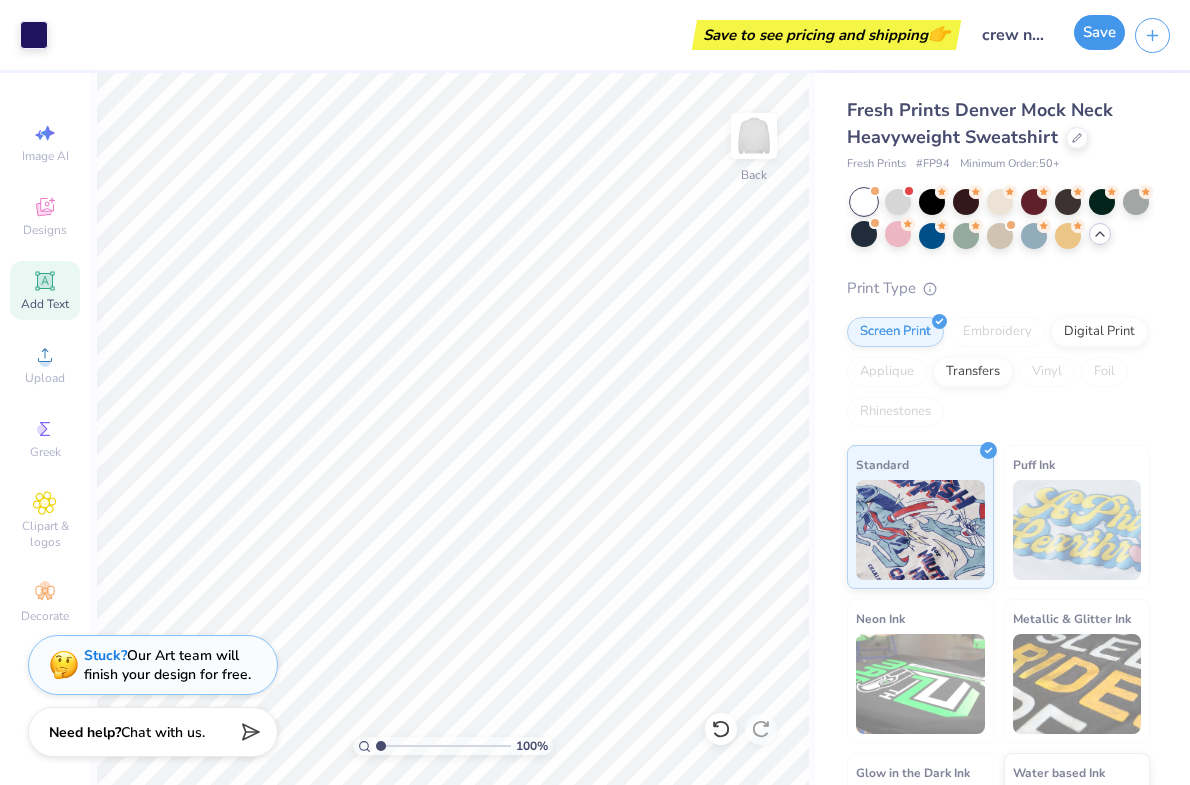 click on "Save" at bounding box center [1099, 32] 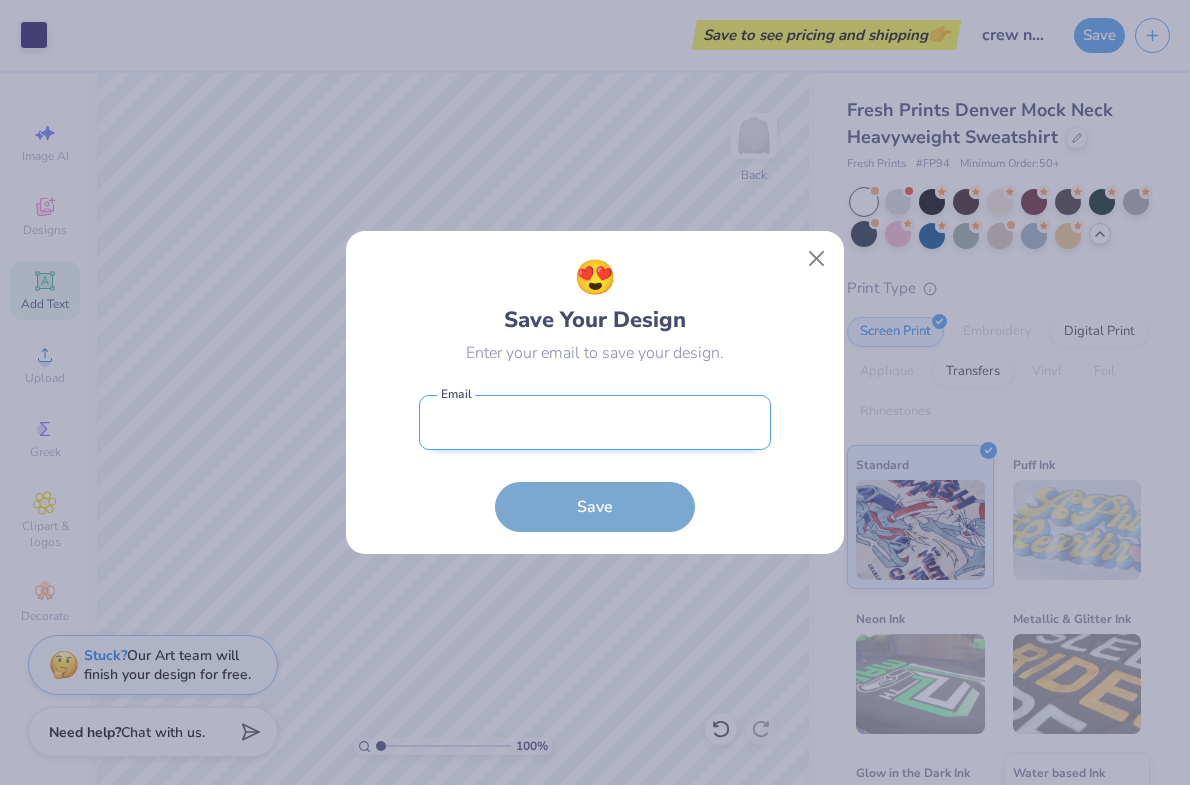 click at bounding box center [595, 422] 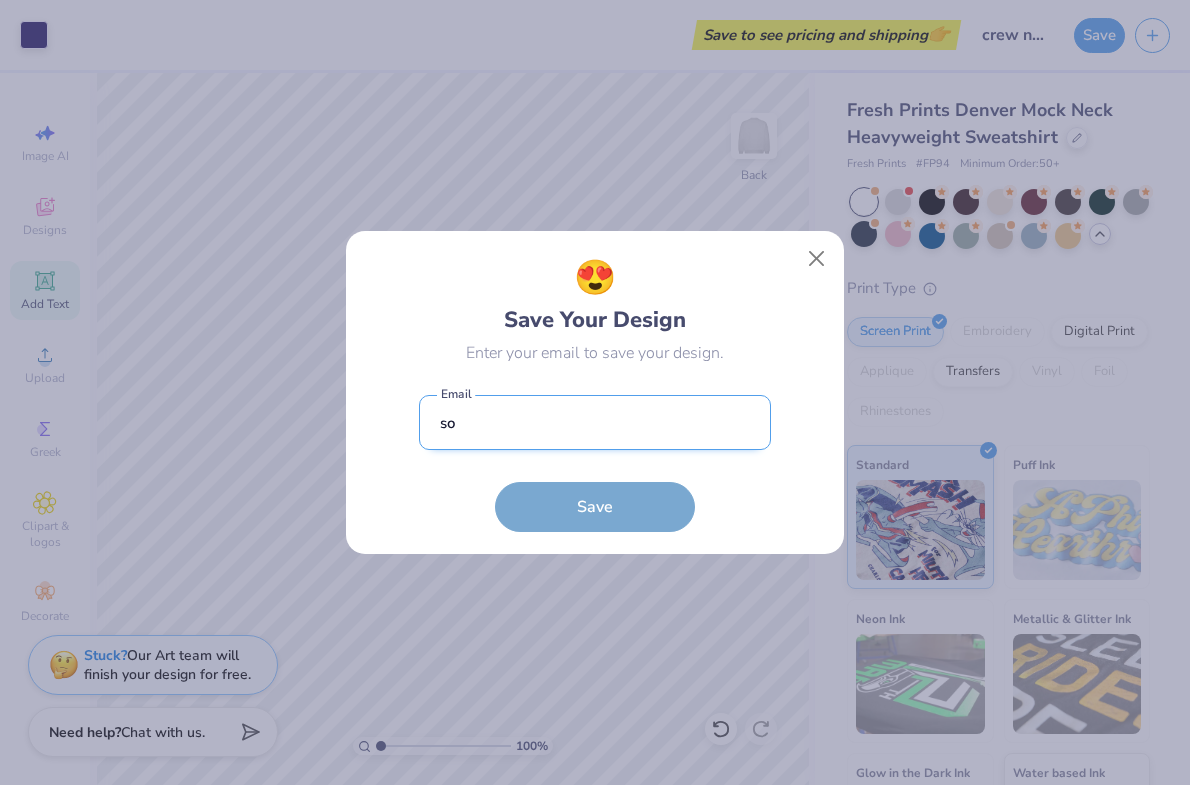 type on "sofiatobiason@gmail.com" 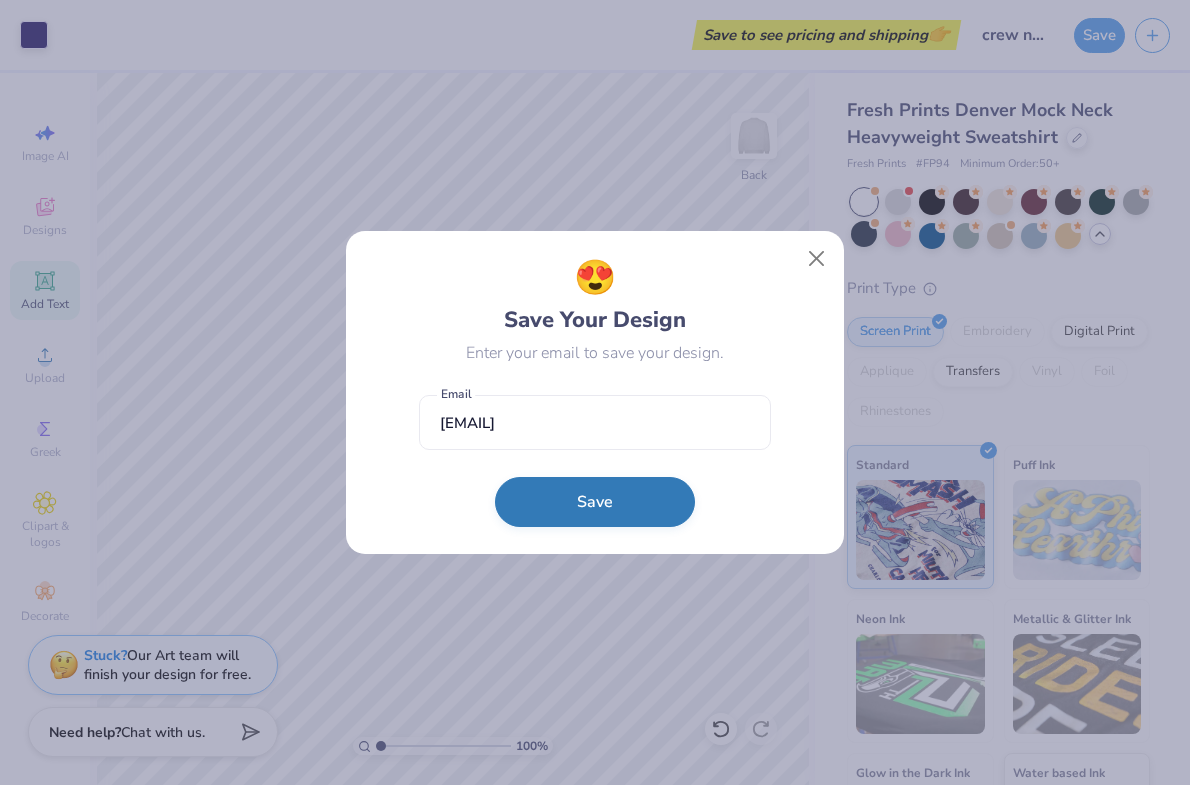 click on "Save" at bounding box center (595, 502) 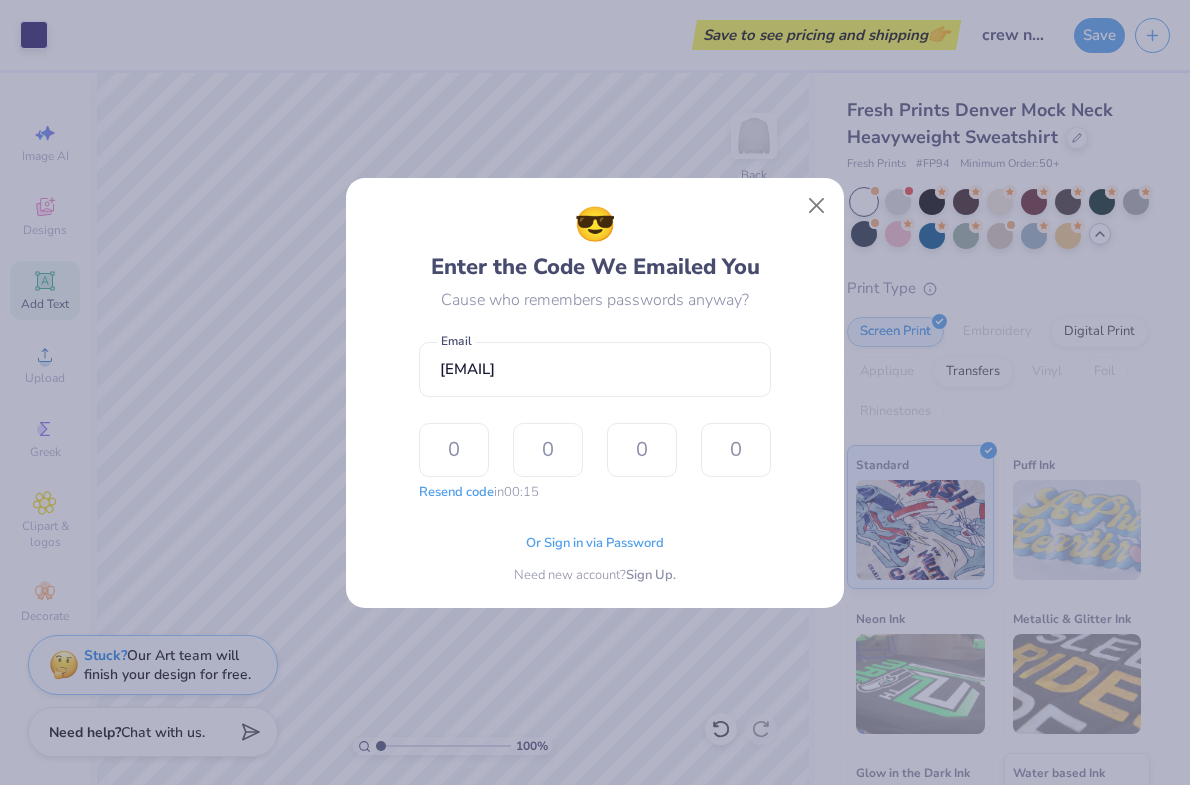 type on "5" 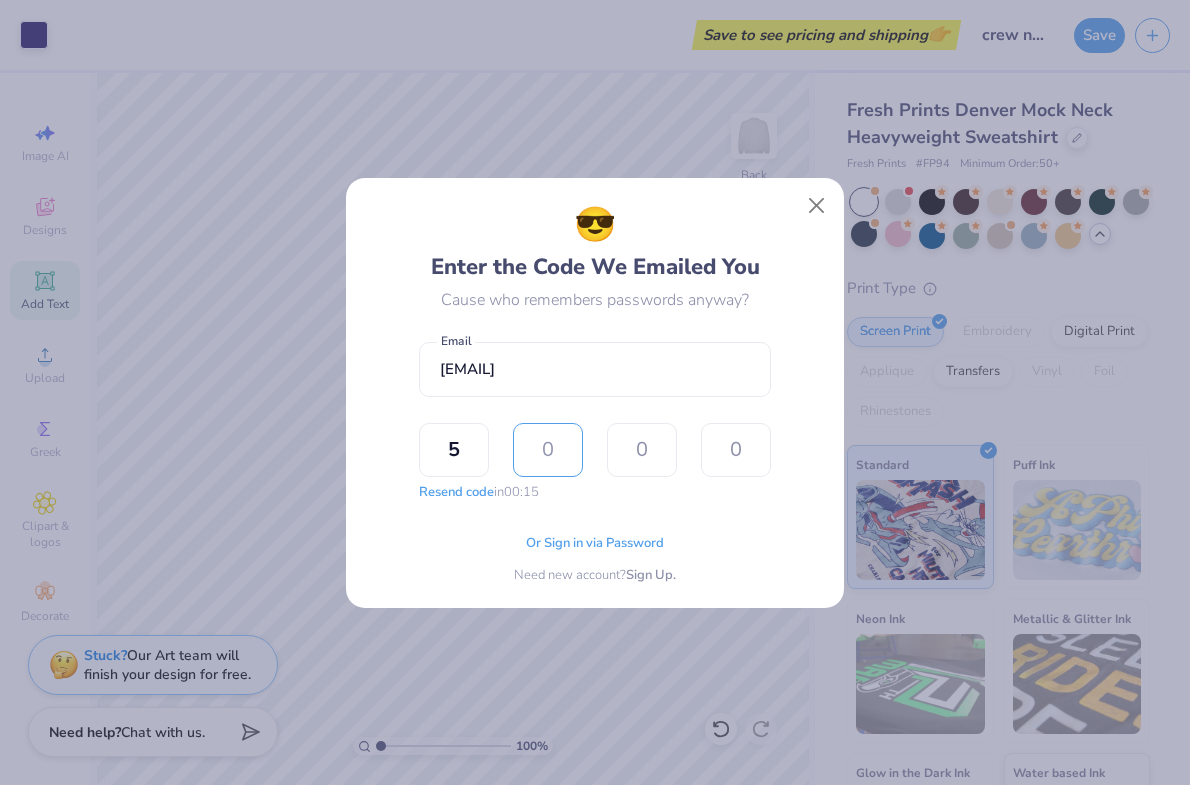 type on "5" 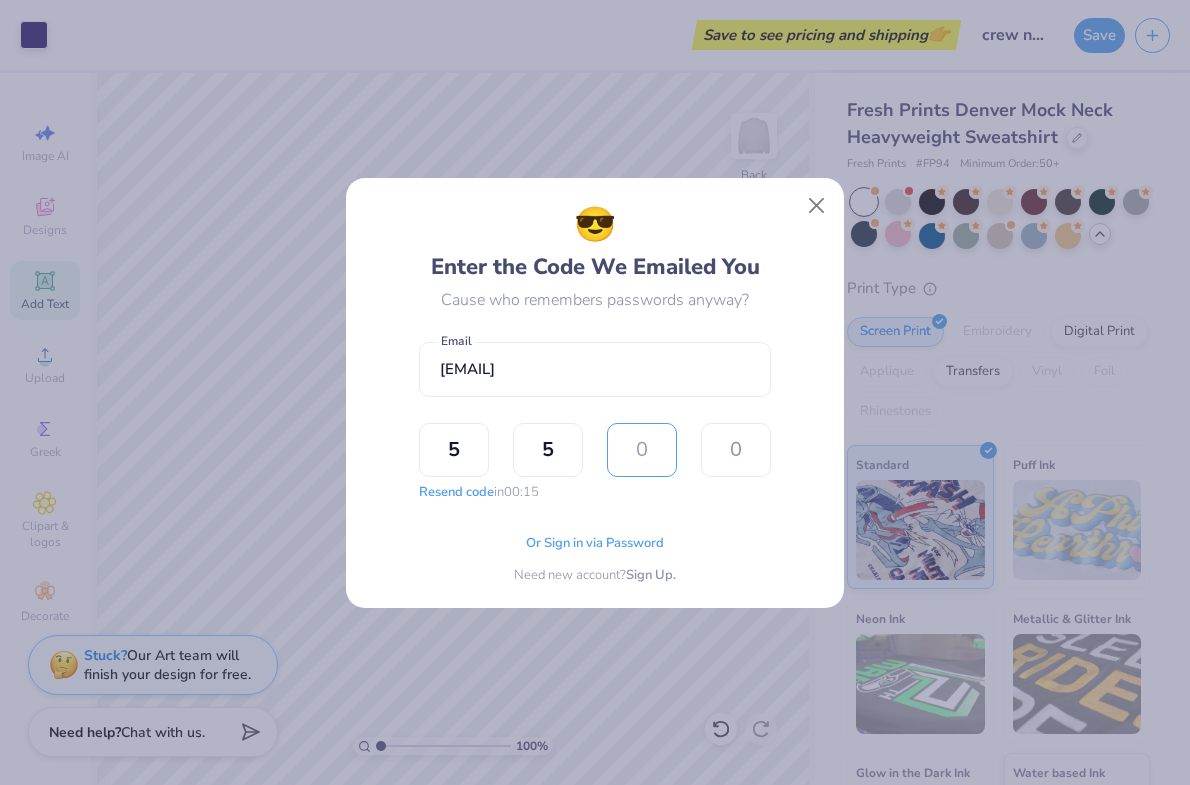 type on "5" 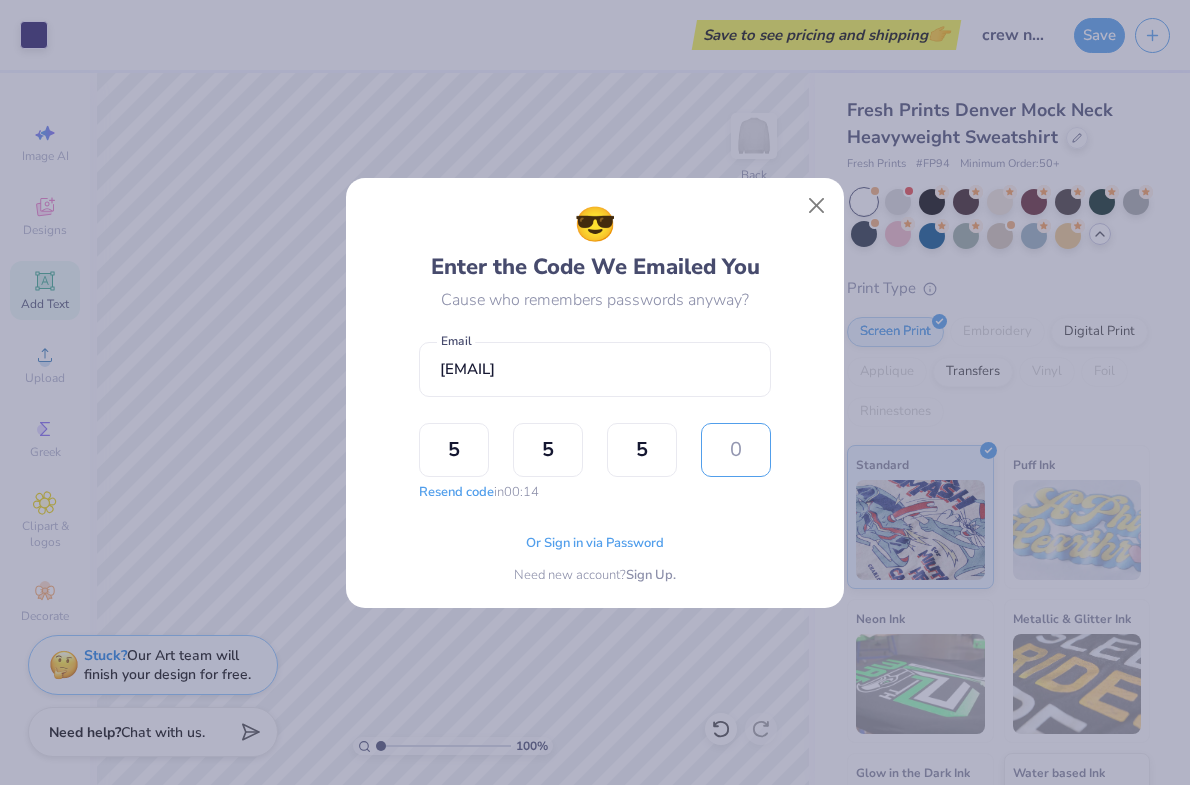 type on "2" 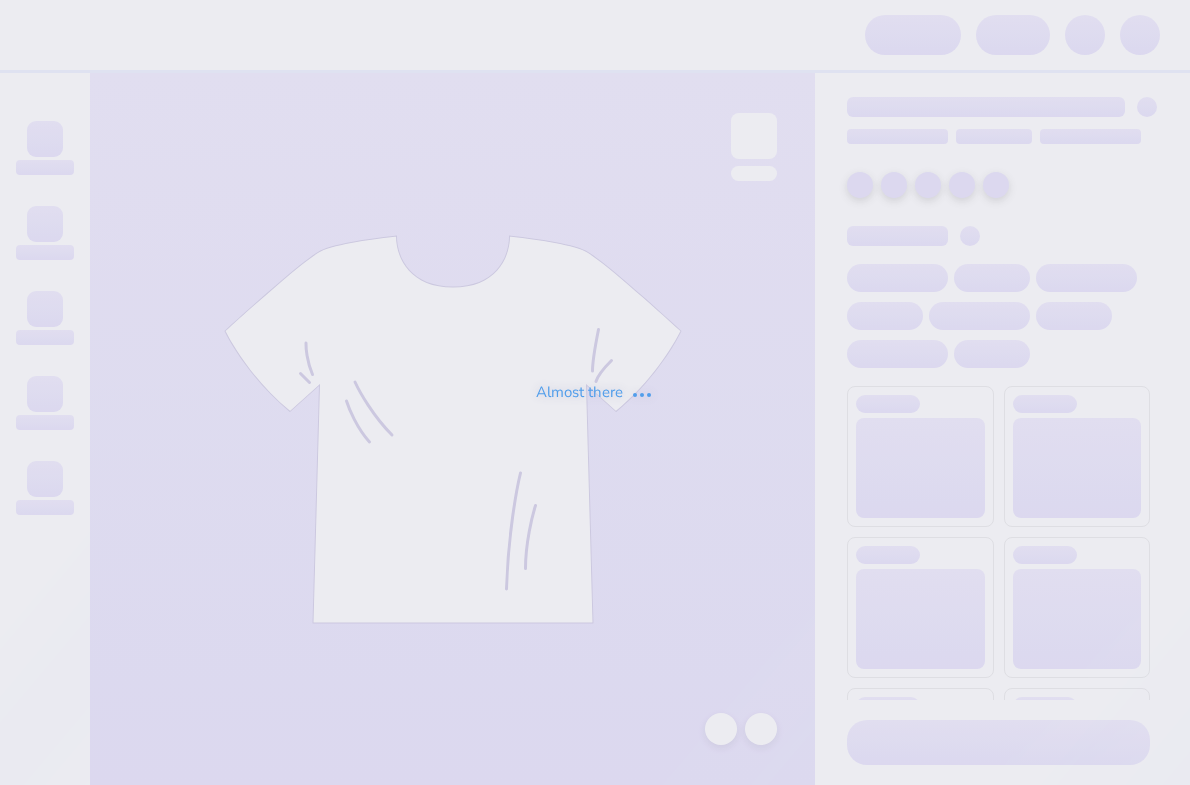 scroll, scrollTop: 0, scrollLeft: 0, axis: both 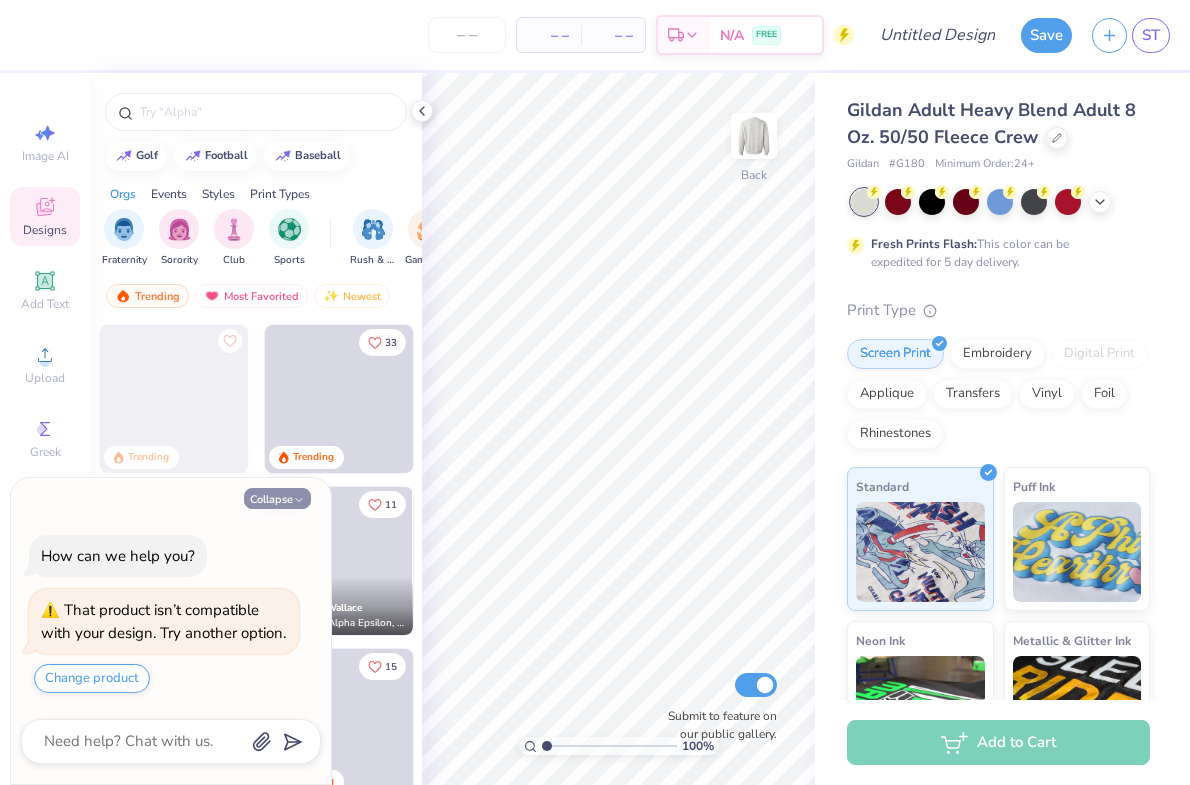 click 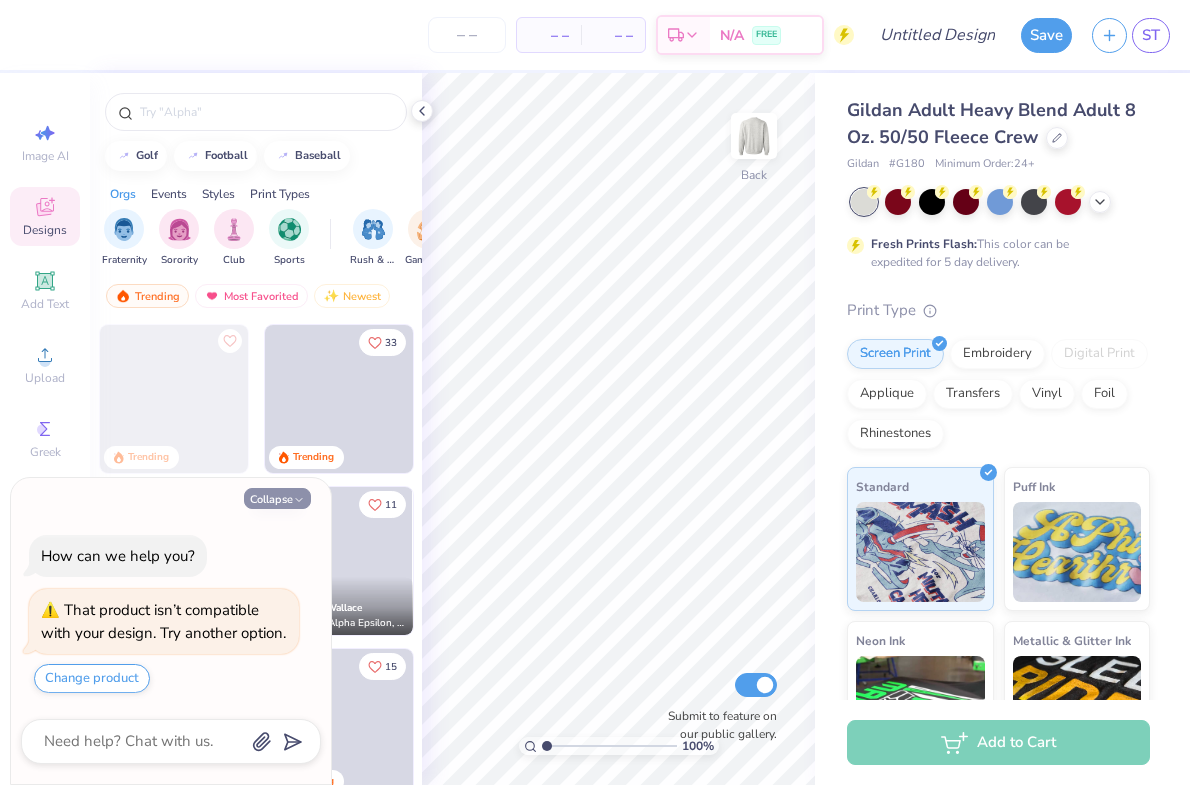 type on "x" 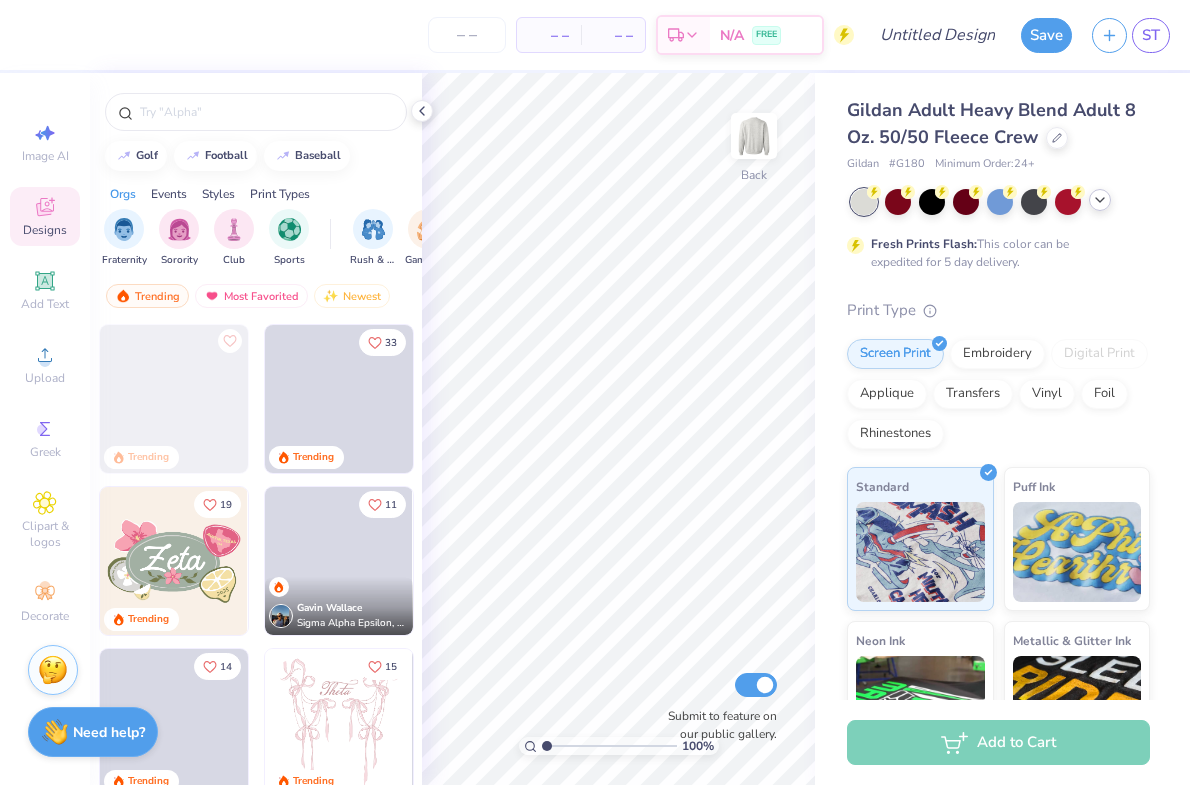click 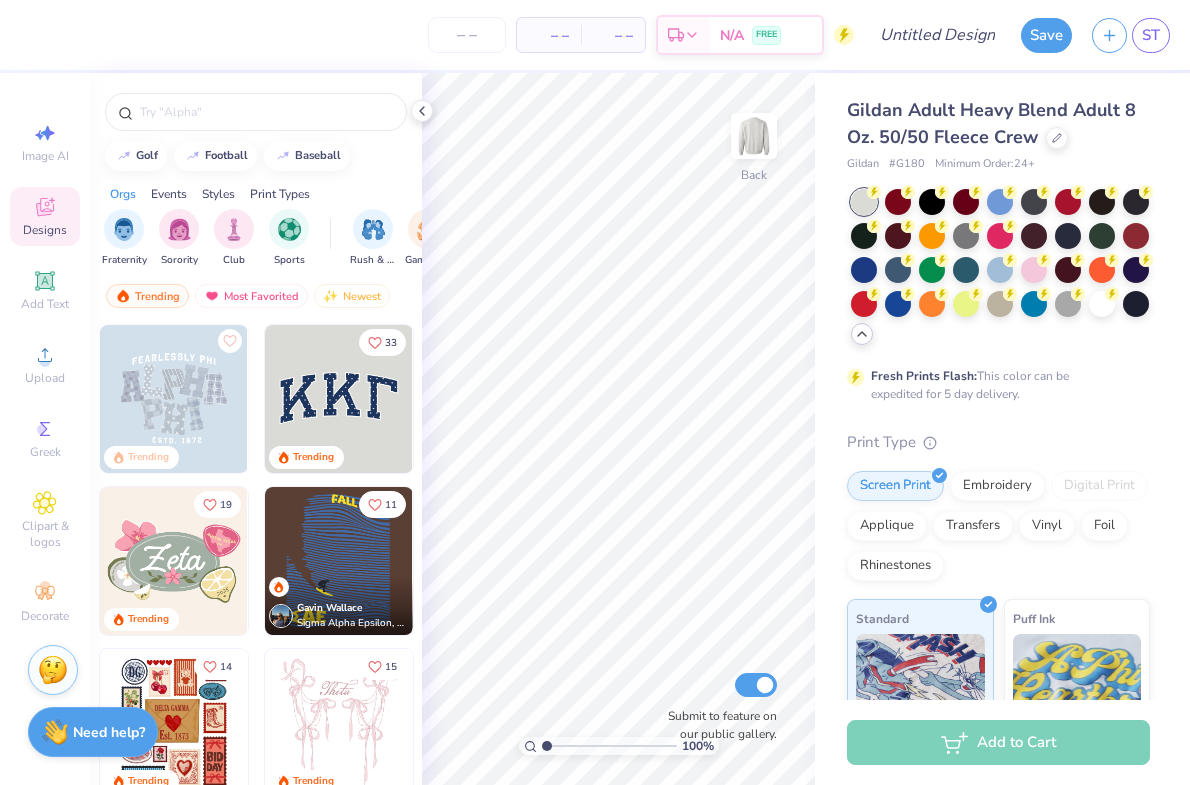 click at bounding box center (1000, 268) 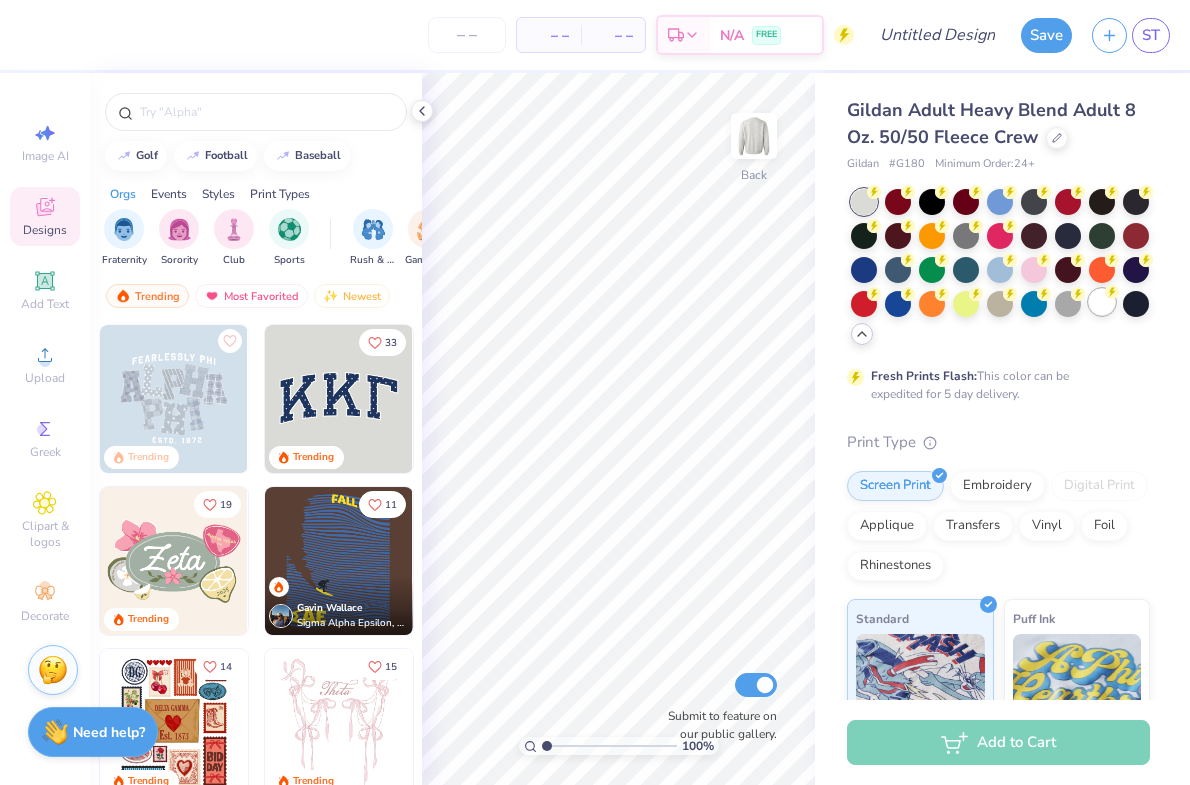 click at bounding box center (1102, 302) 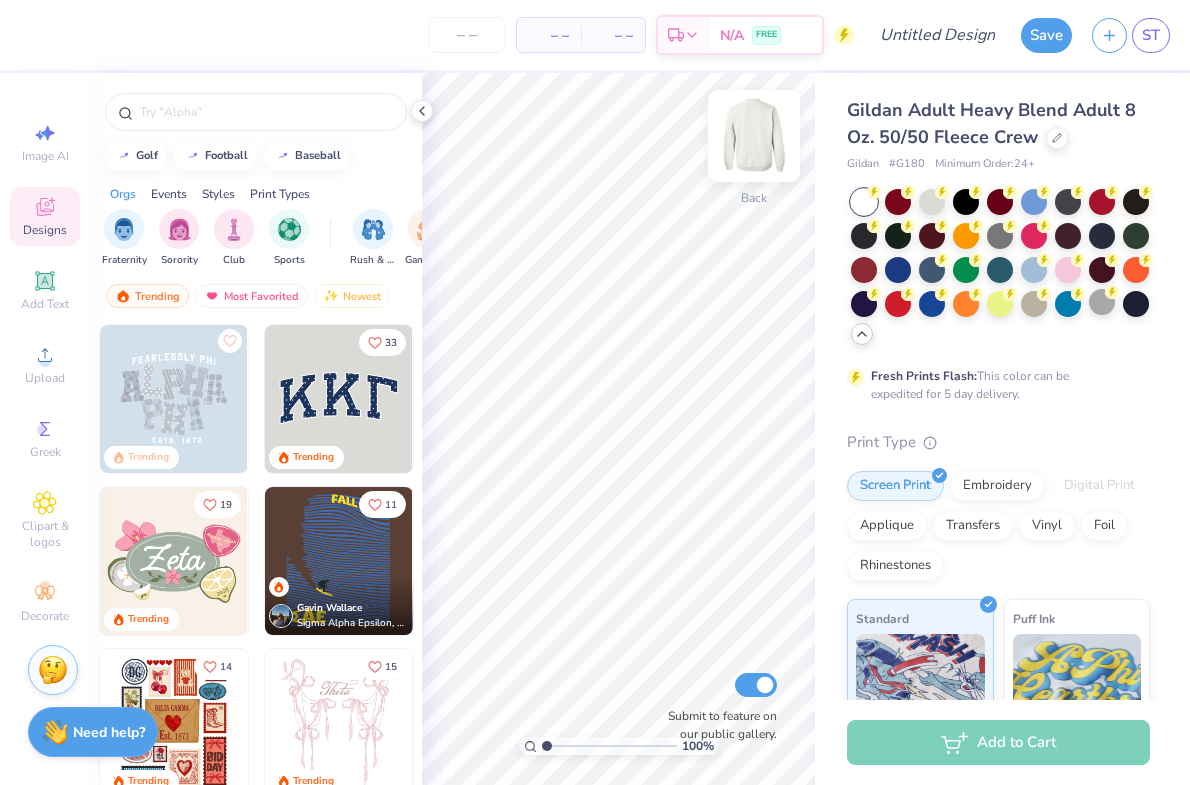 click at bounding box center [754, 136] 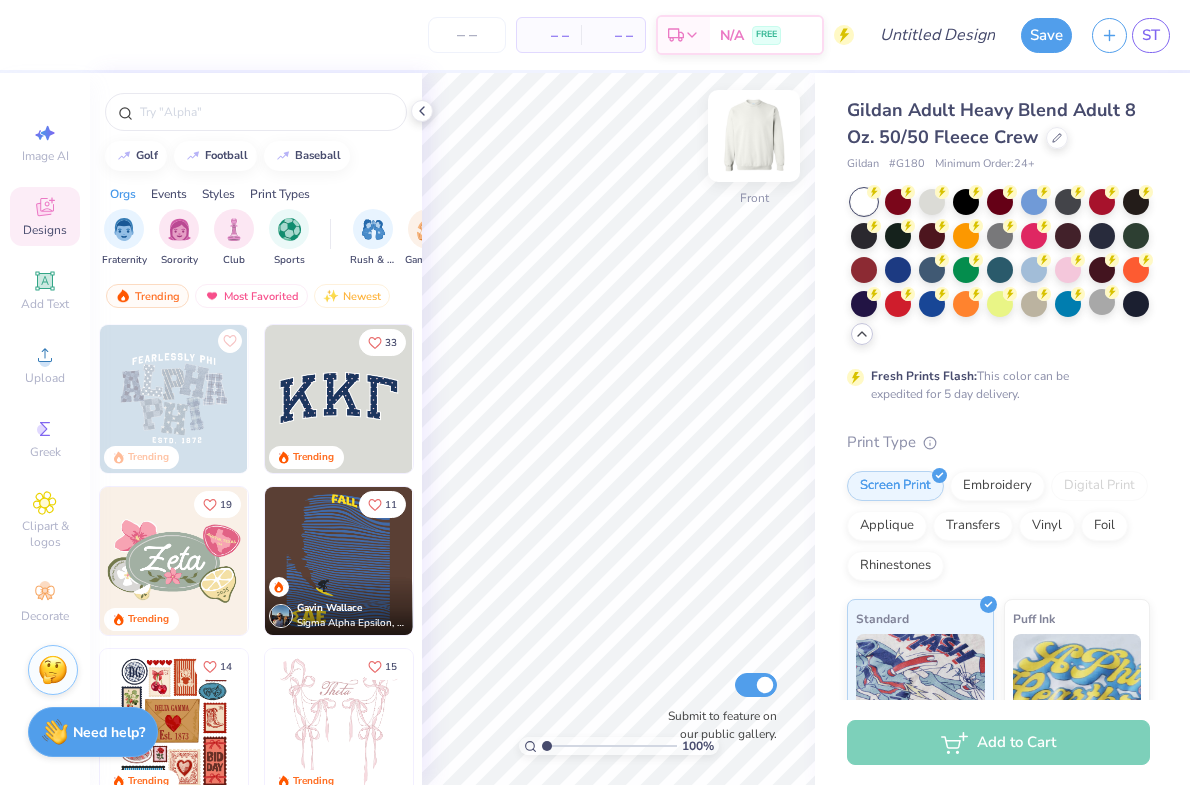 click at bounding box center (754, 136) 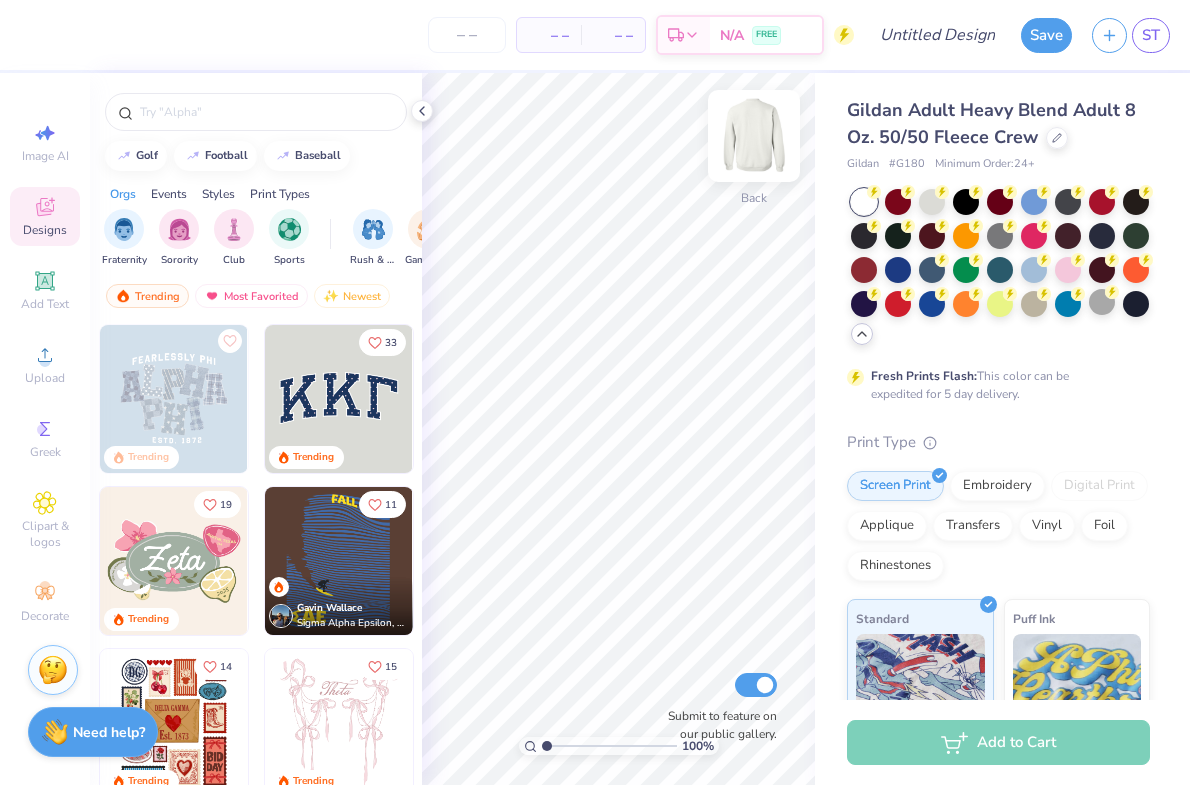 click at bounding box center [754, 136] 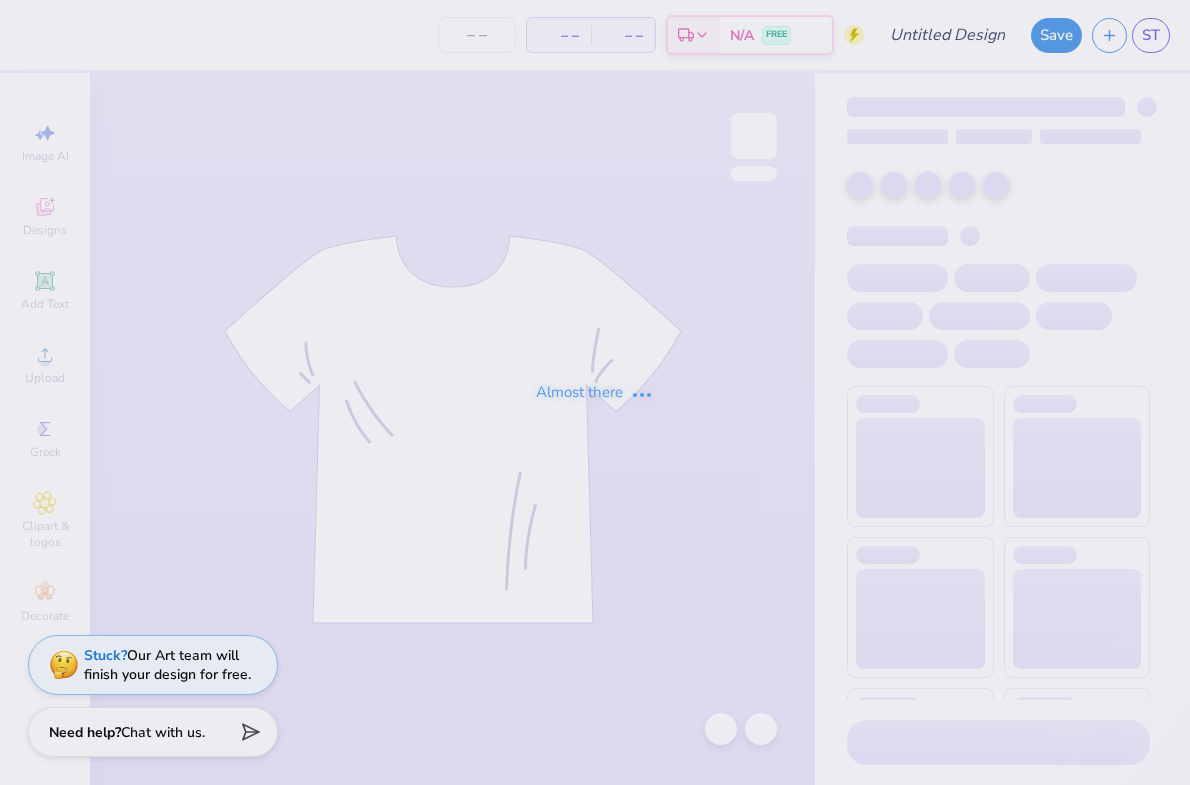 scroll, scrollTop: 0, scrollLeft: 0, axis: both 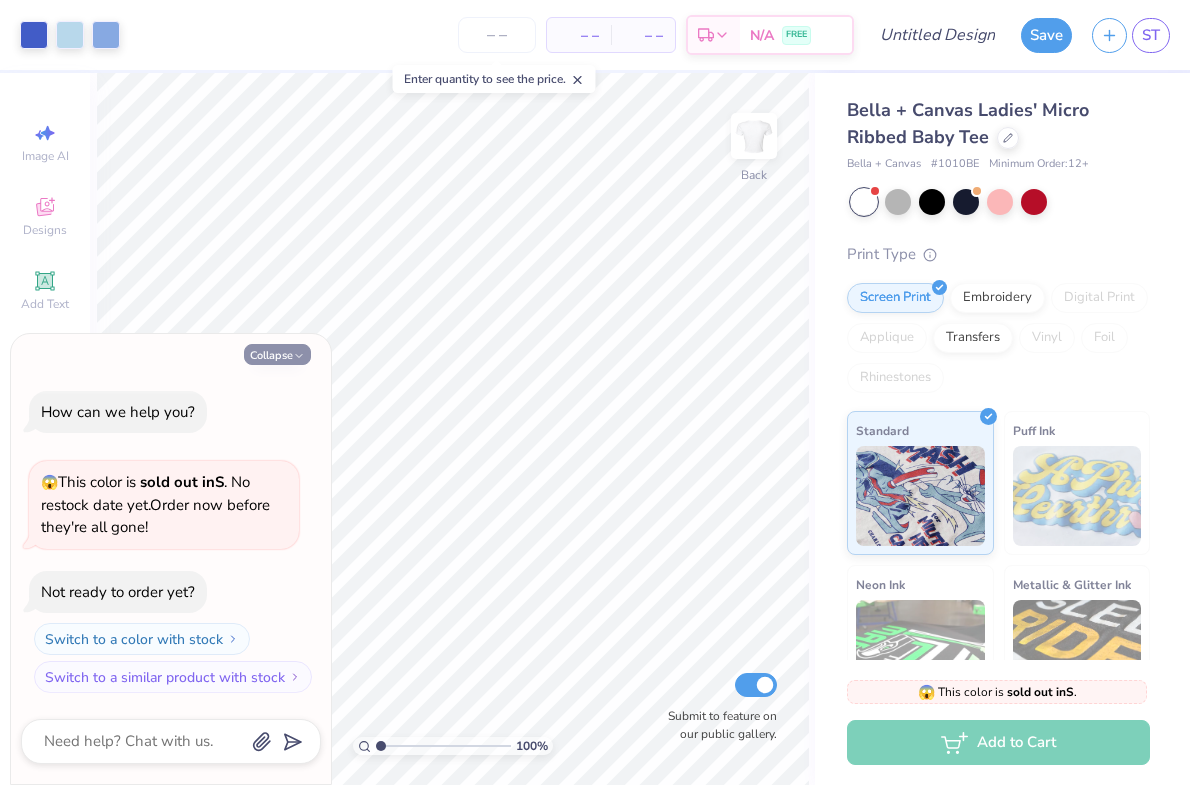 click on "Collapse" at bounding box center (277, 354) 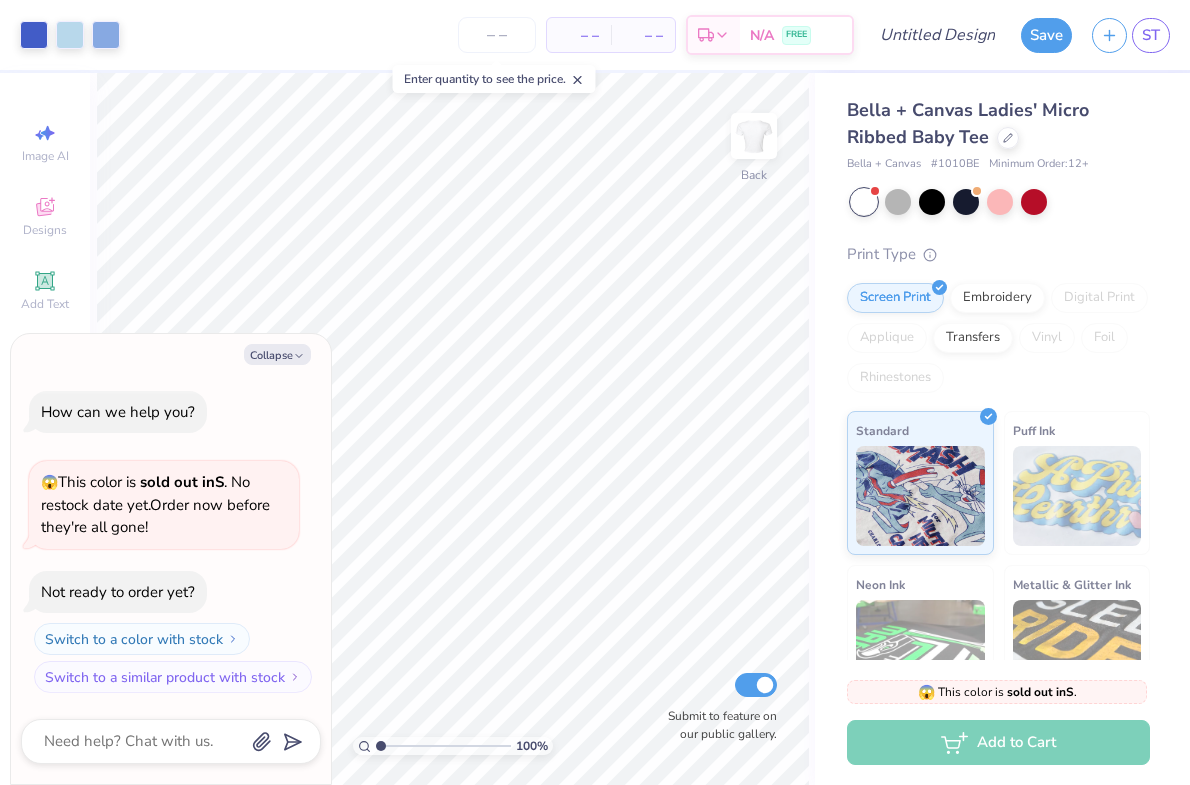 type on "x" 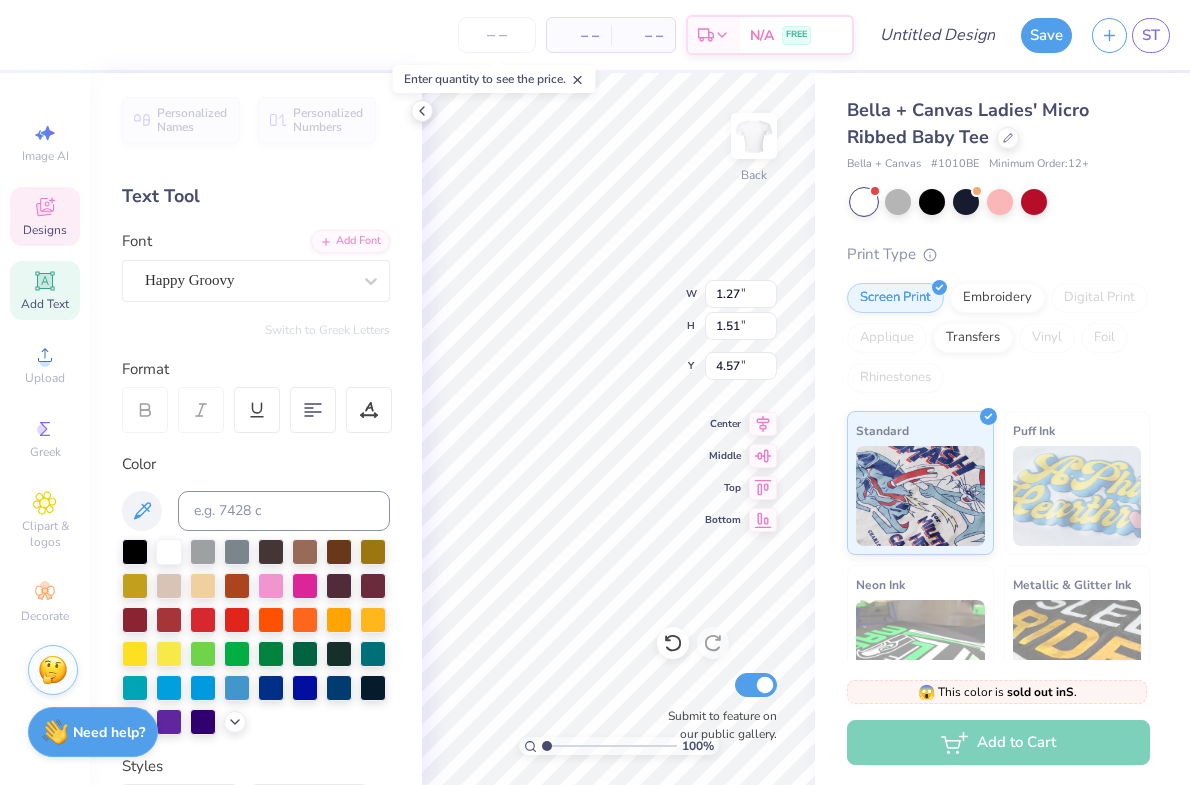 type on "D" 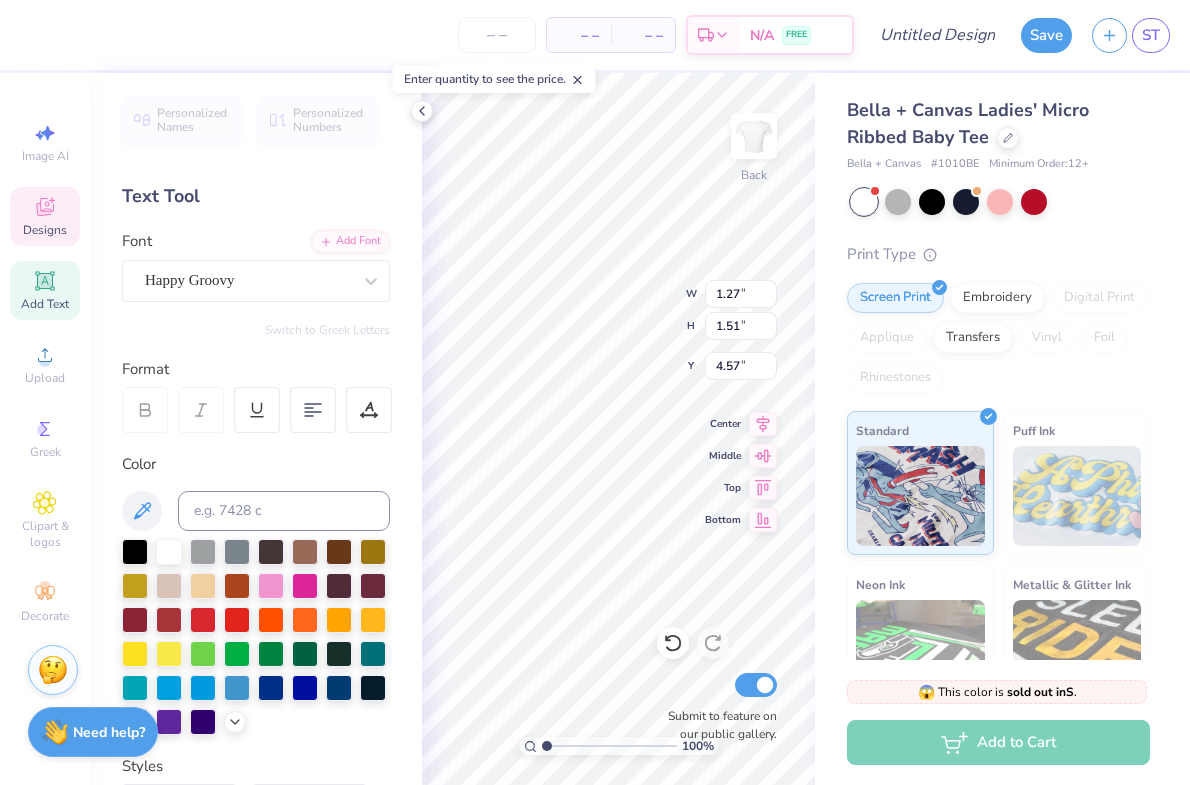 type 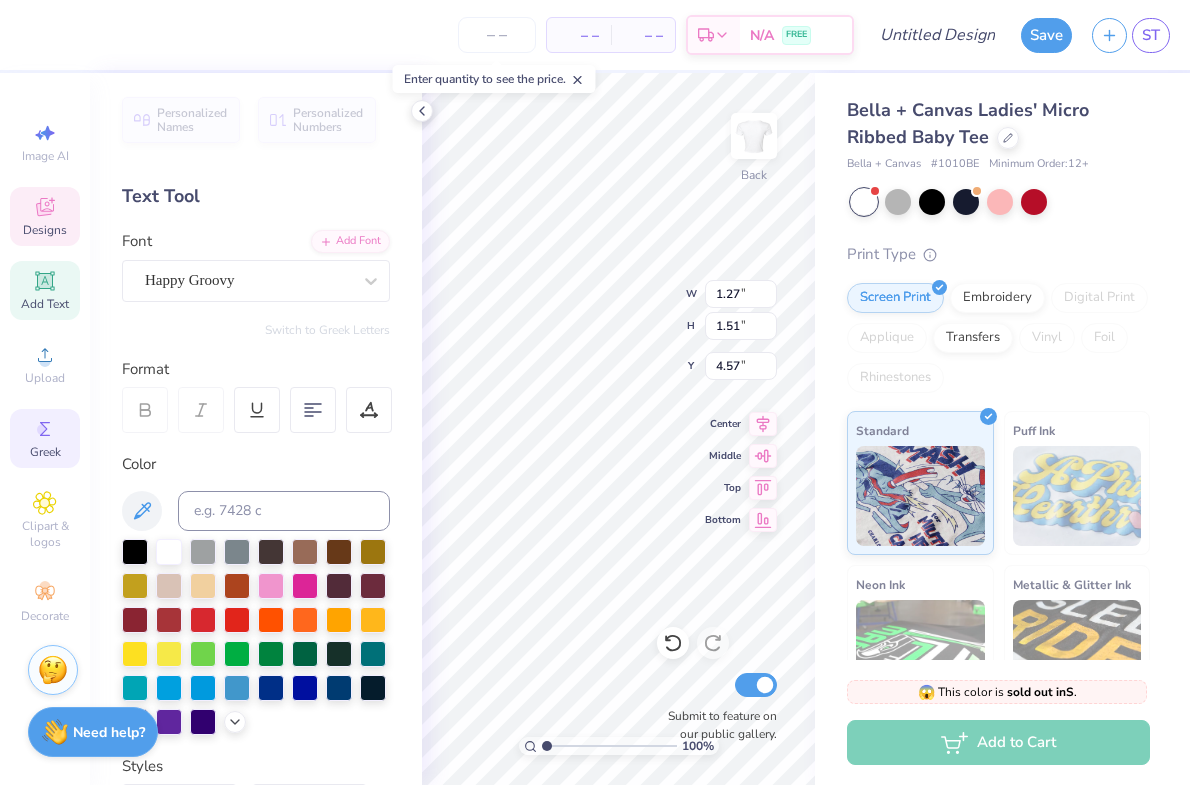 click 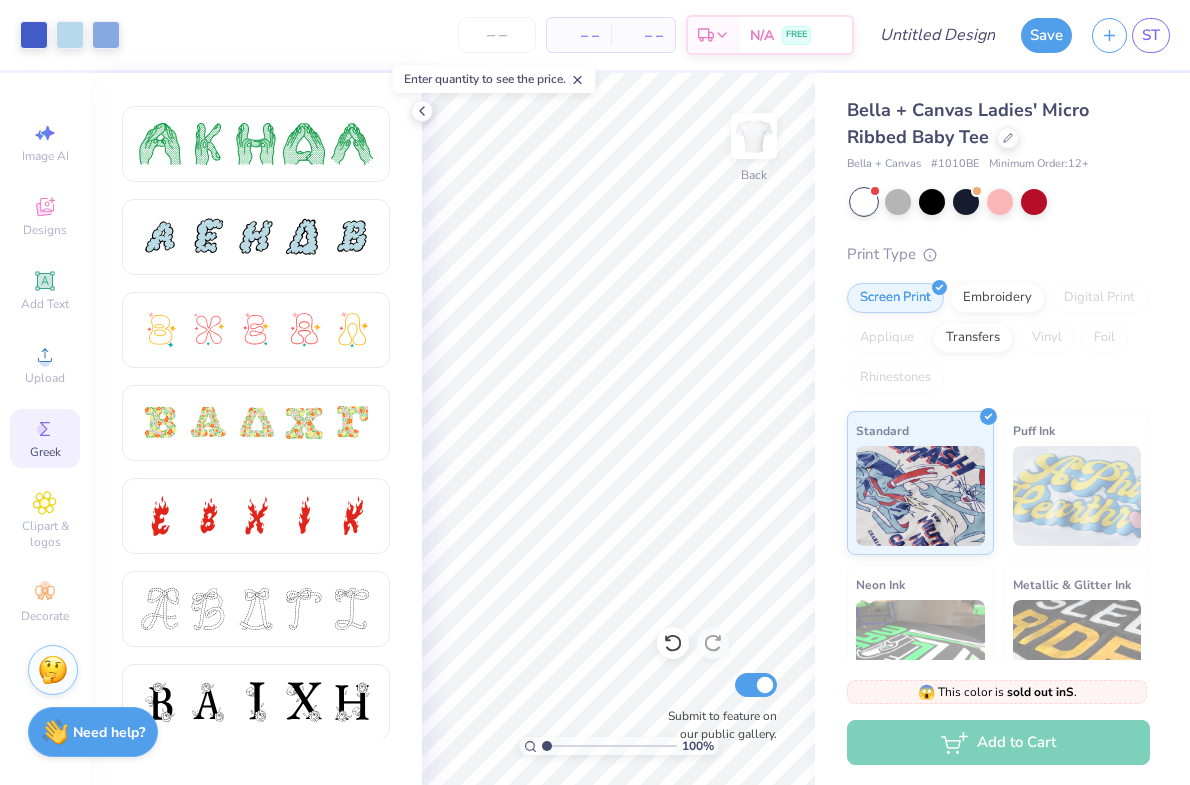 scroll, scrollTop: 184, scrollLeft: 0, axis: vertical 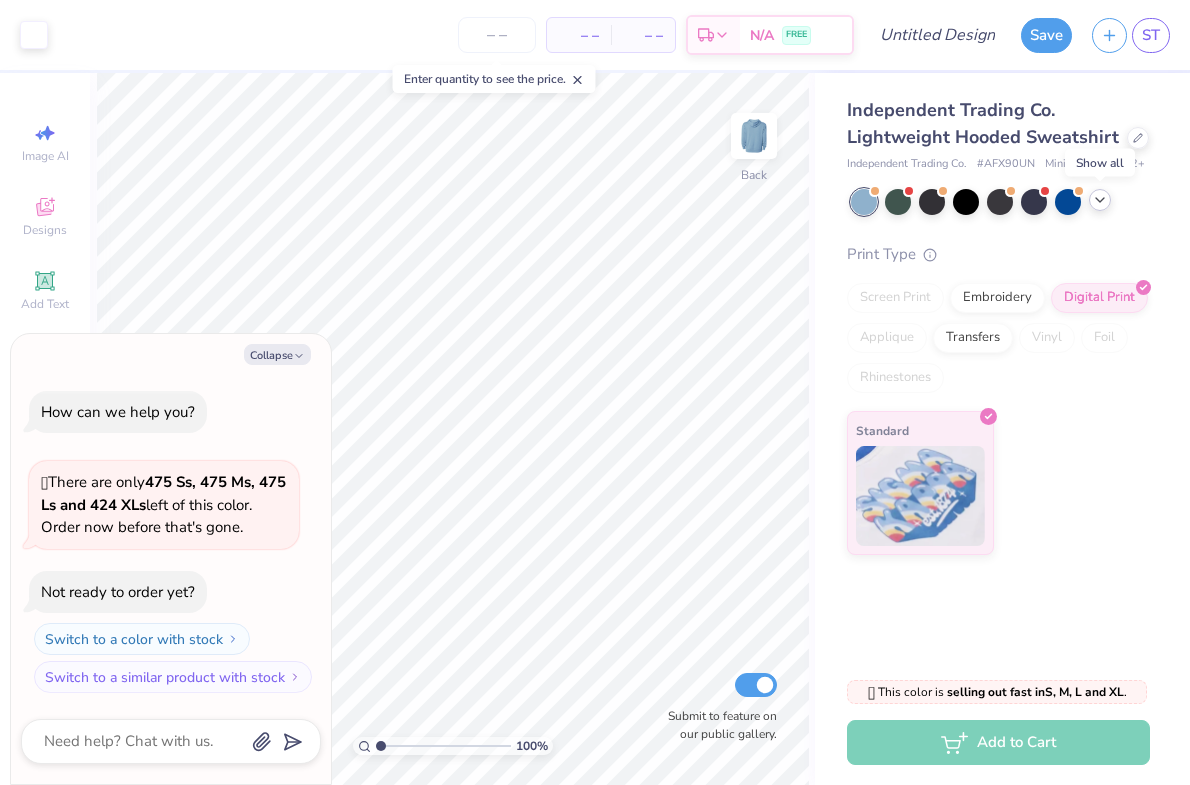 click 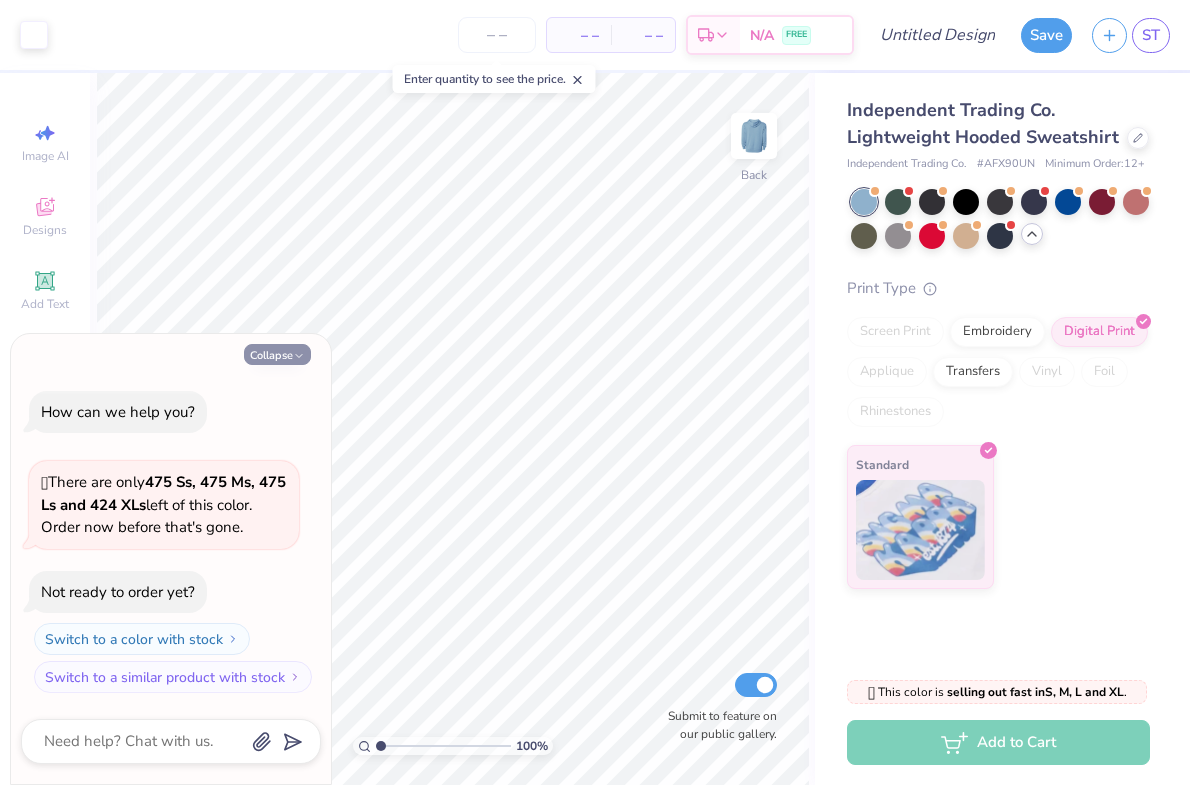click 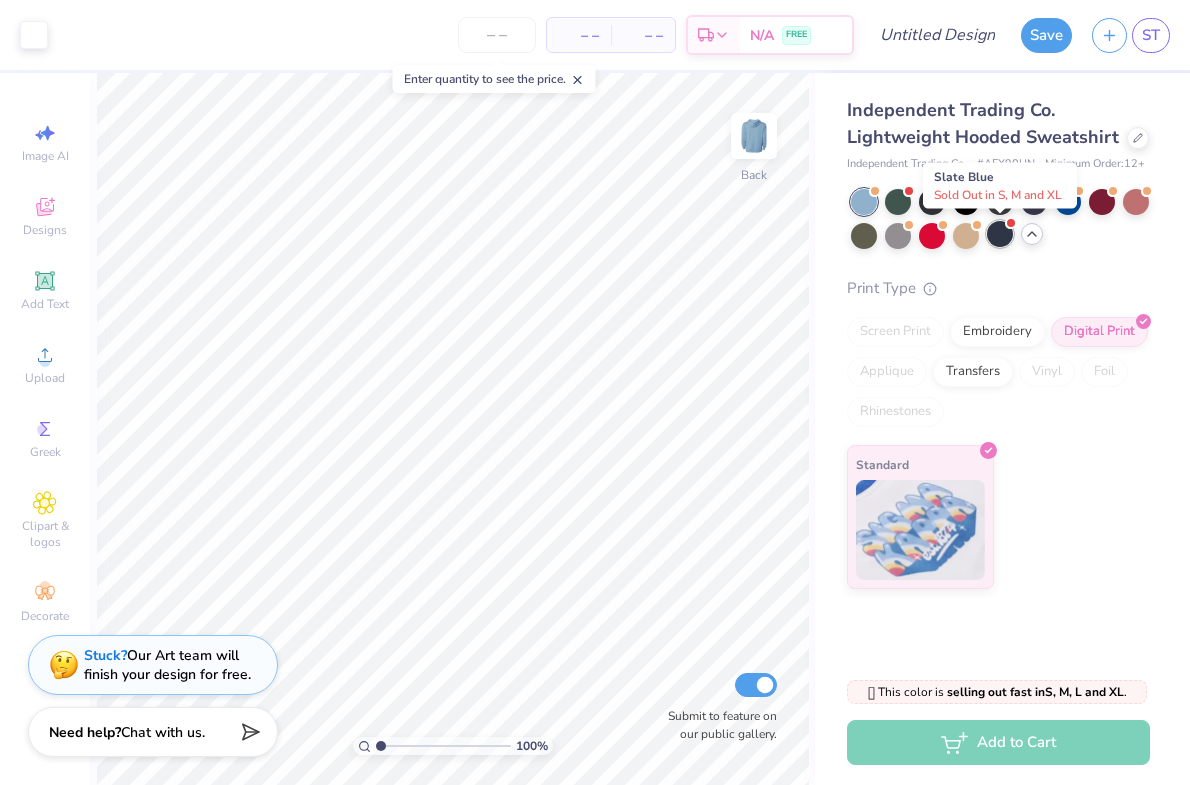 click at bounding box center (1000, 234) 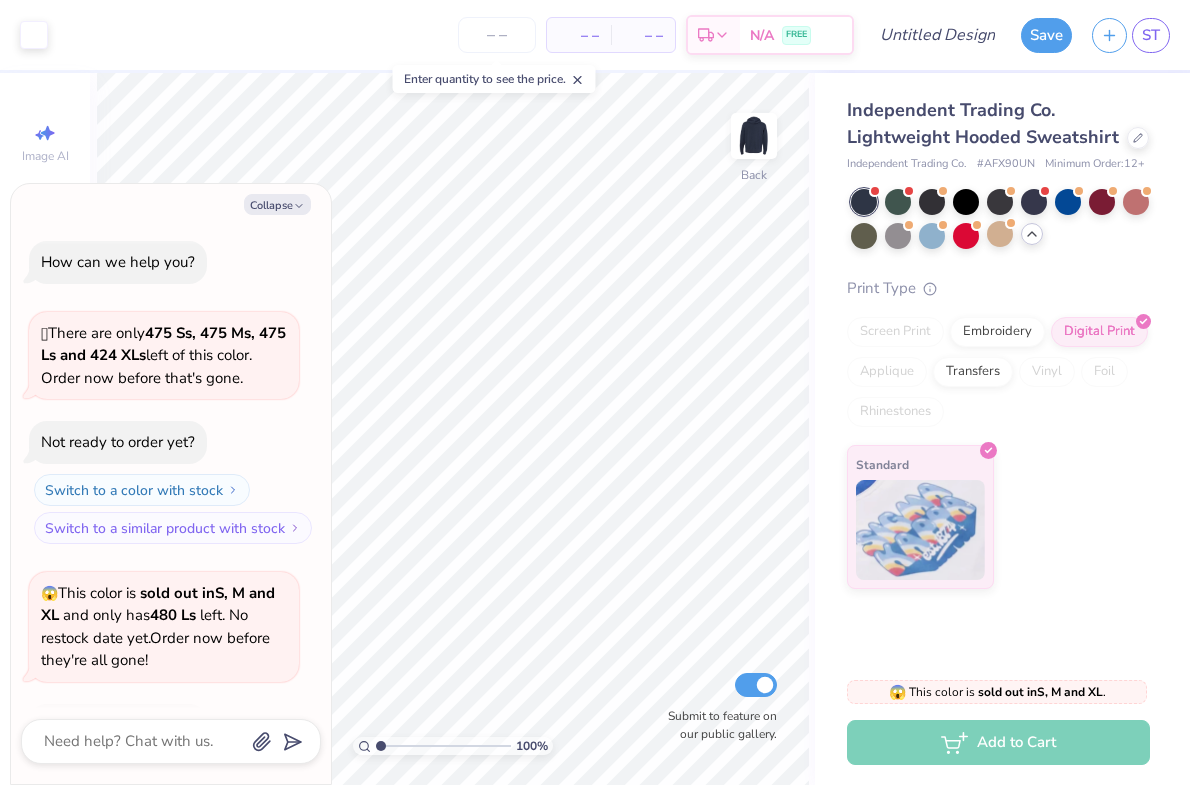 scroll, scrollTop: 133, scrollLeft: 0, axis: vertical 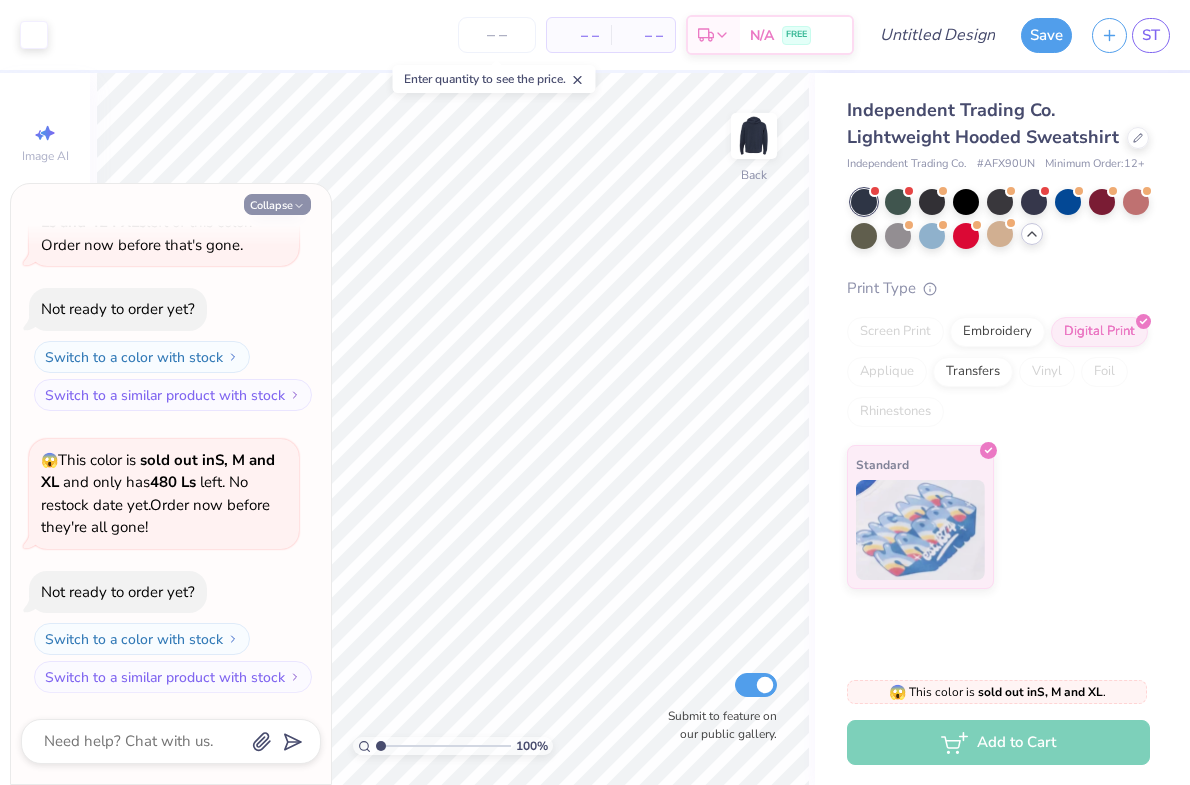 click on "Collapse" at bounding box center [277, 204] 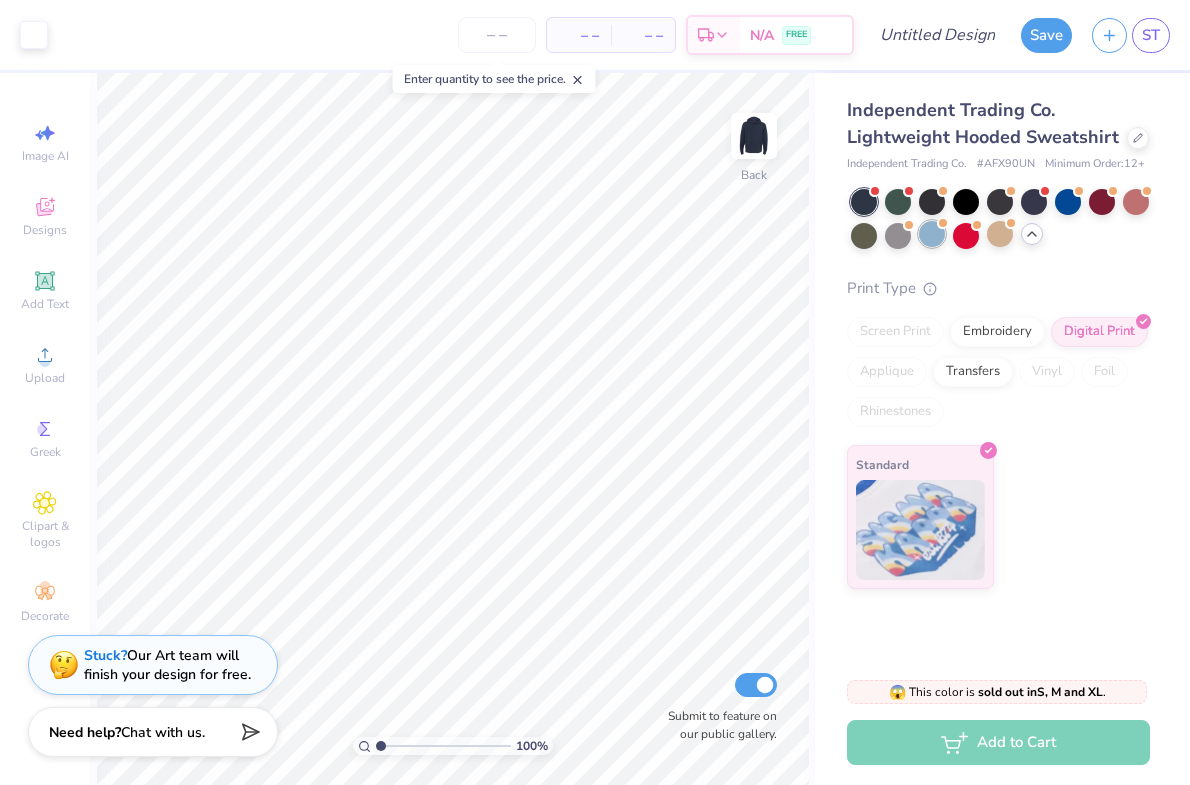 click at bounding box center [932, 234] 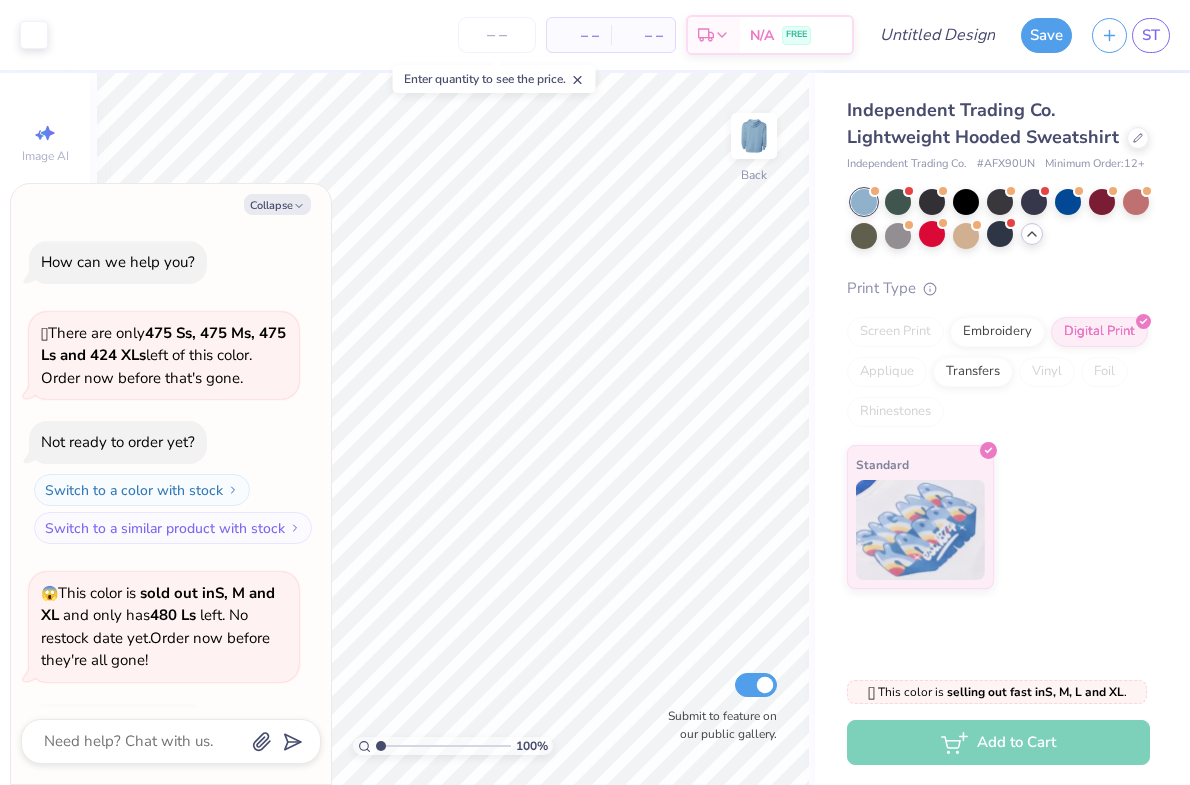 scroll, scrollTop: 393, scrollLeft: 0, axis: vertical 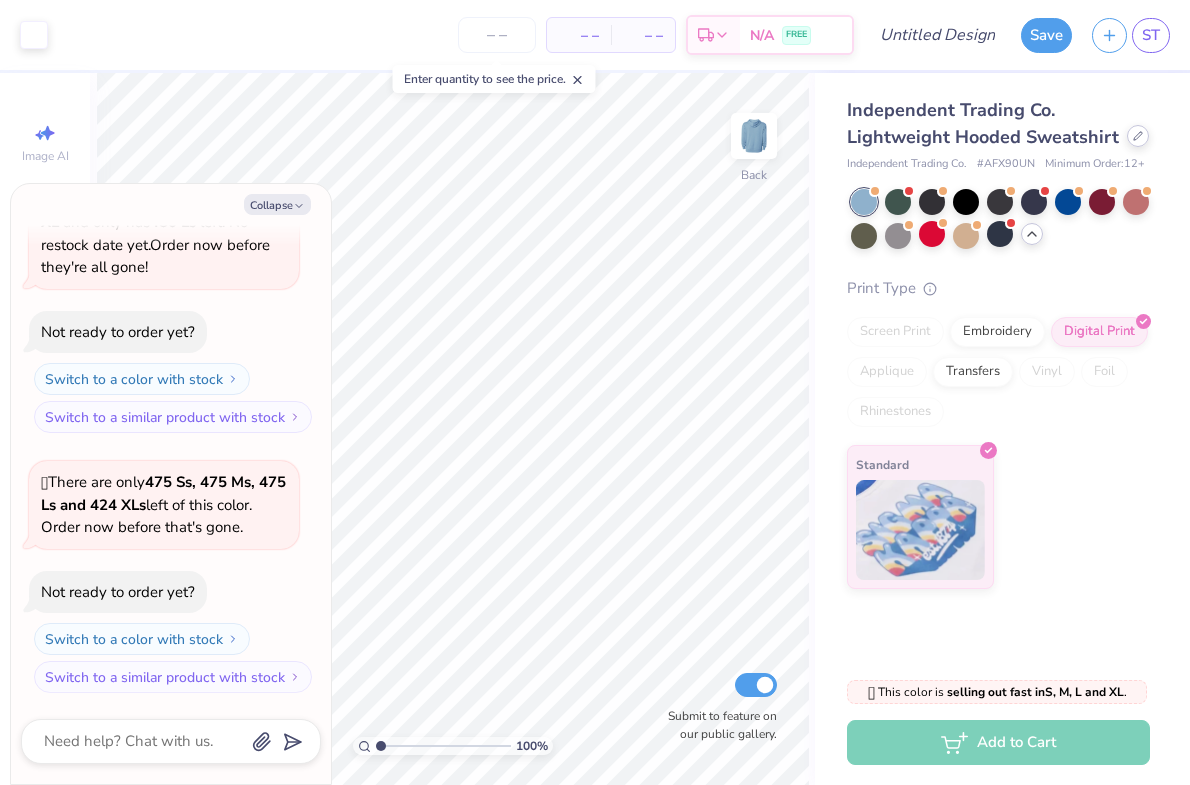 click at bounding box center (1138, 136) 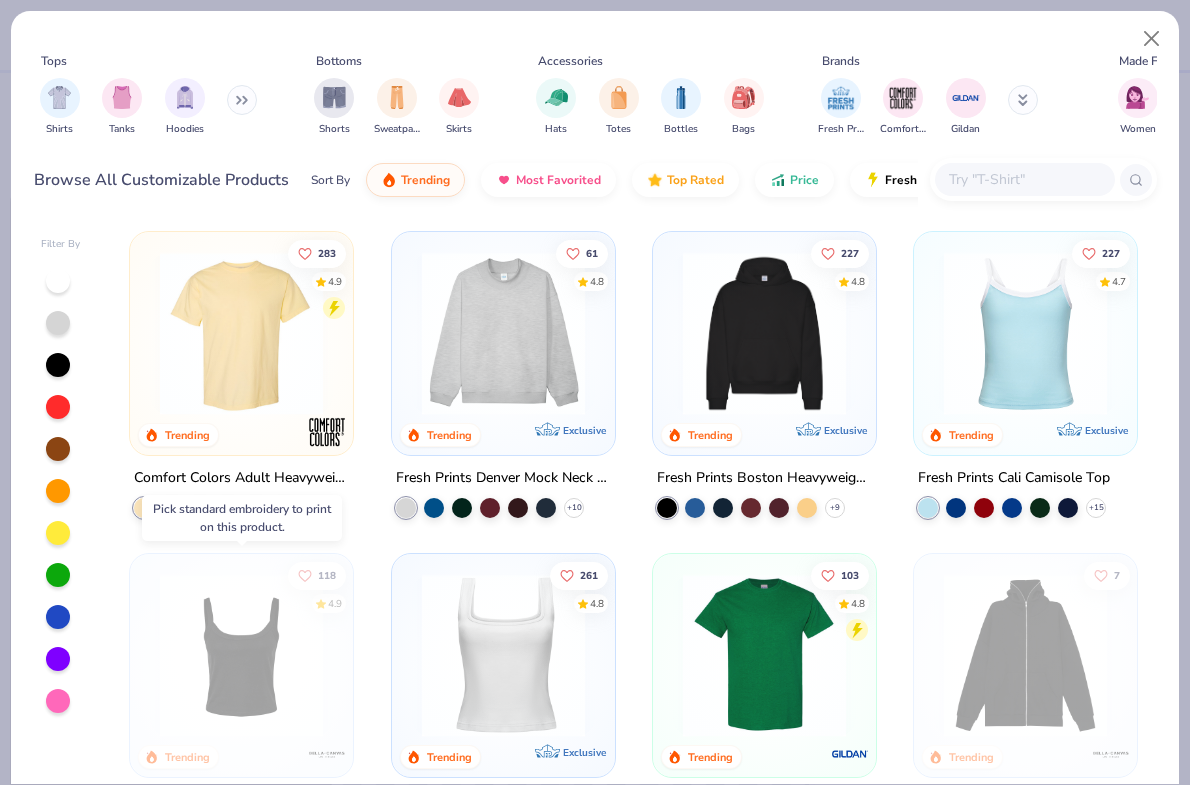 click at bounding box center (241, 655) 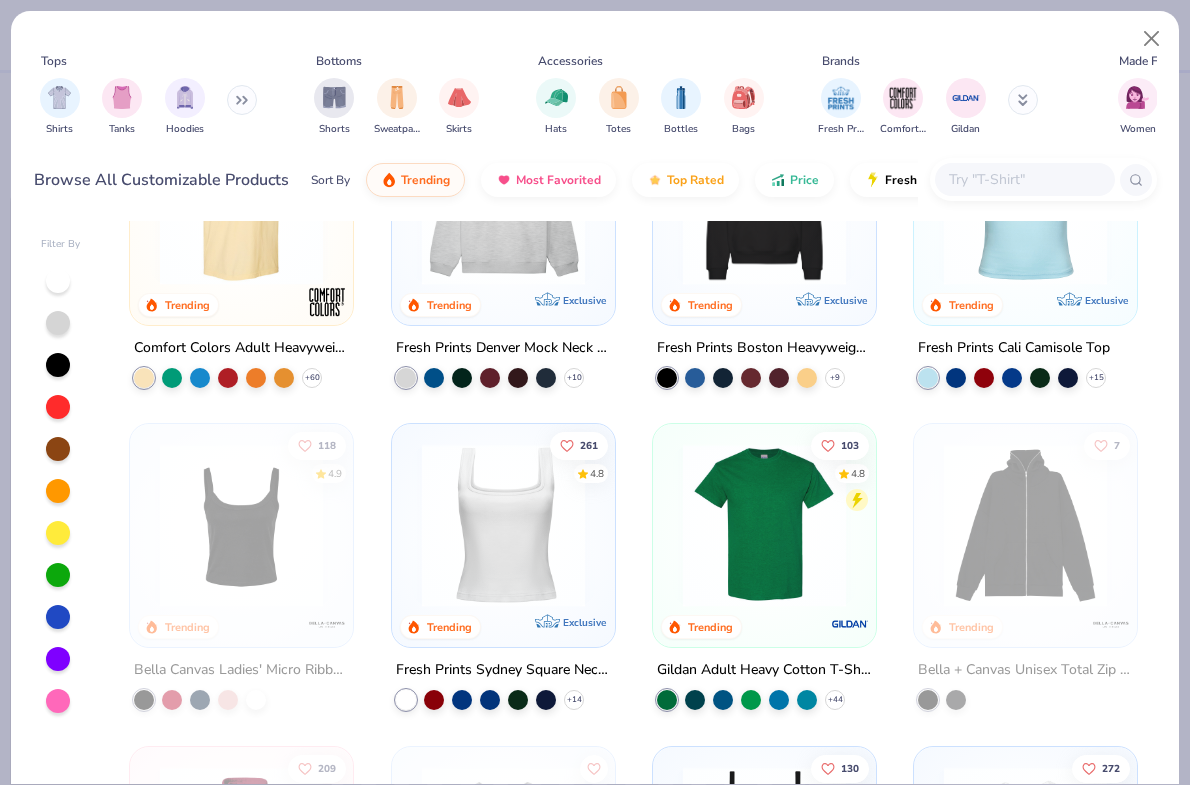 scroll, scrollTop: 138, scrollLeft: 0, axis: vertical 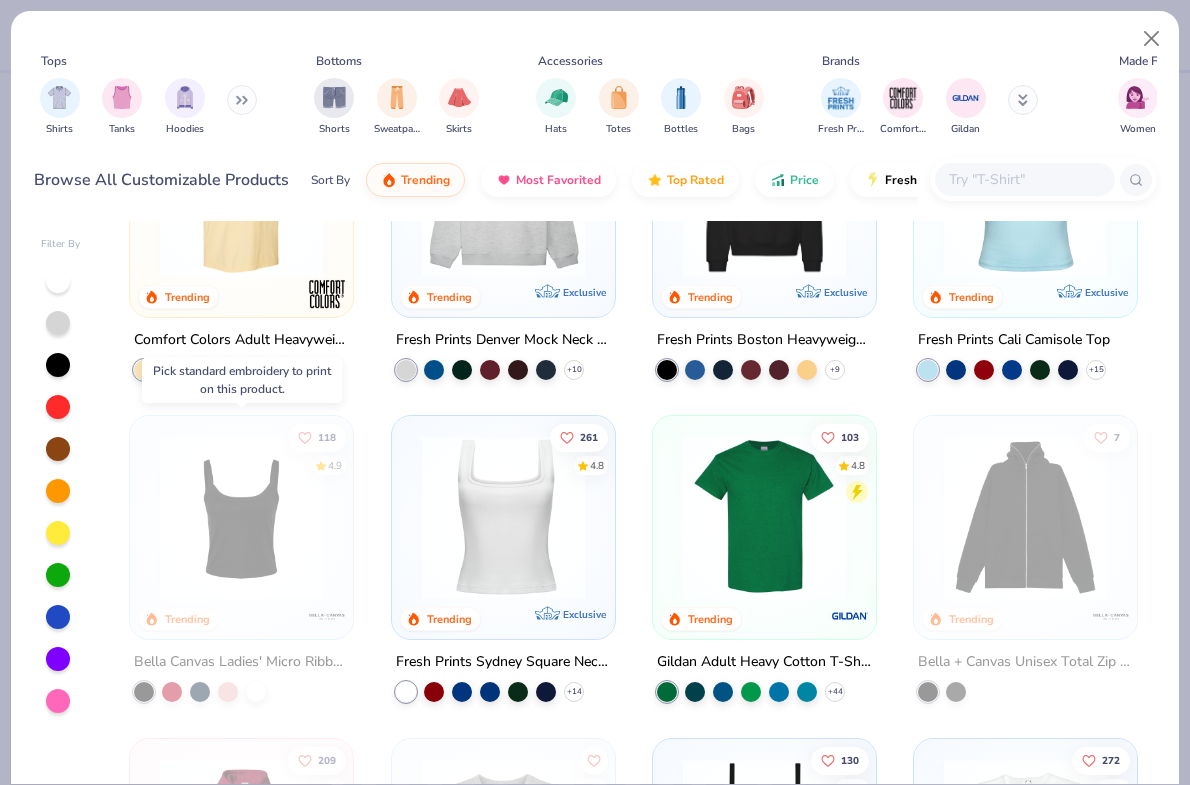 click at bounding box center [241, 517] 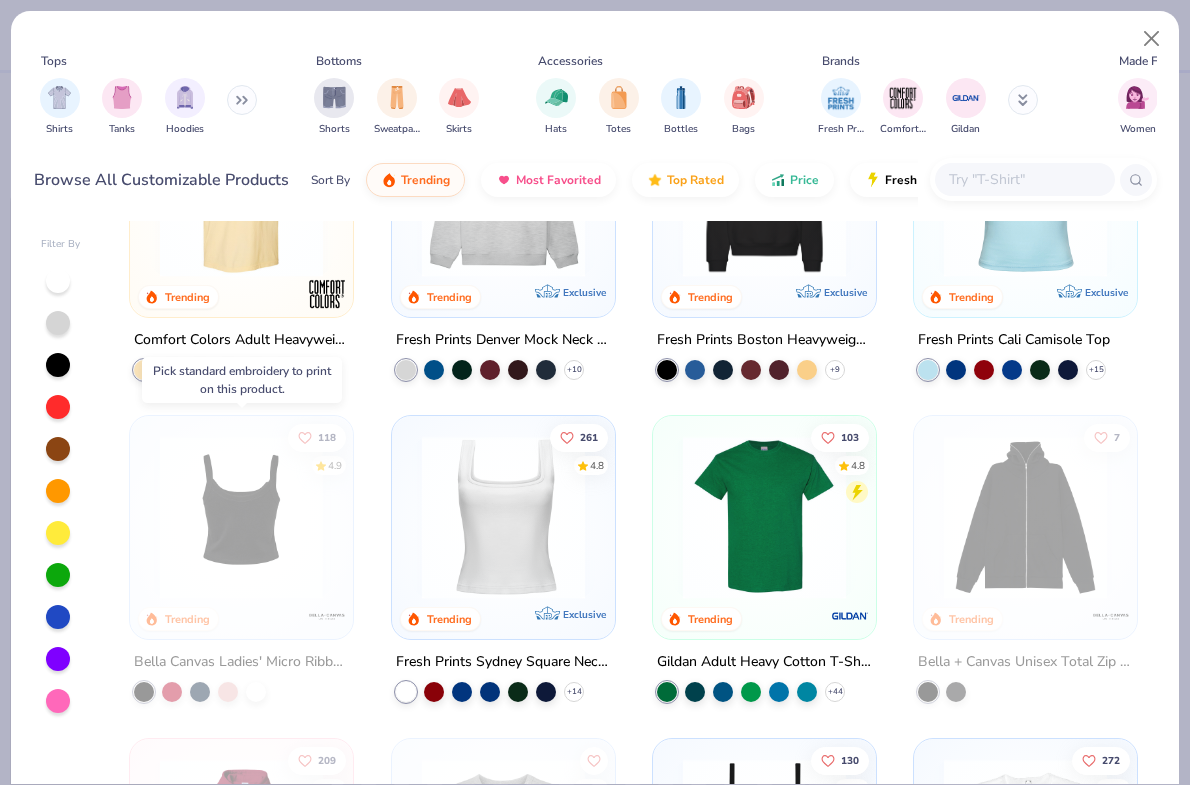 click at bounding box center [241, 517] 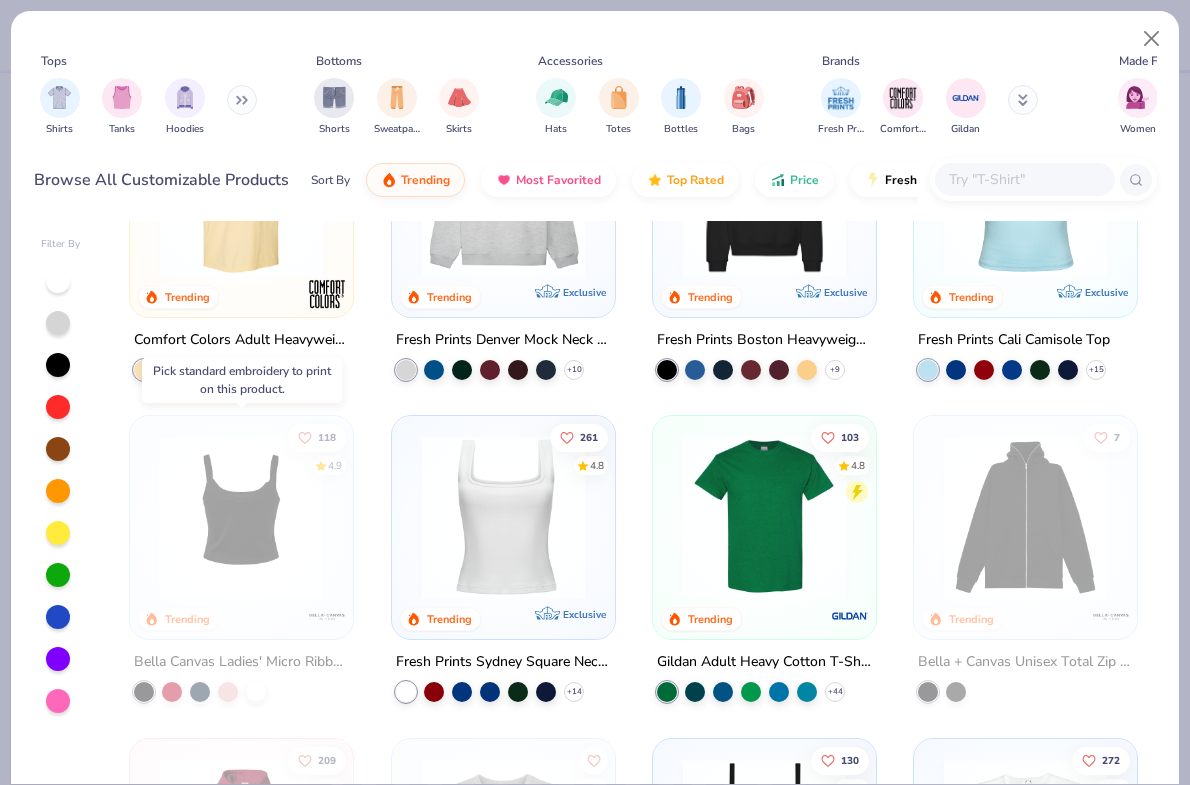 click at bounding box center (241, 517) 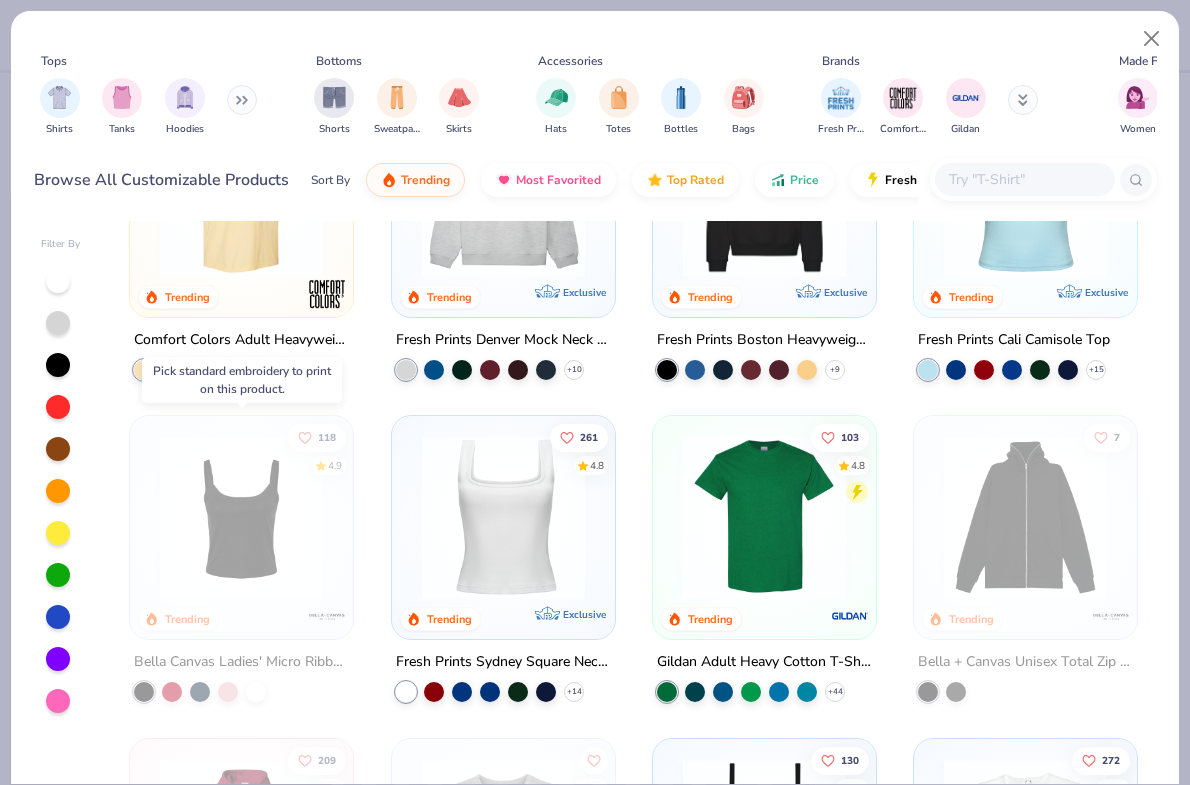 click at bounding box center (241, 517) 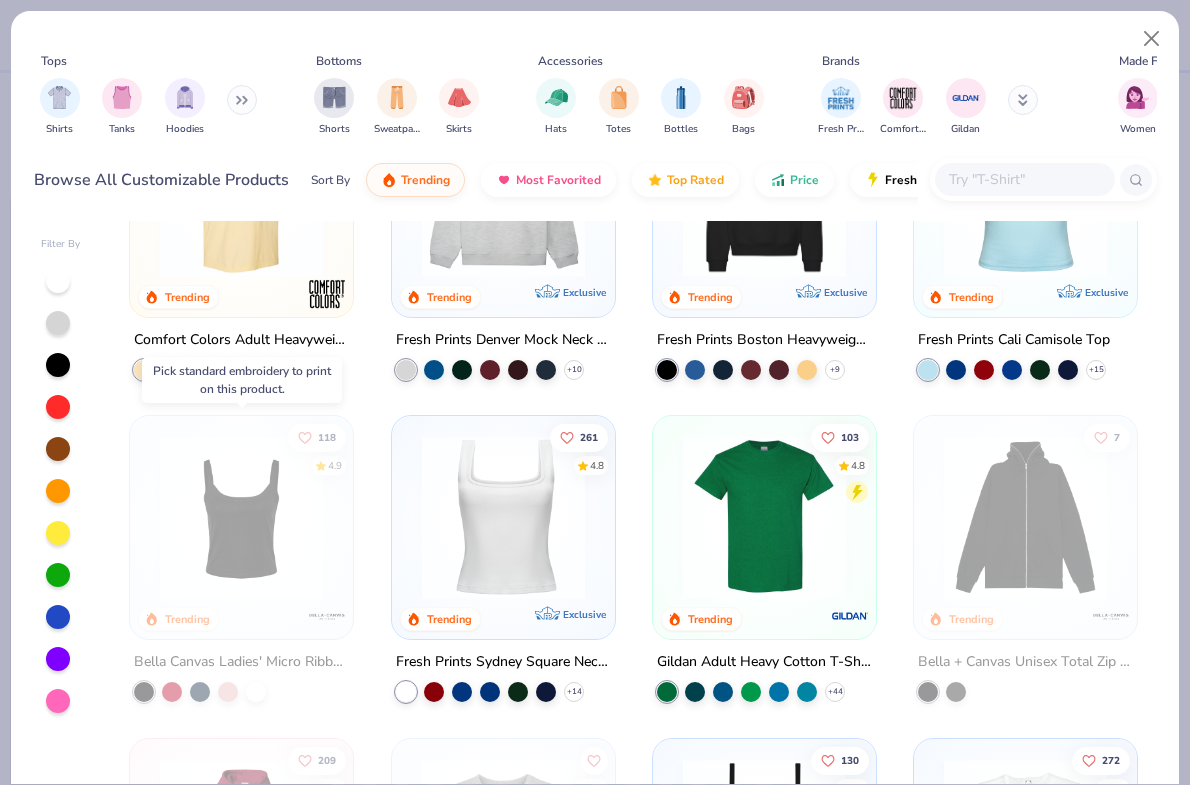 click at bounding box center (241, 517) 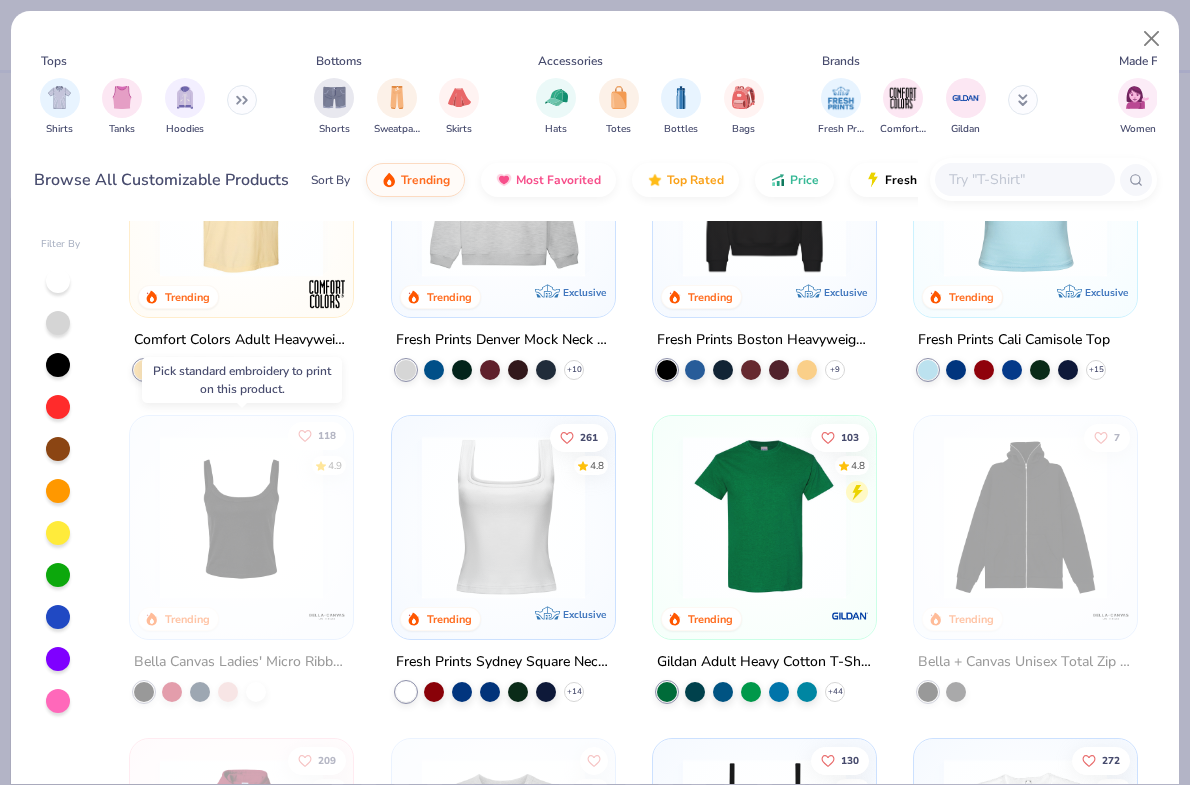click 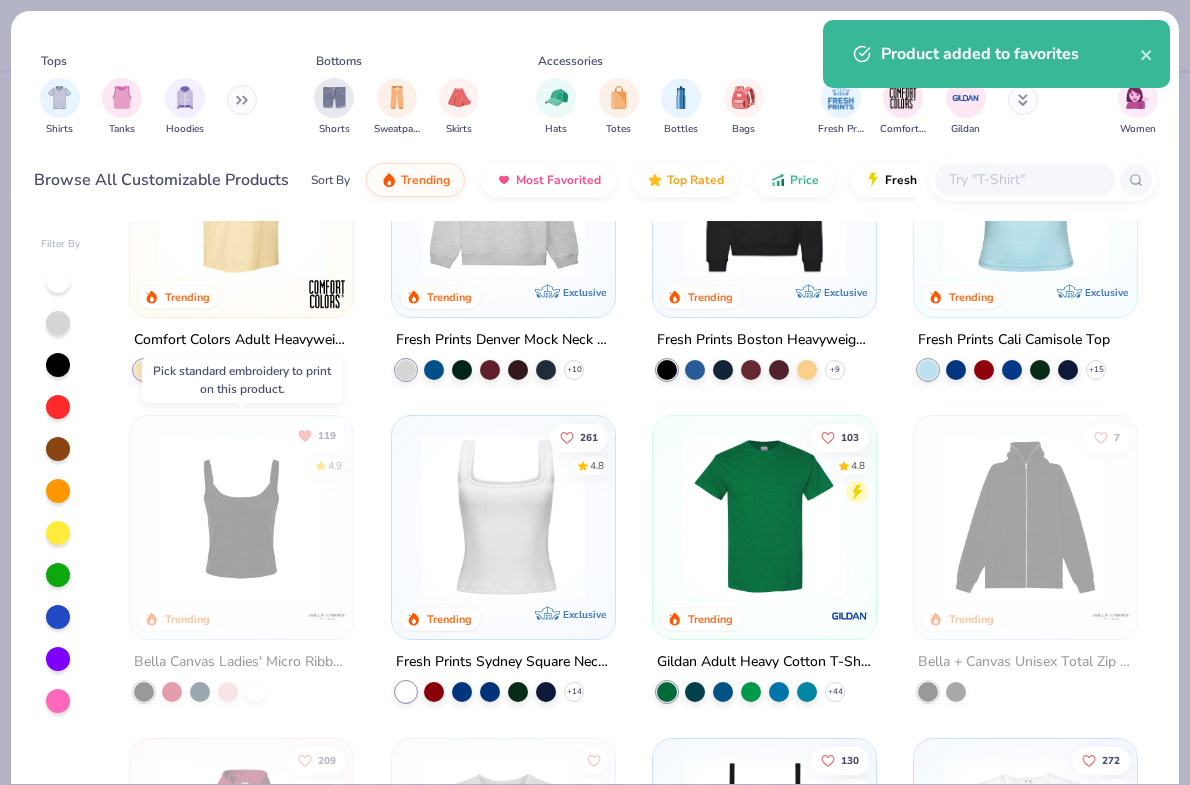 click 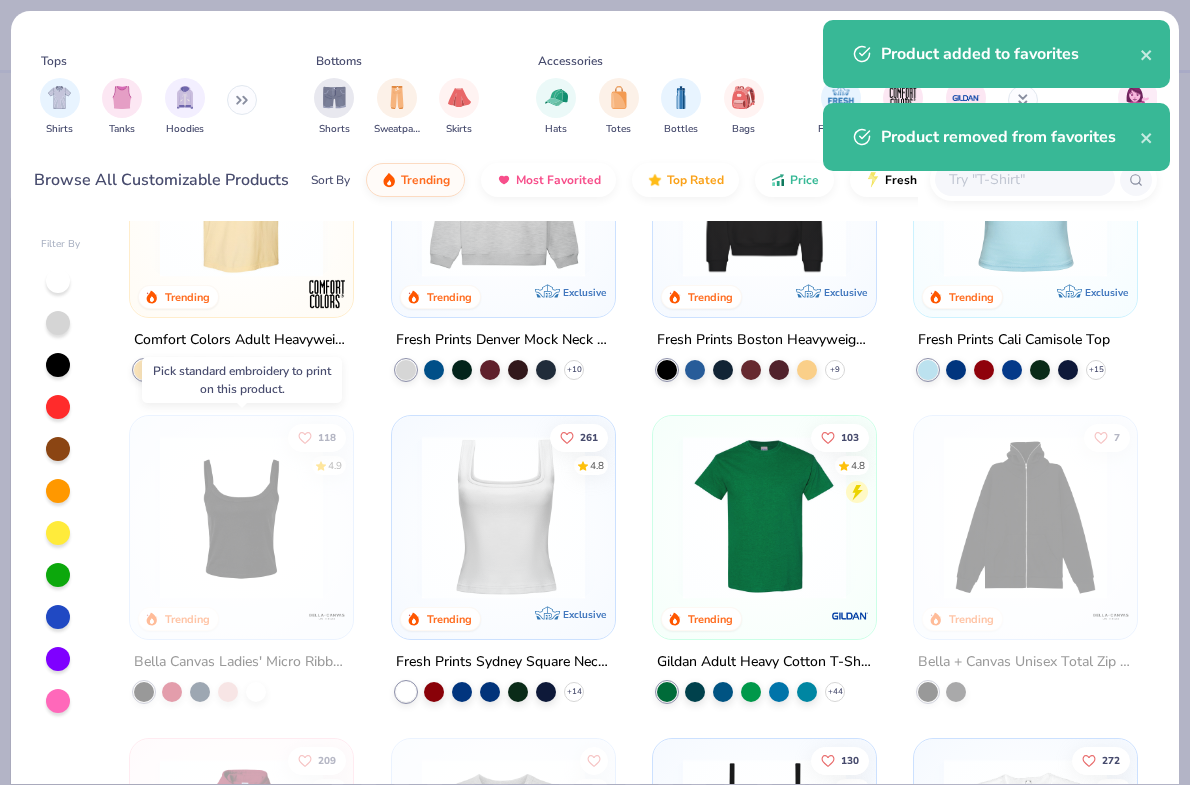 click at bounding box center [241, 517] 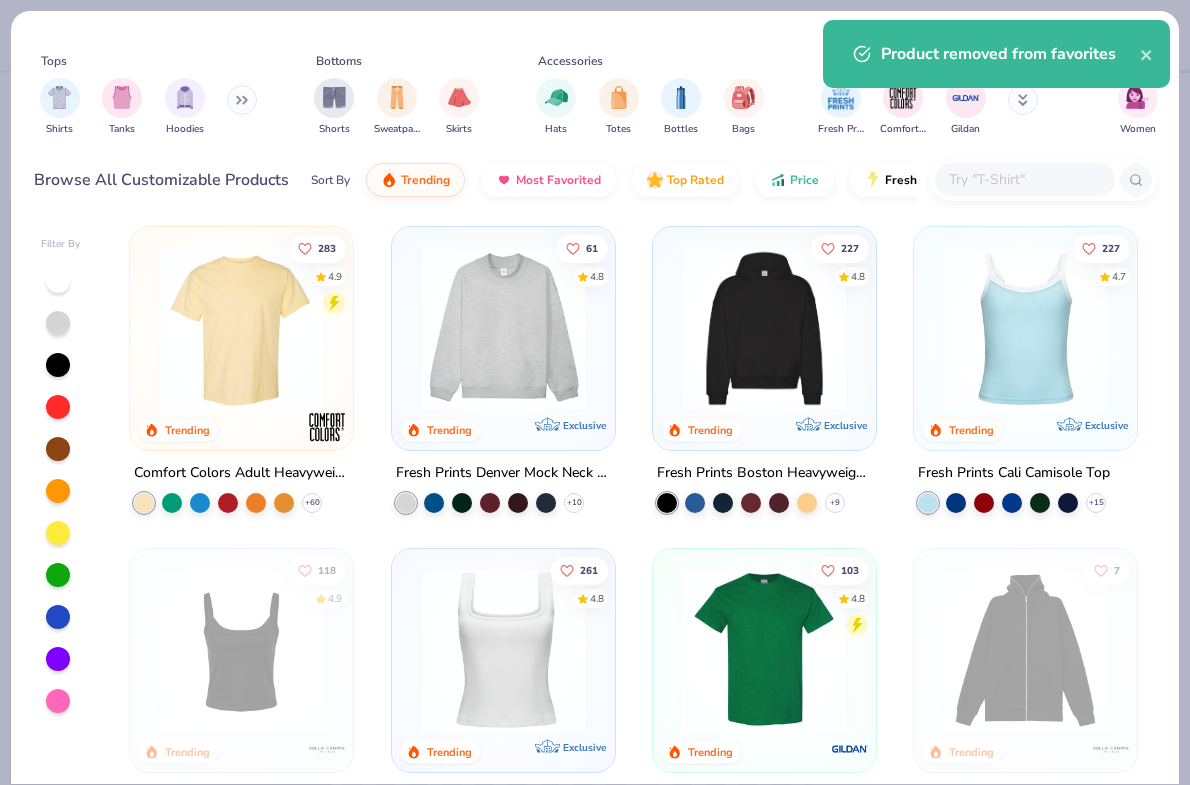 scroll, scrollTop: 0, scrollLeft: 0, axis: both 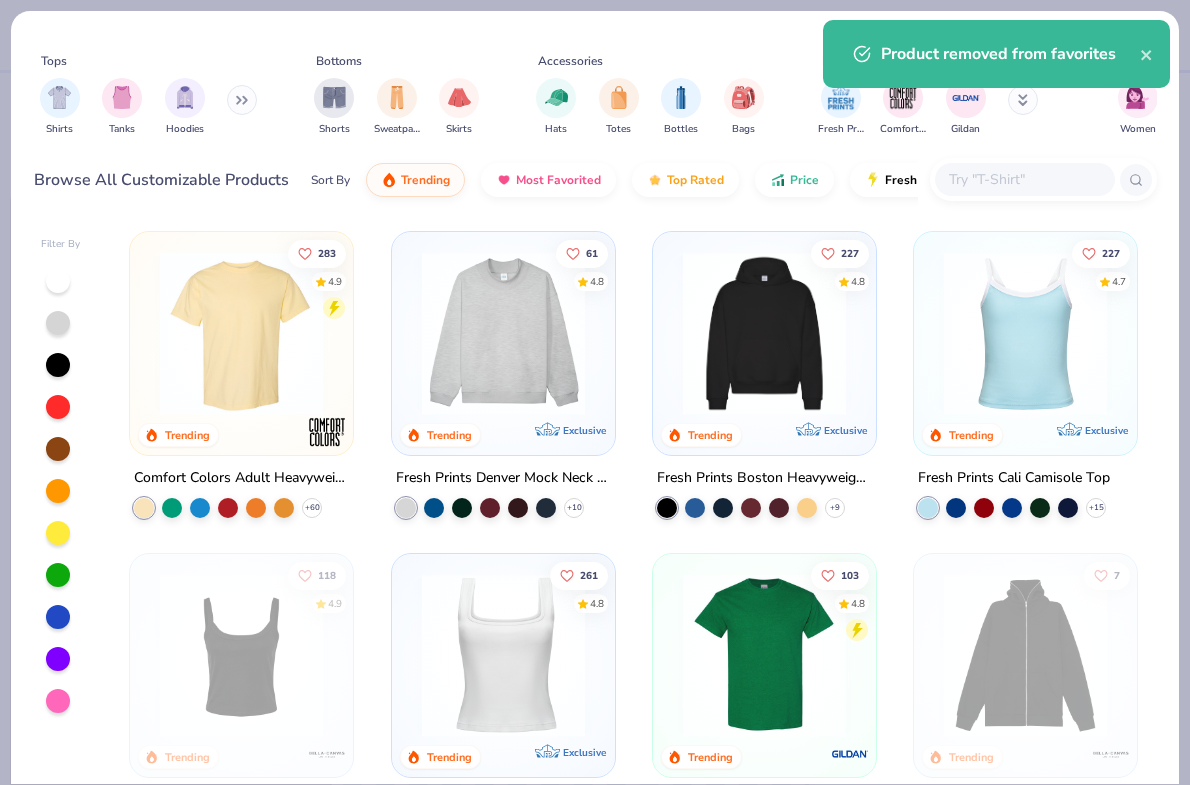 click at bounding box center [1025, 333] 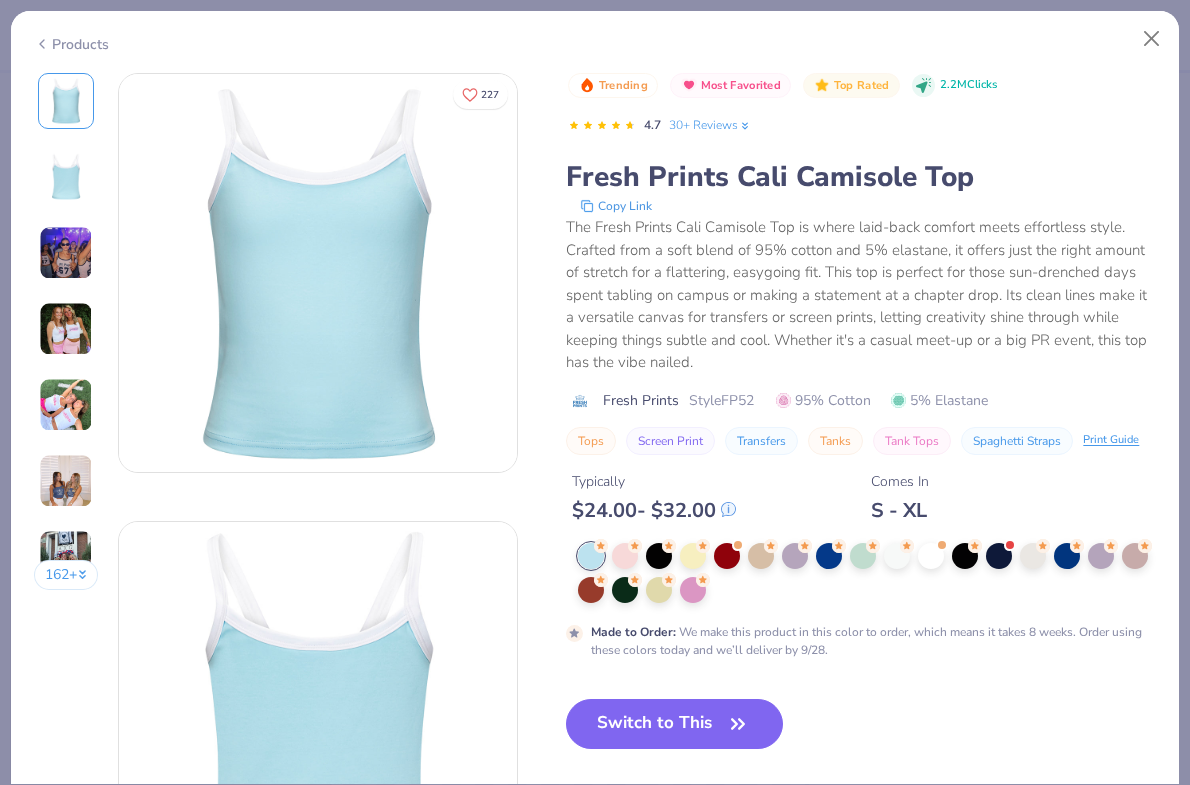 click on "Trending Most Favorited Top Rated 2.2M  Clicks 4.7 30+ Reviews Fresh Prints Cali Camisole Top Copy Link The Fresh Prints Cali Camisole Top is where laid-back comfort meets effortless style. Crafted from a soft blend of 95% cotton and 5% elastane, it offers just the right amount of stretch for a flattering, easygoing fit. This top is perfect for those sun-drenched days spent tabling on campus or making a statement at a chapter drop. Its clean lines make it a versatile canvas for transfers or screen prints, letting creativity shine through while keeping things subtle and cool. Whether it's a casual meet-up or a big PR event, this top has the vibe nailed. Fresh Prints Style  FP52   95% Cotton   5% Elastane Tops Screen Print Transfers Tanks Tank Tops Spaghetti Straps Print Guide Typically   $ 24.00  - $ 32.00   Comes In S - XL     Made to Order :   We make this product in this color to order, which means it takes 8 weeks. Order using these colors today and we’ll deliver by 9/28. Switch to This Similar Products" at bounding box center [861, 511] 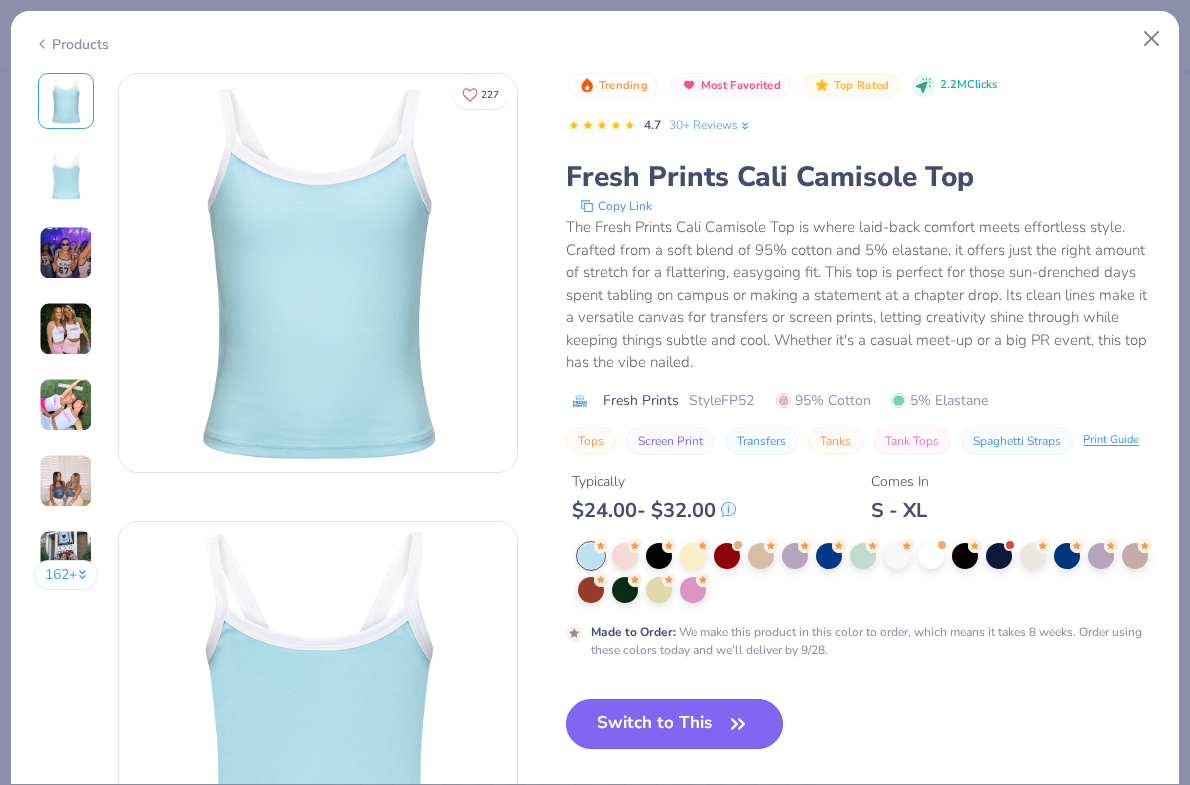 click 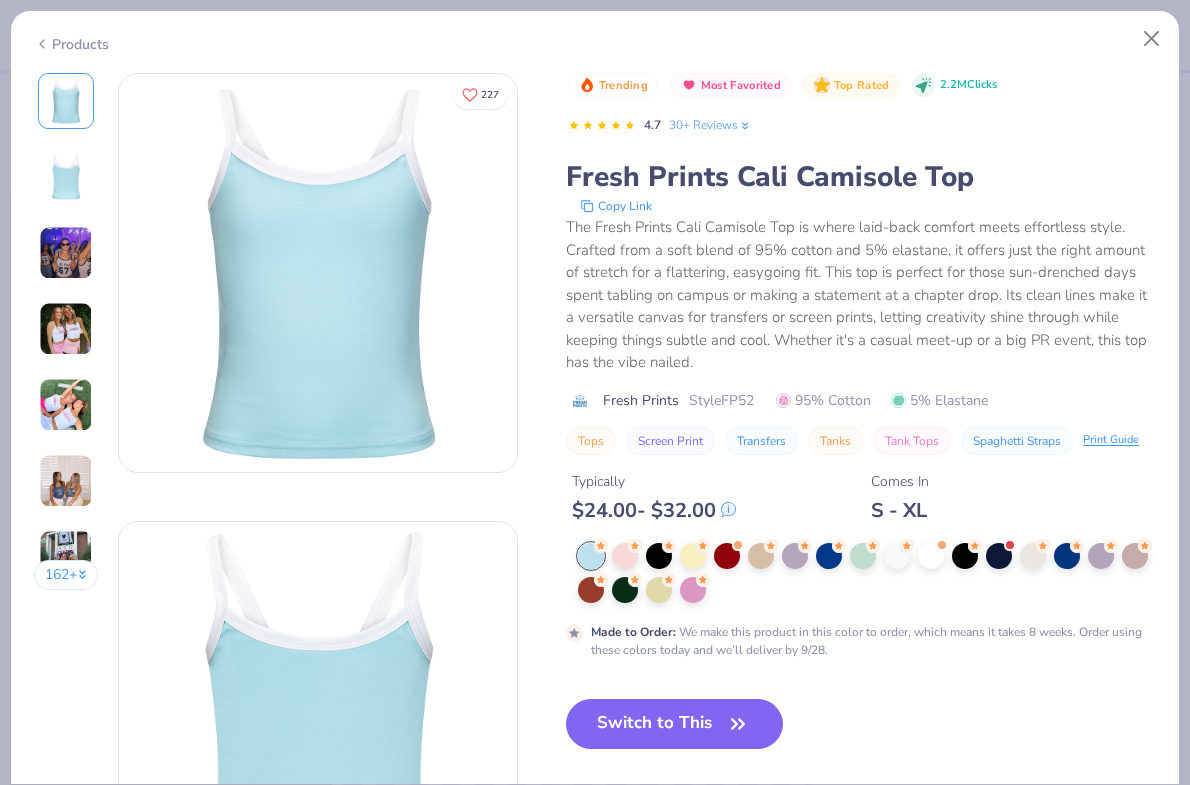 scroll, scrollTop: 559, scrollLeft: 0, axis: vertical 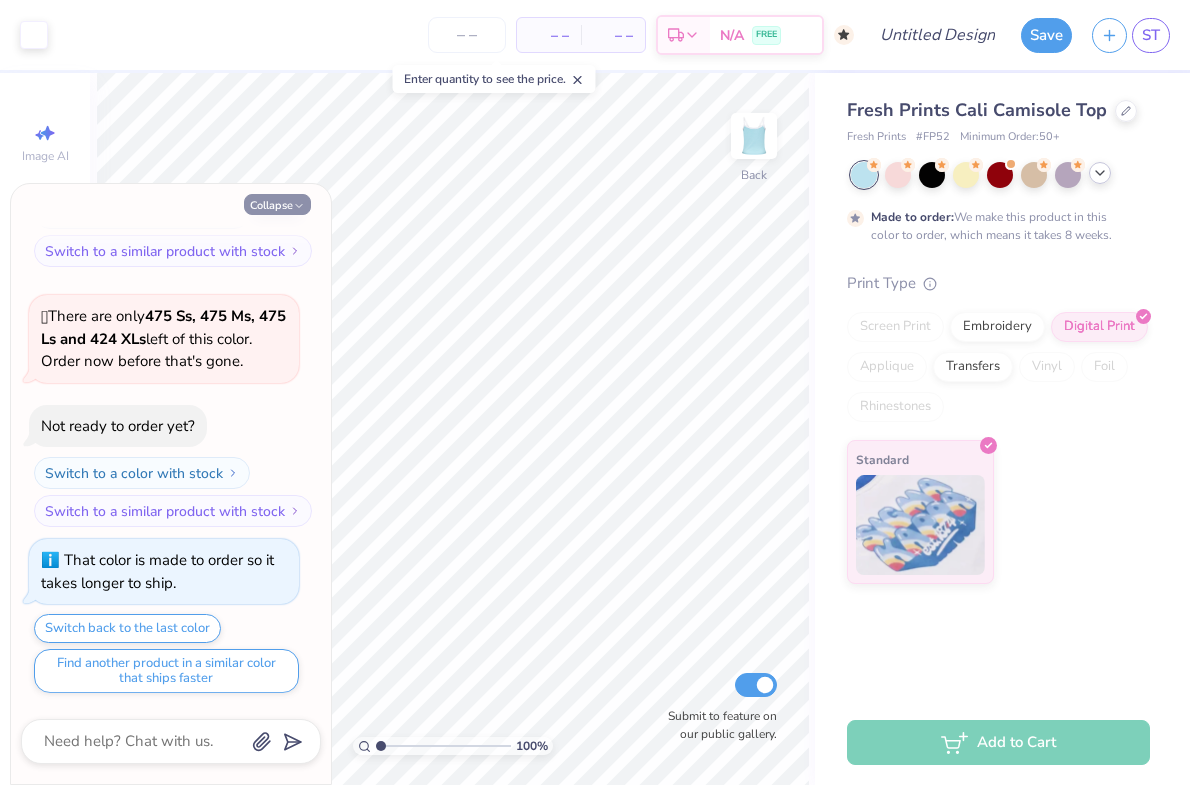 click on "Collapse" at bounding box center [277, 204] 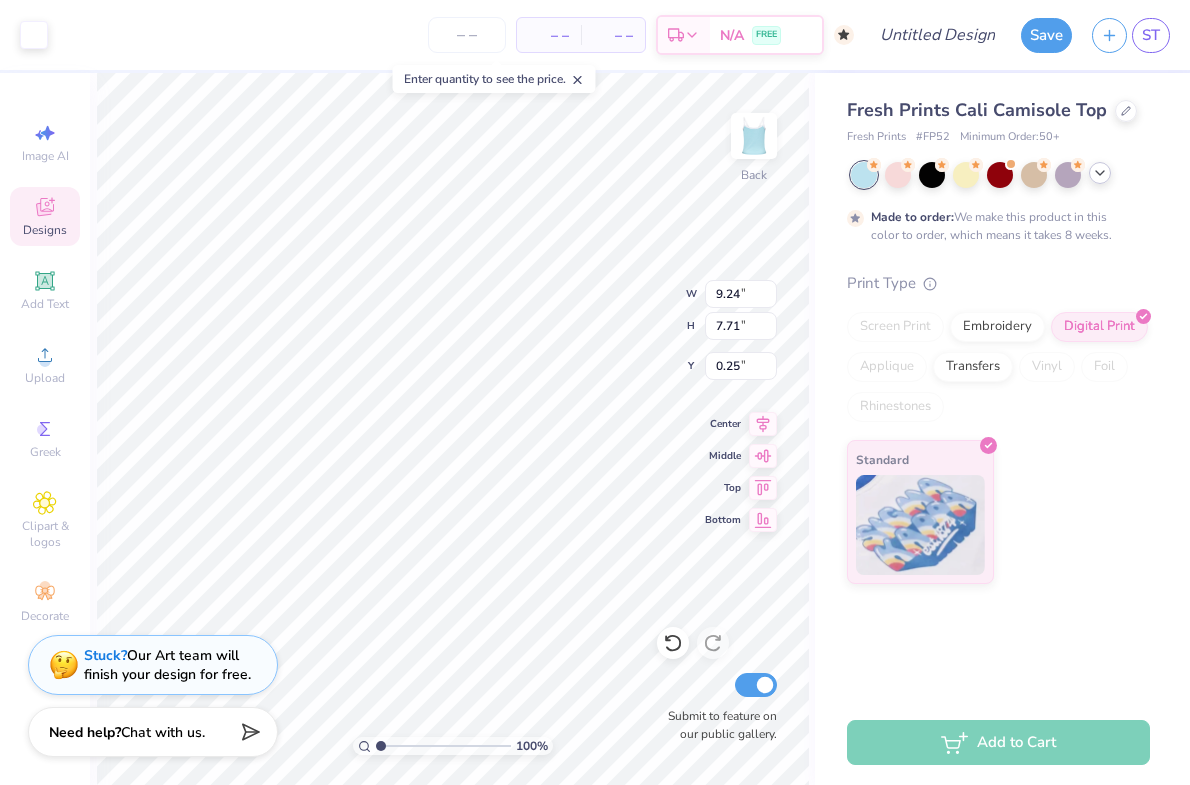 click on "Fresh Prints Cali Camisole Top Fresh Prints # FP52 Minimum Order:  50 +   Made to order:  We make this product in this color to order, which means it takes 8 weeks. Print Type Screen Print Embroidery Digital Print Applique Transfers Vinyl Foil Rhinestones Standard" at bounding box center [998, 340] 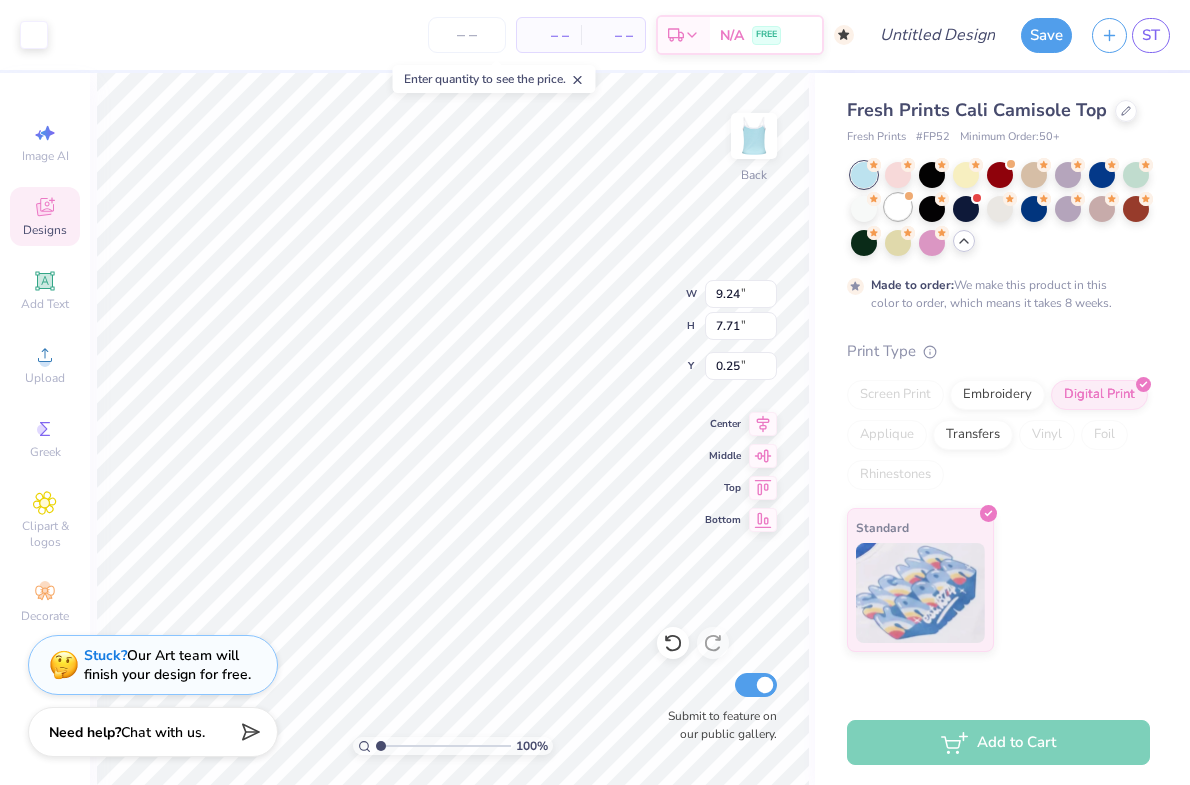 click at bounding box center (898, 207) 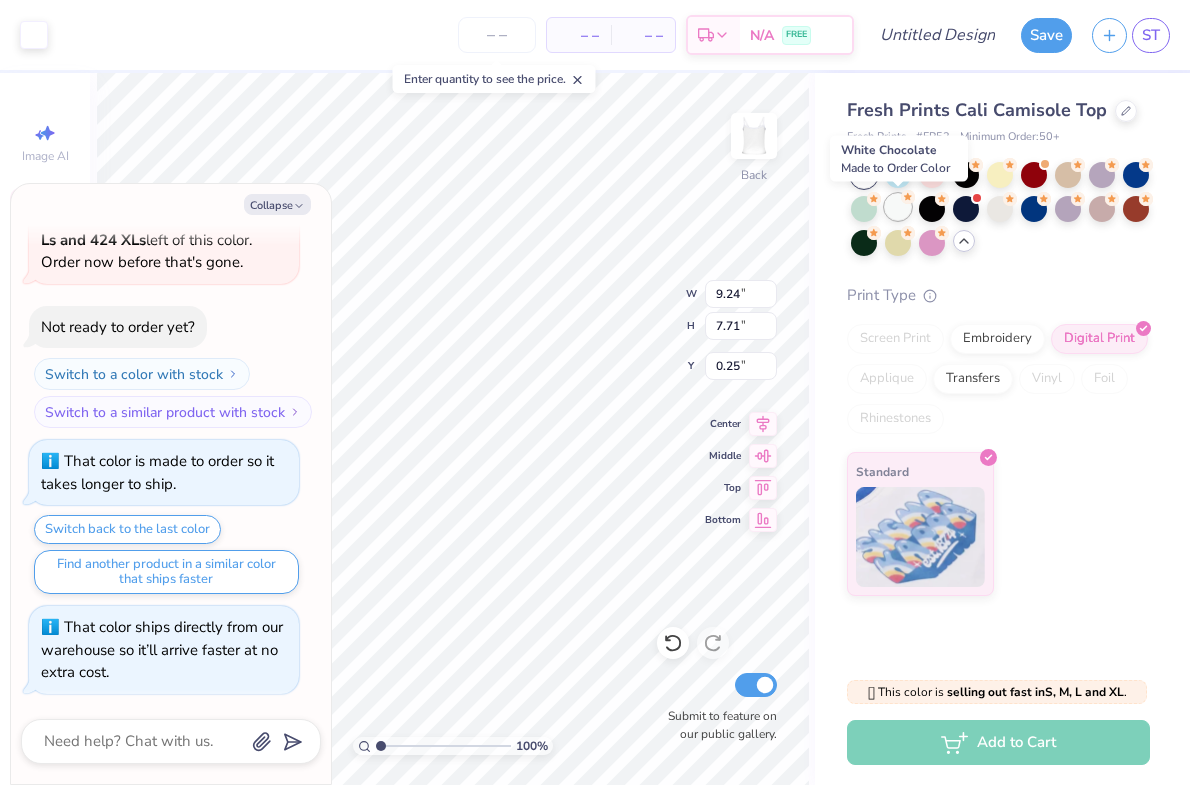 scroll, scrollTop: 918, scrollLeft: 0, axis: vertical 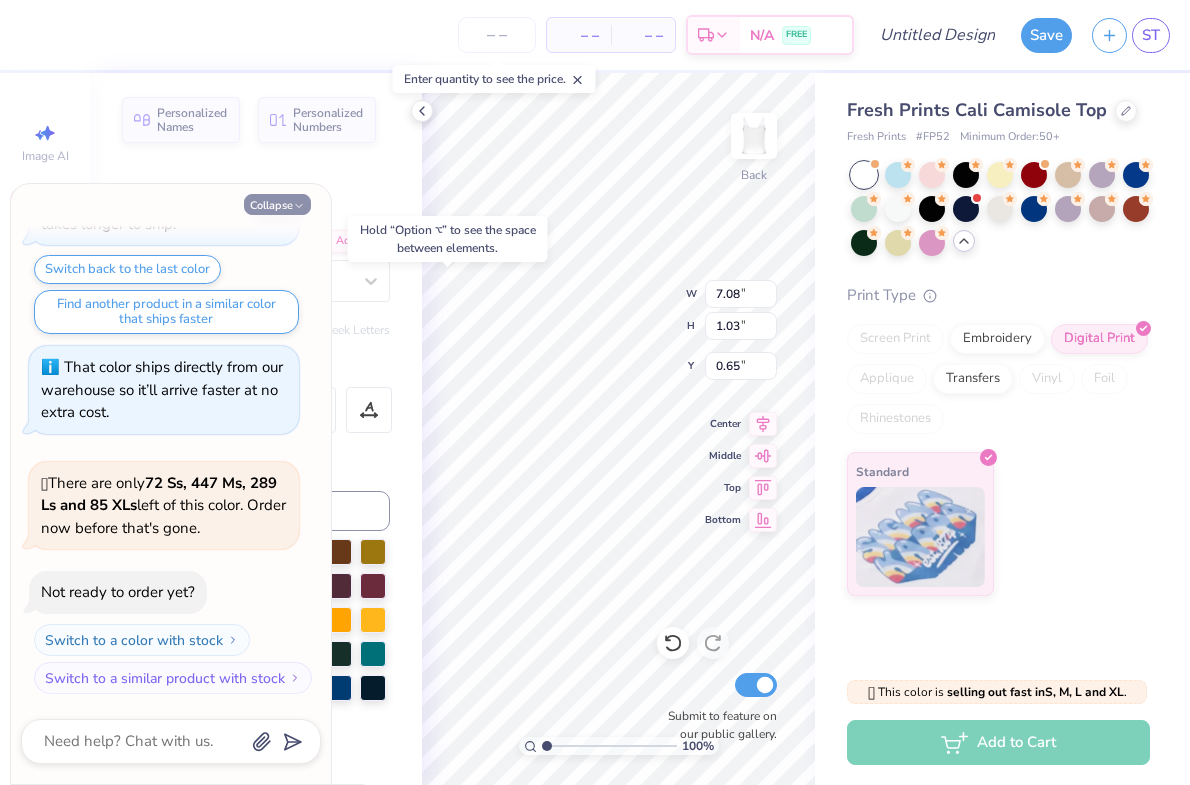 click on "Collapse" at bounding box center [277, 204] 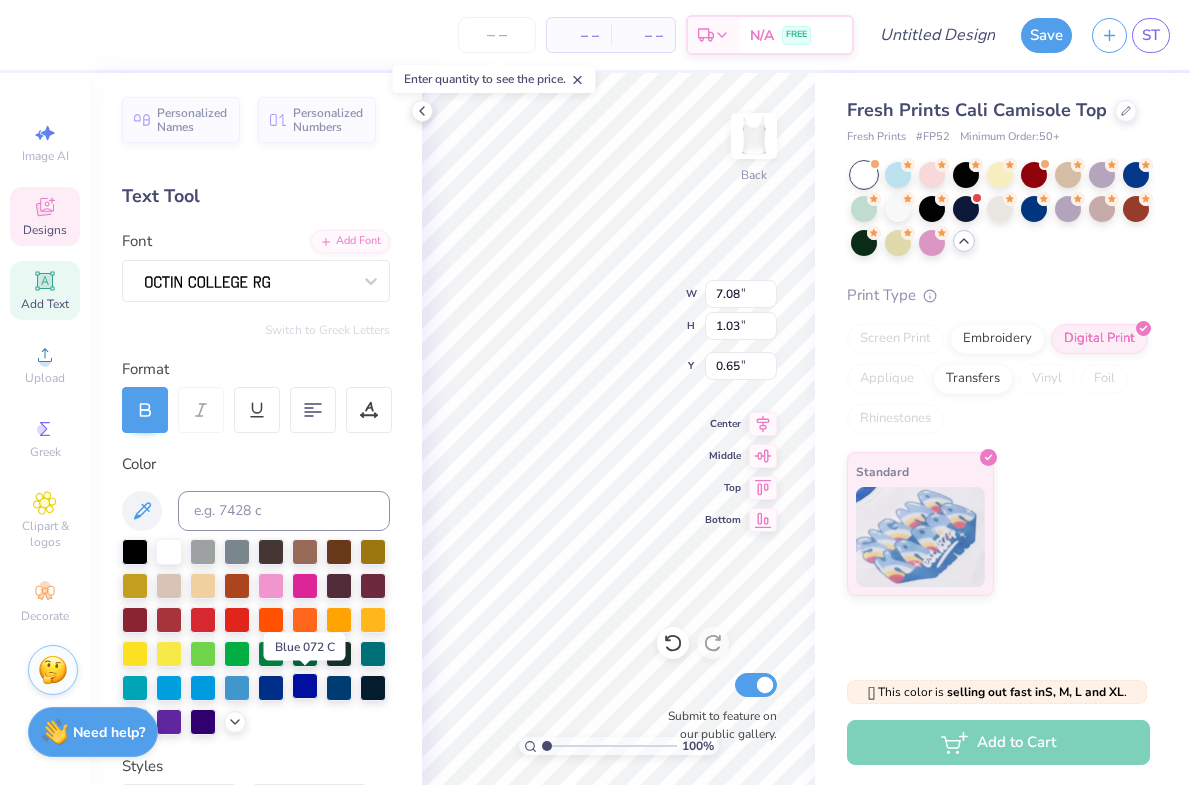 click at bounding box center [305, 686] 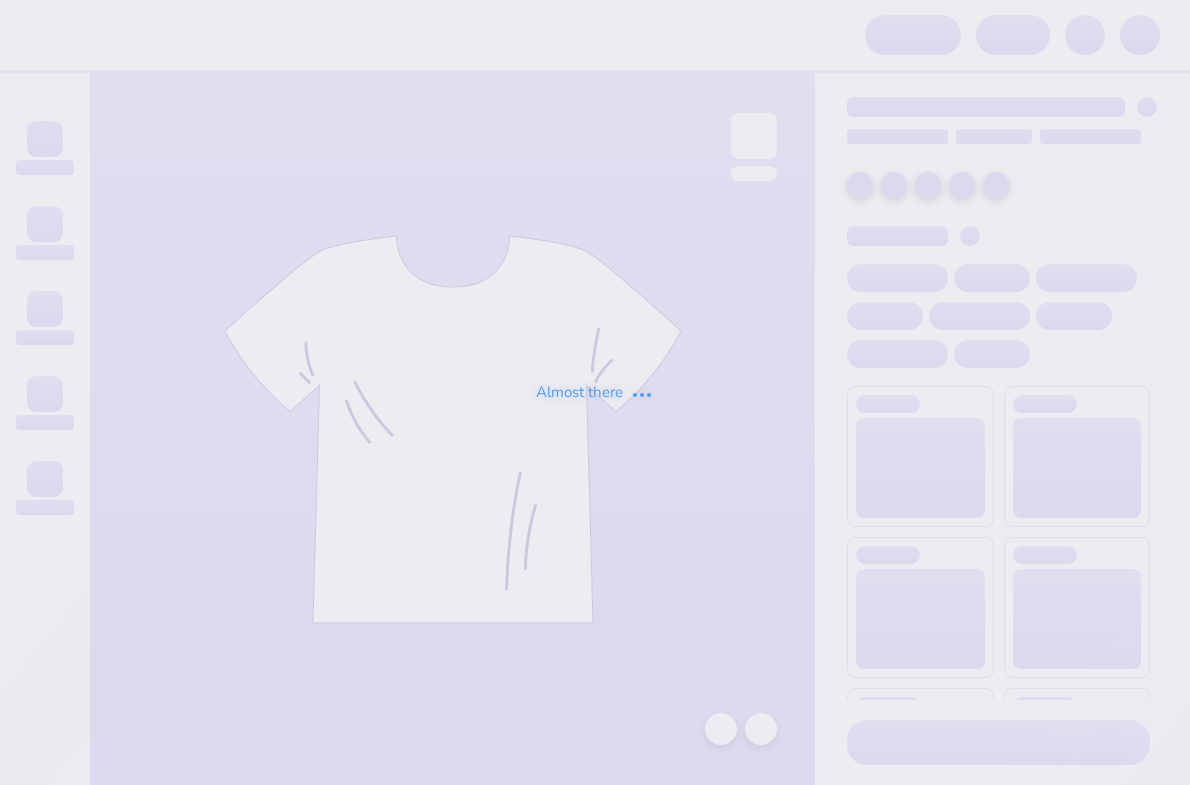 scroll, scrollTop: 0, scrollLeft: 0, axis: both 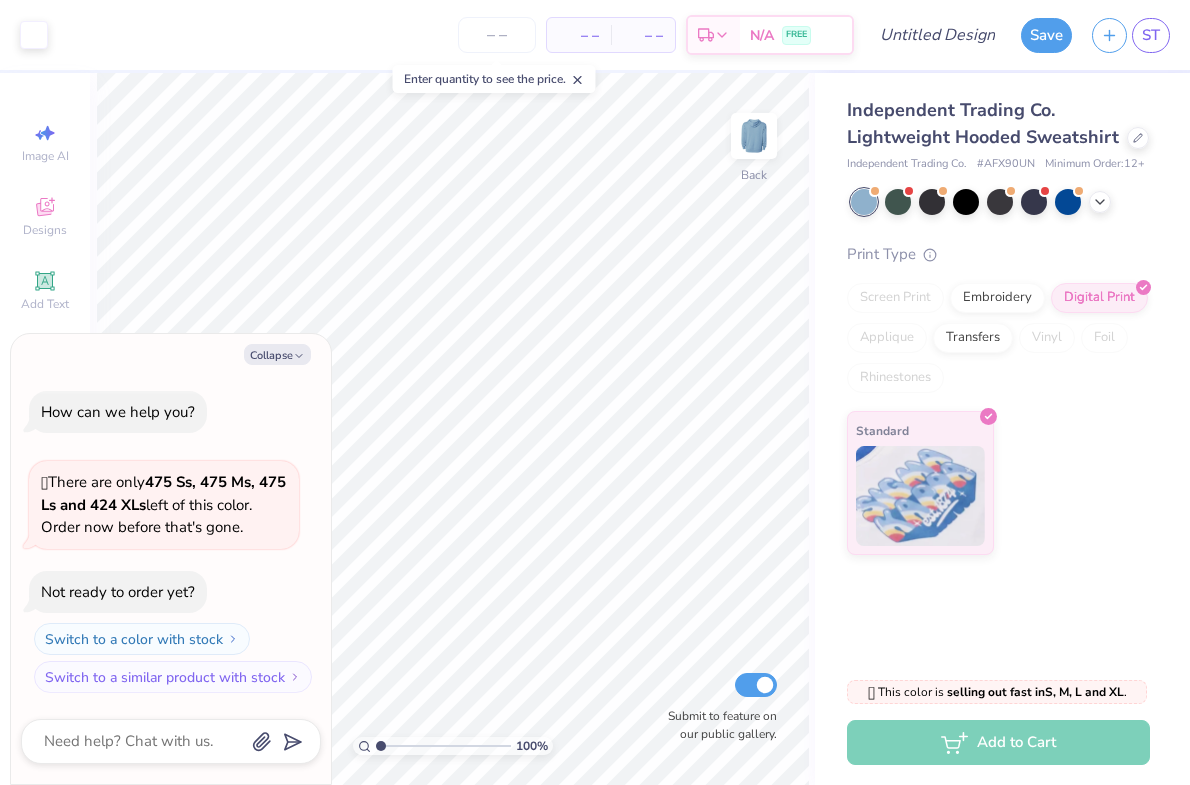 click on "Independent Trading Co. Lightweight Hooded Sweatshirt Independent Trading Co. # AFX90UN Minimum Order:  12 +   Print Type Screen Print Embroidery Digital Print Applique Transfers Vinyl Foil Rhinestones Standard" at bounding box center (1002, 314) 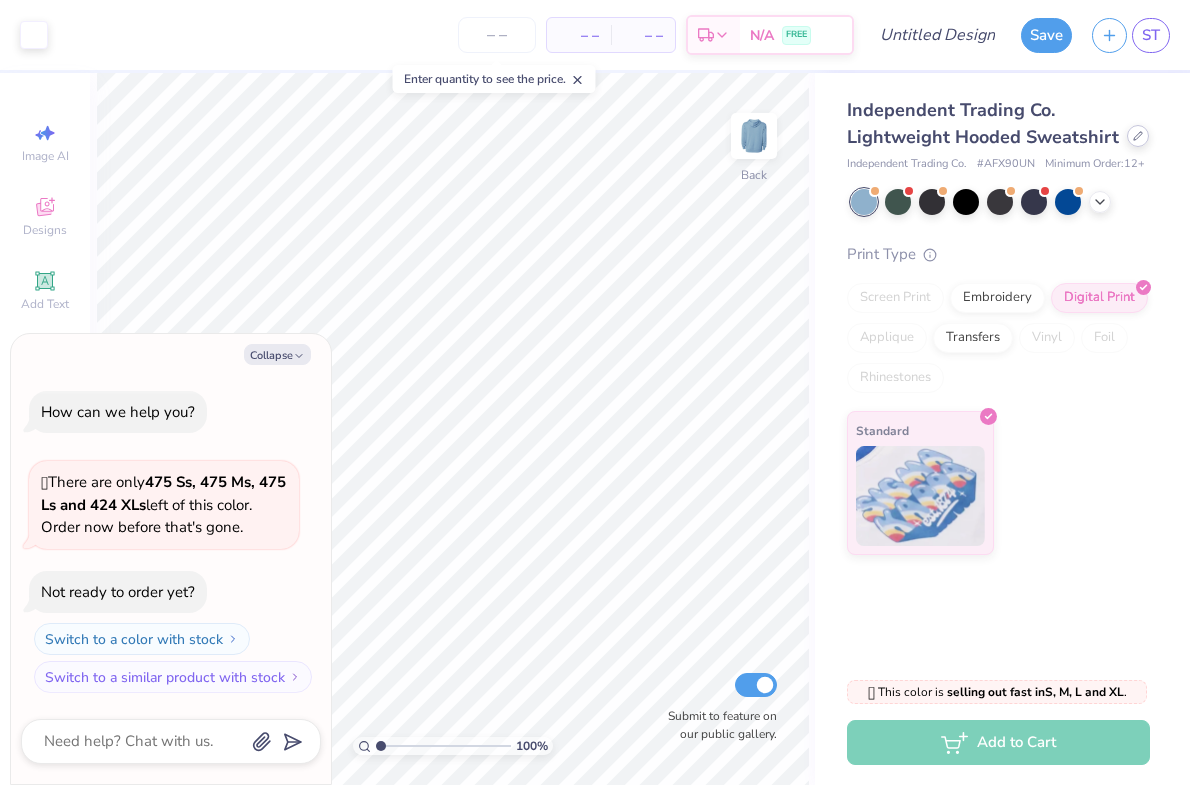 click at bounding box center (1138, 136) 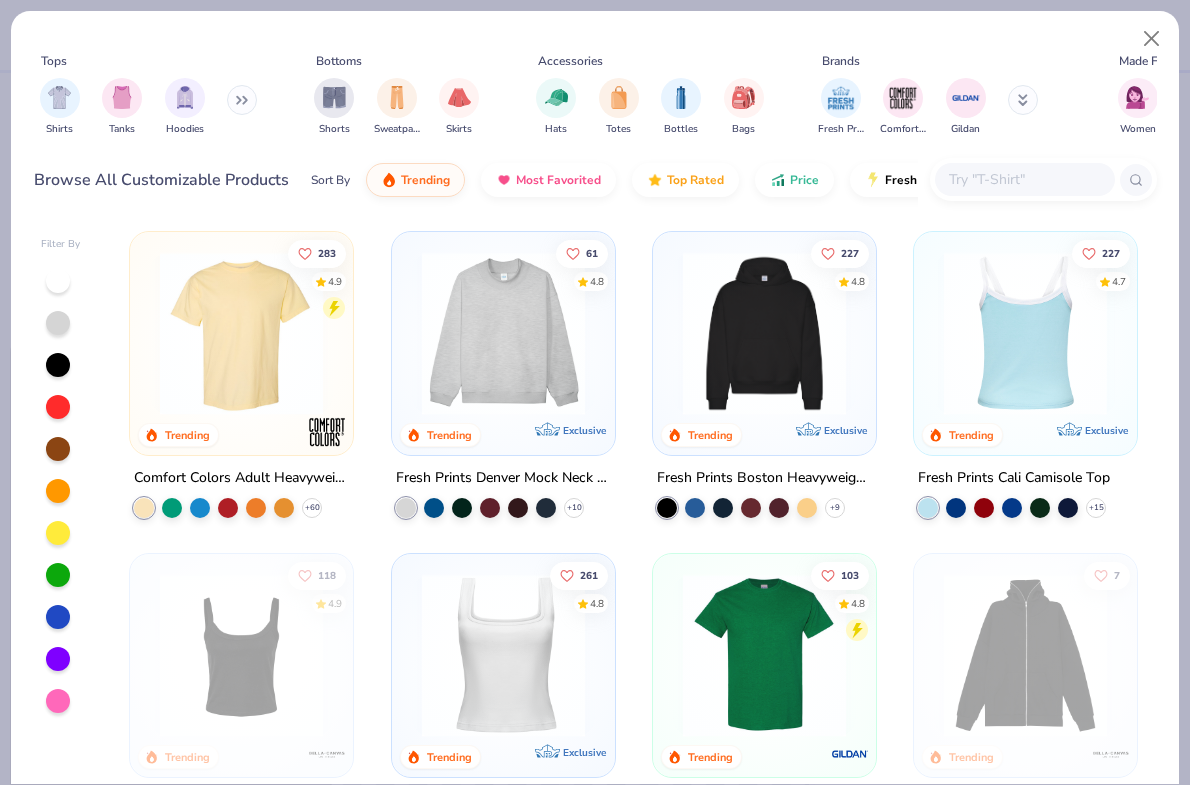 click at bounding box center (1025, 333) 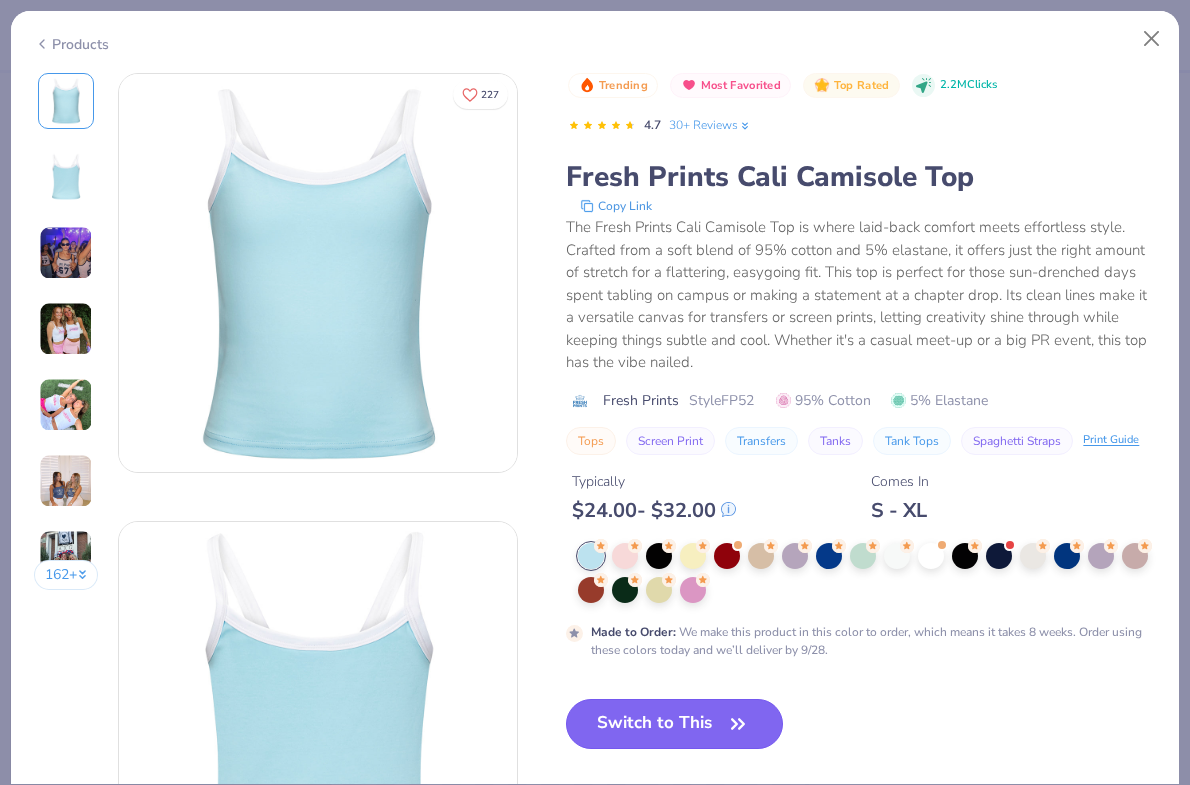 click on "Switch to This" at bounding box center [674, 724] 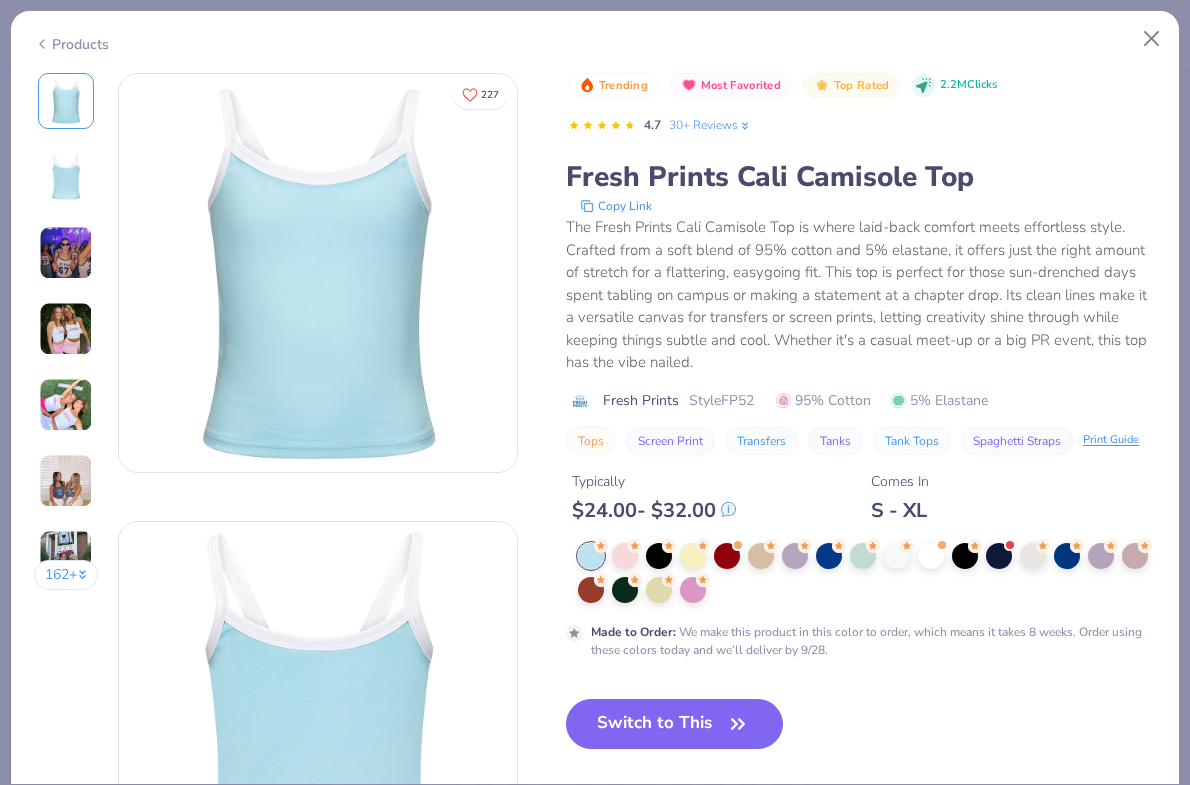 scroll, scrollTop: 16, scrollLeft: 0, axis: vertical 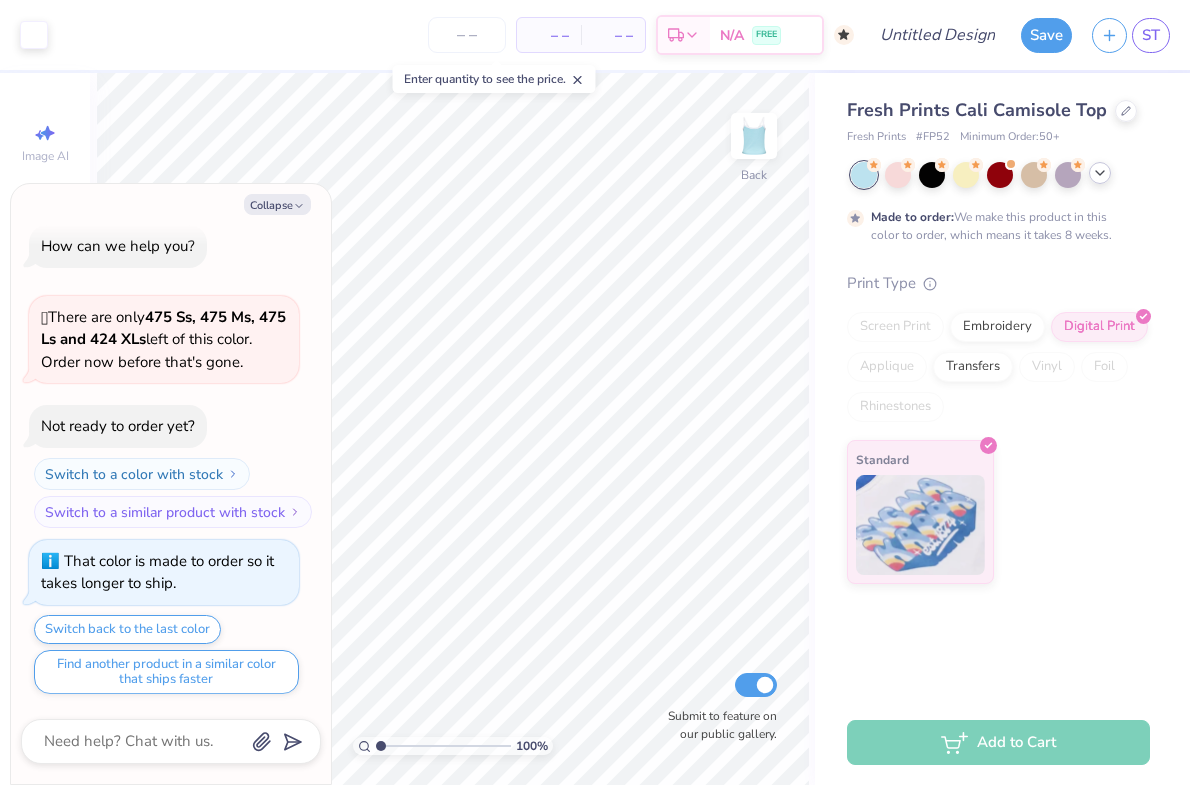 click 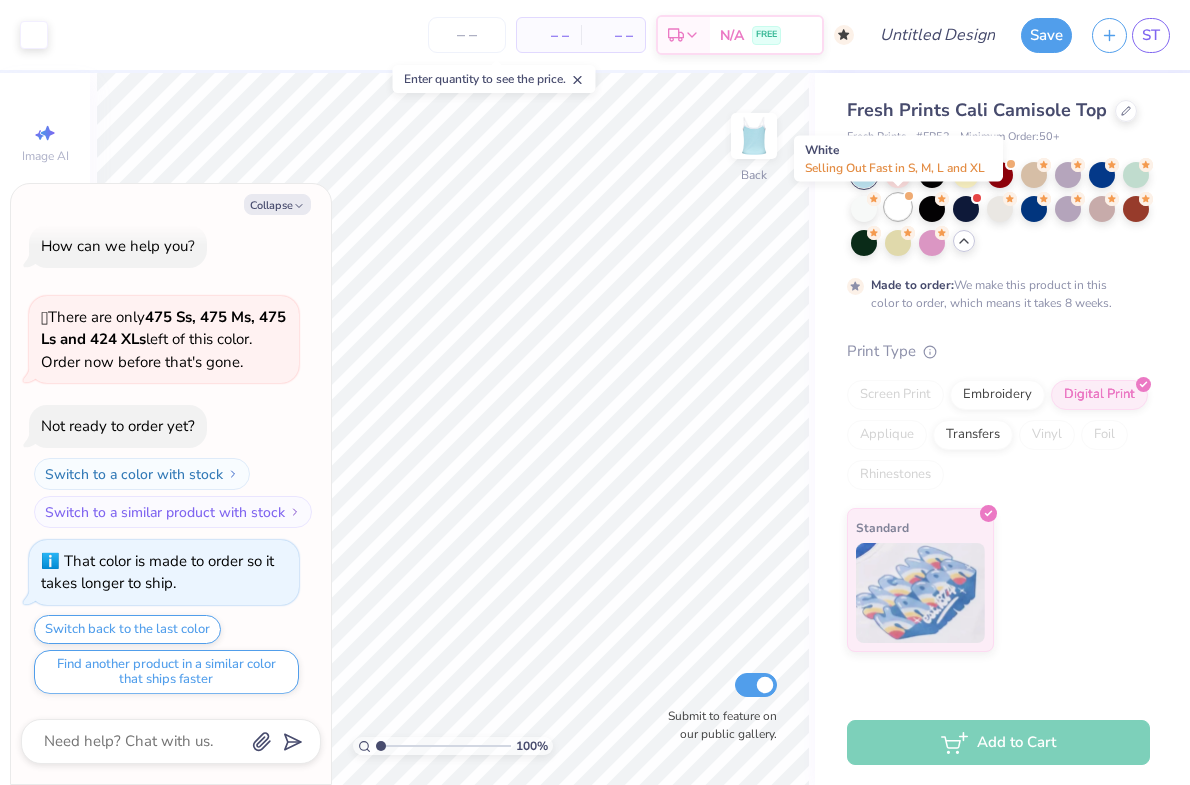 click at bounding box center [898, 207] 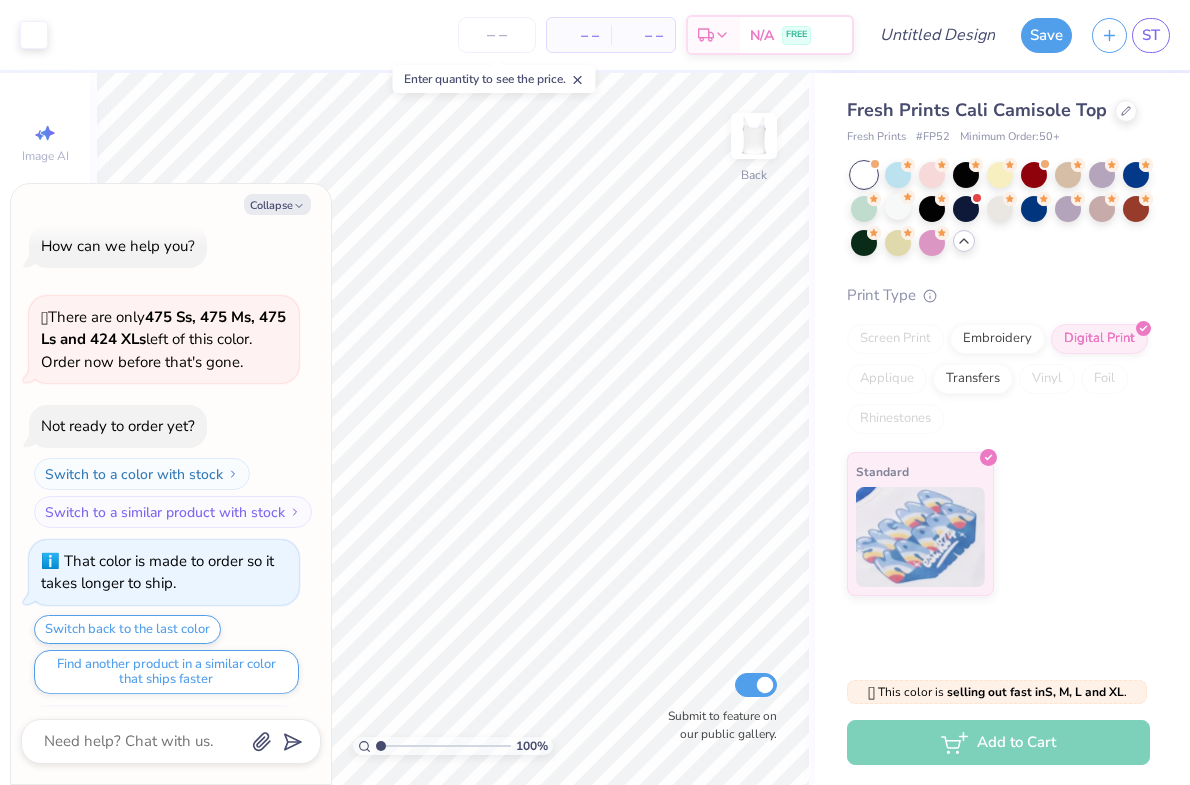 scroll, scrollTop: 376, scrollLeft: 0, axis: vertical 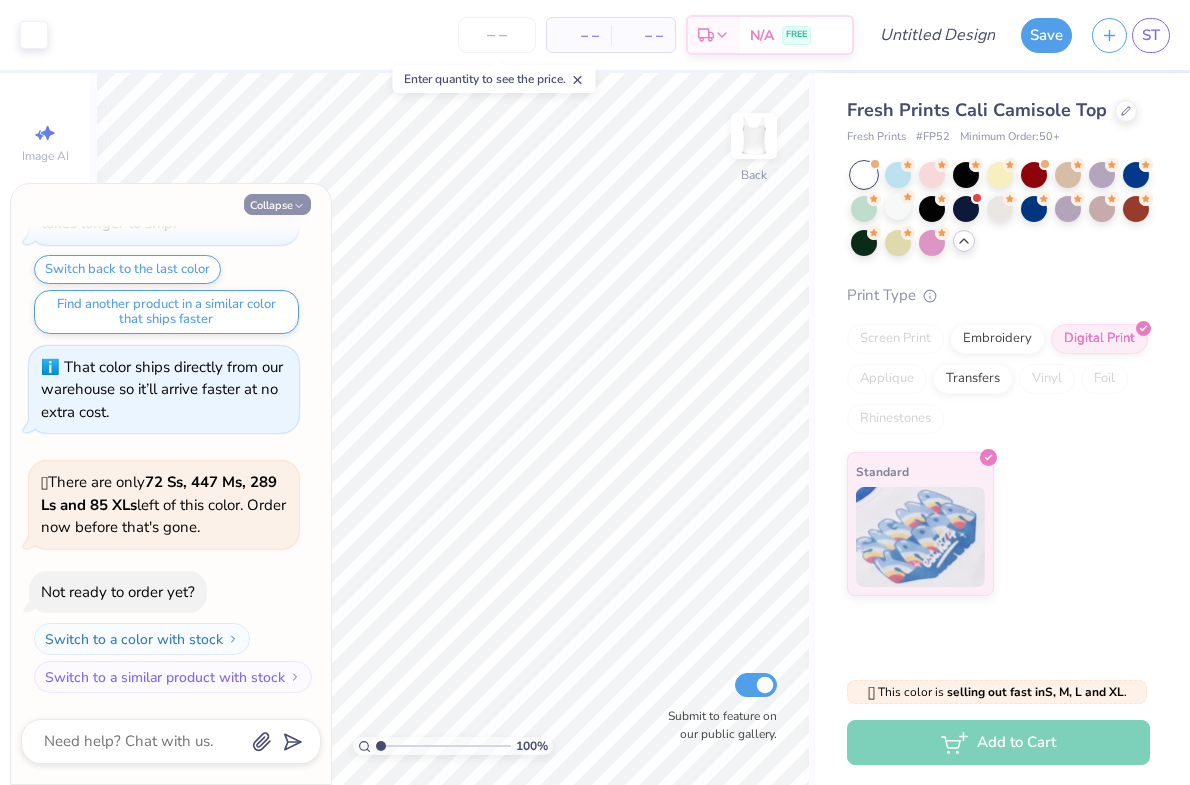 click on "Collapse" at bounding box center [277, 204] 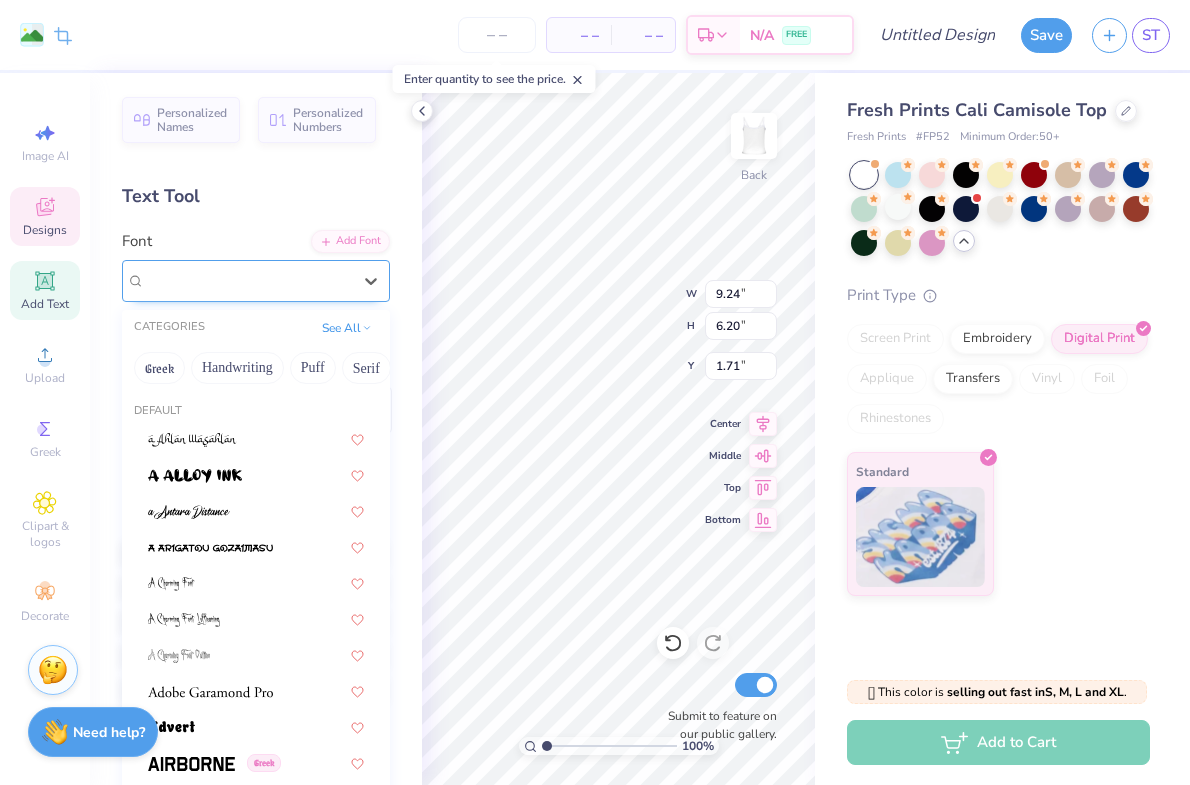 click at bounding box center [248, 280] 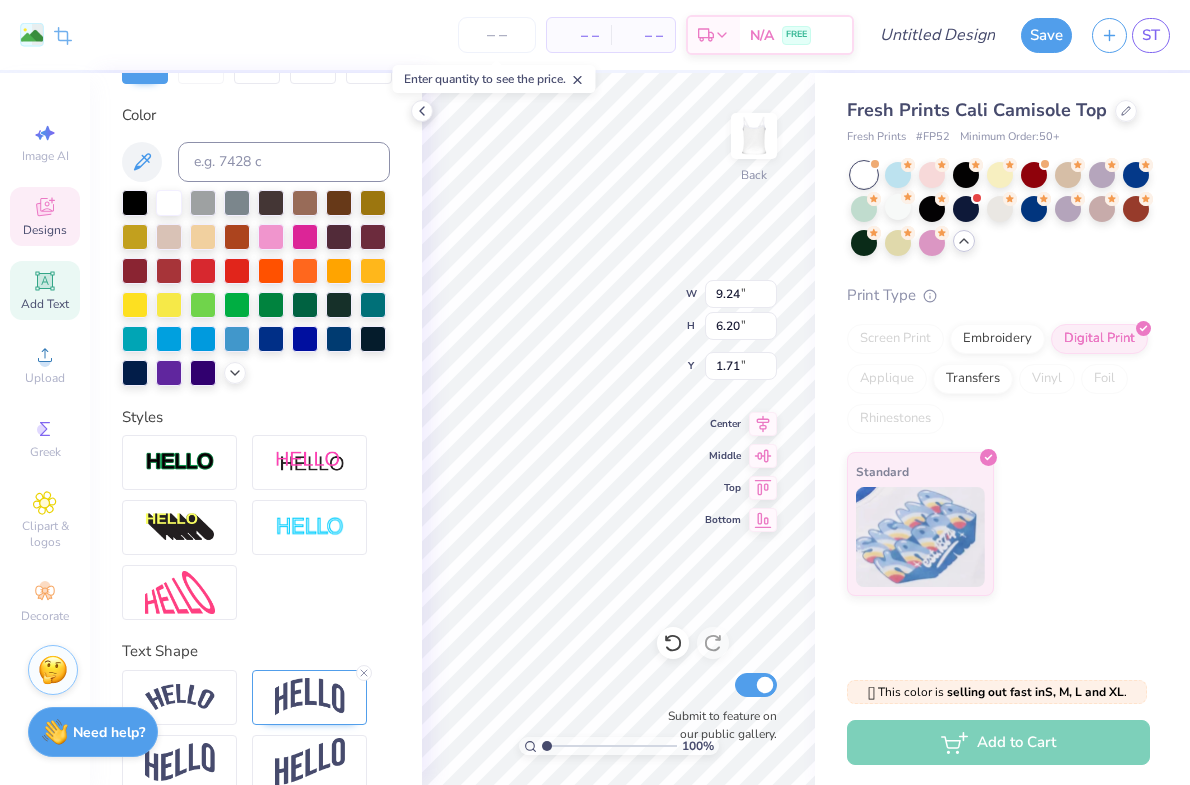 scroll, scrollTop: 377, scrollLeft: 0, axis: vertical 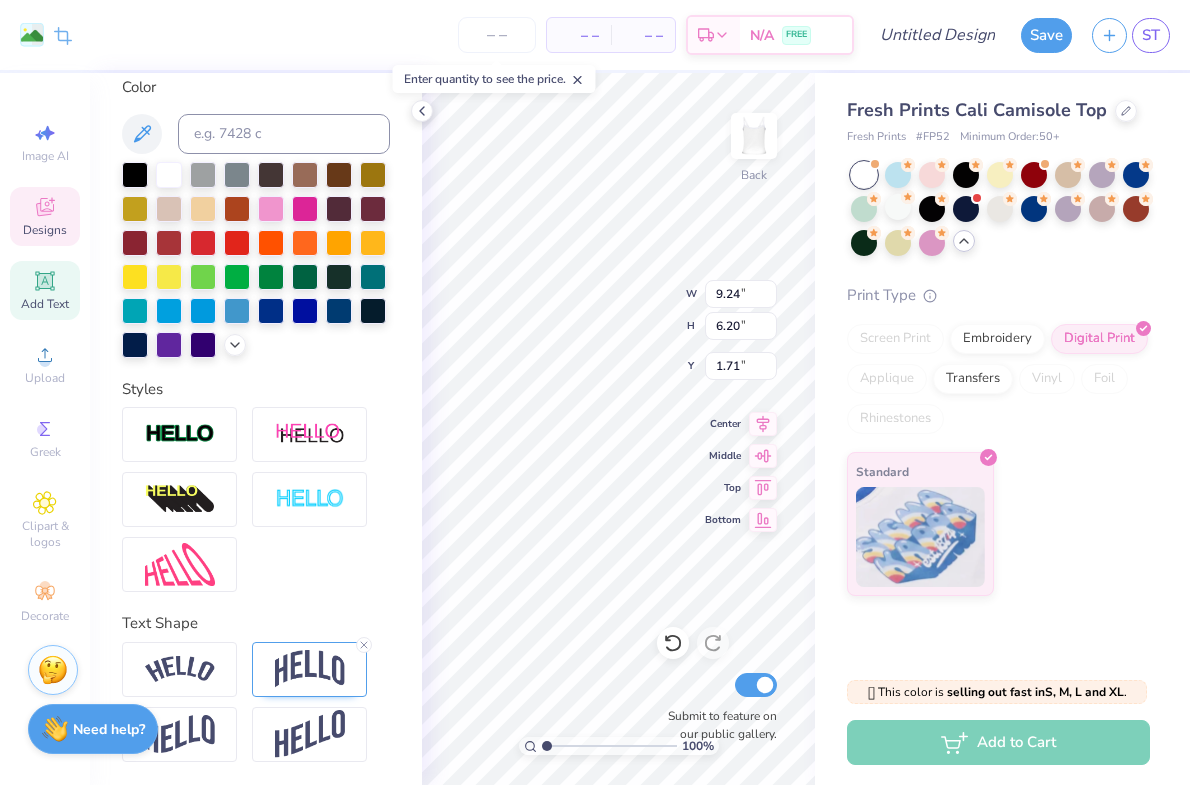 click on "Need help?" at bounding box center (109, 729) 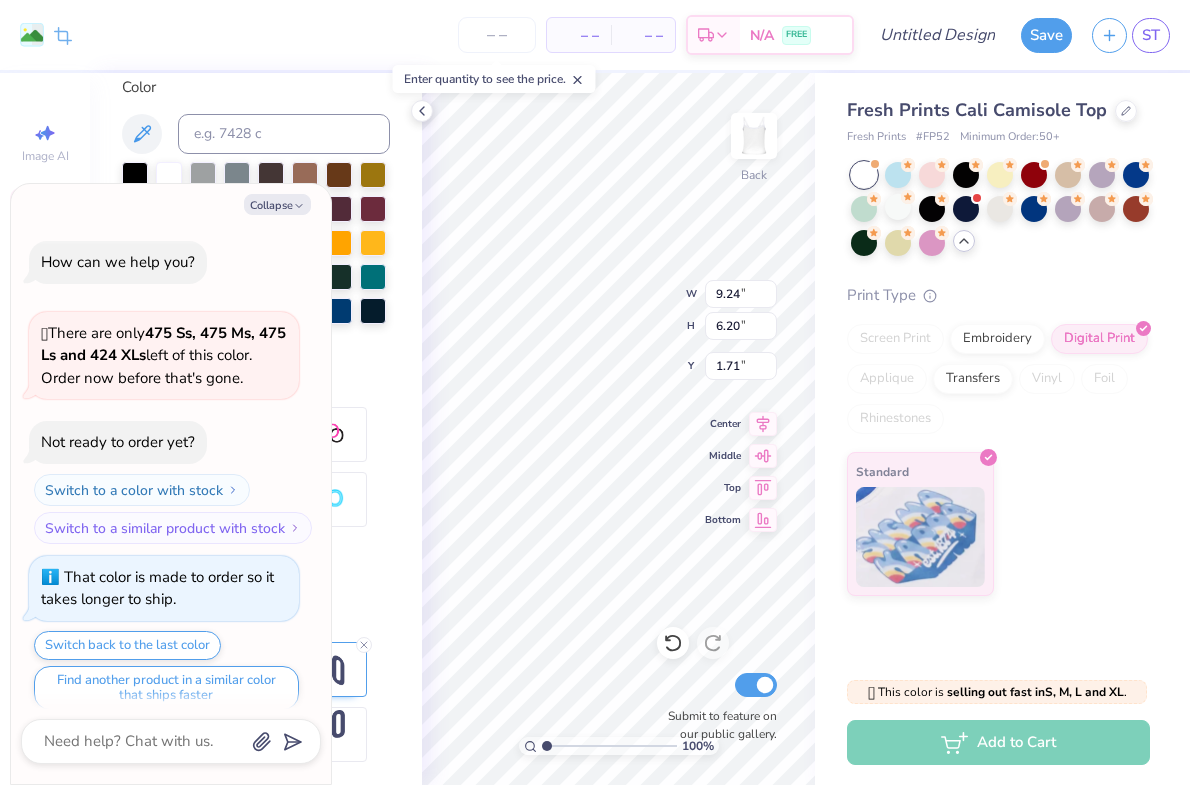 scroll, scrollTop: 376, scrollLeft: 0, axis: vertical 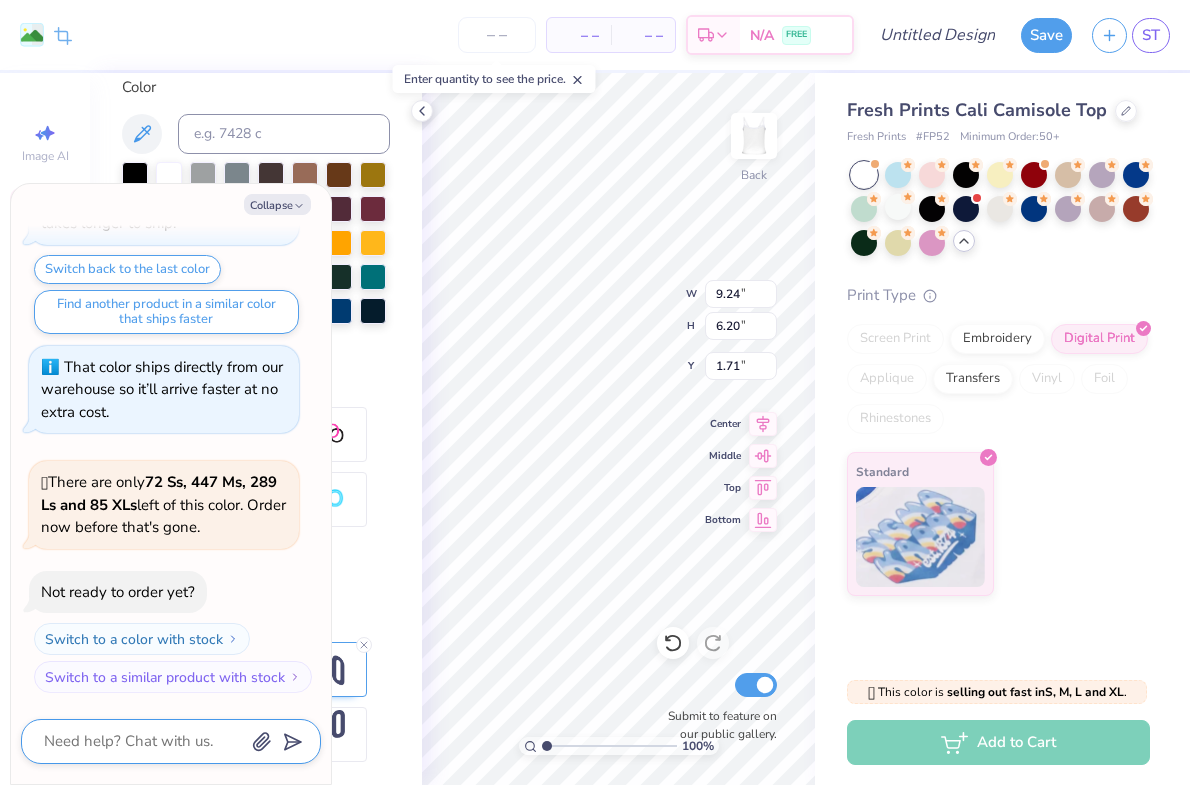 click at bounding box center [143, 741] 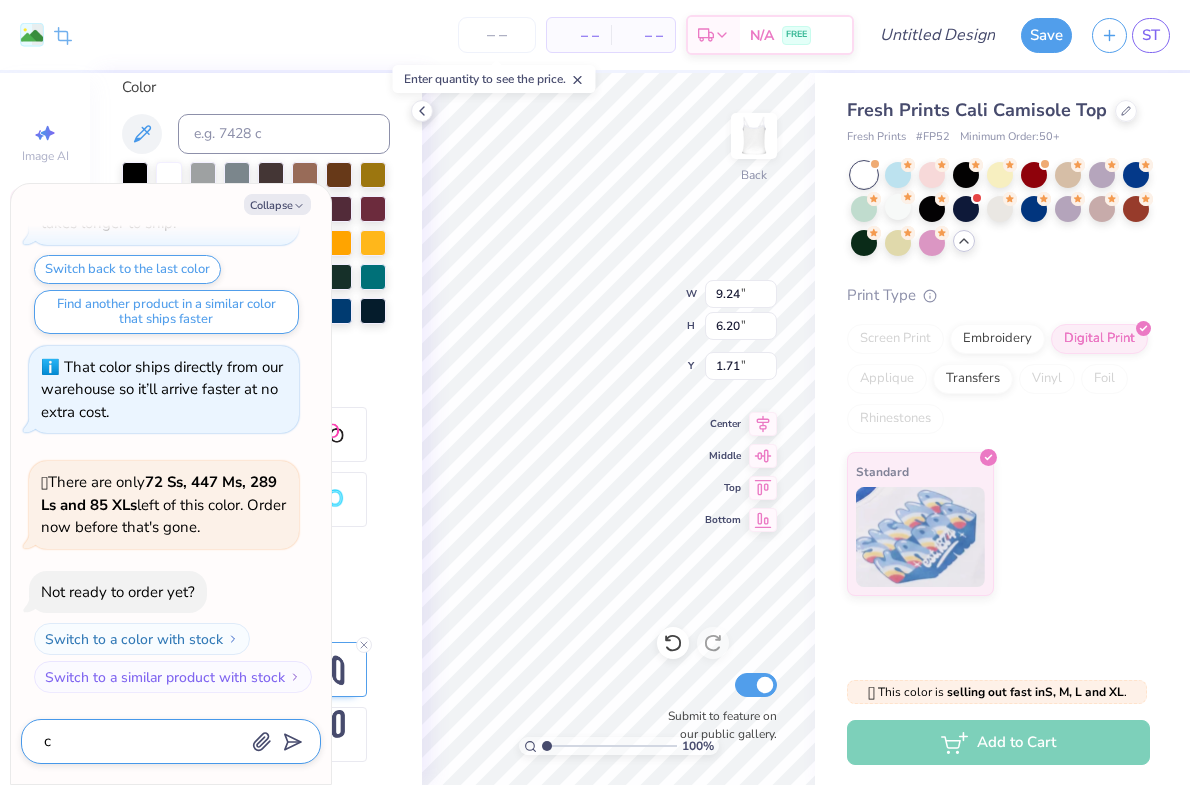 type on "x" 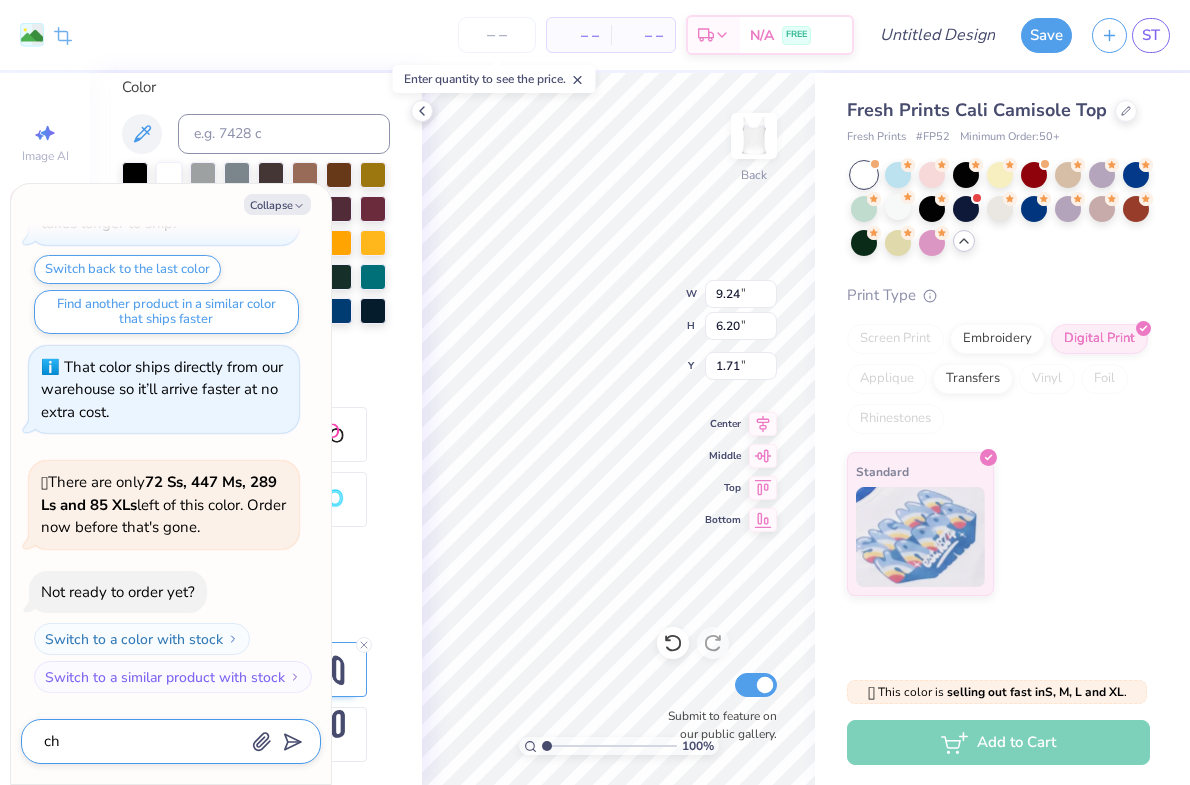 type on "x" 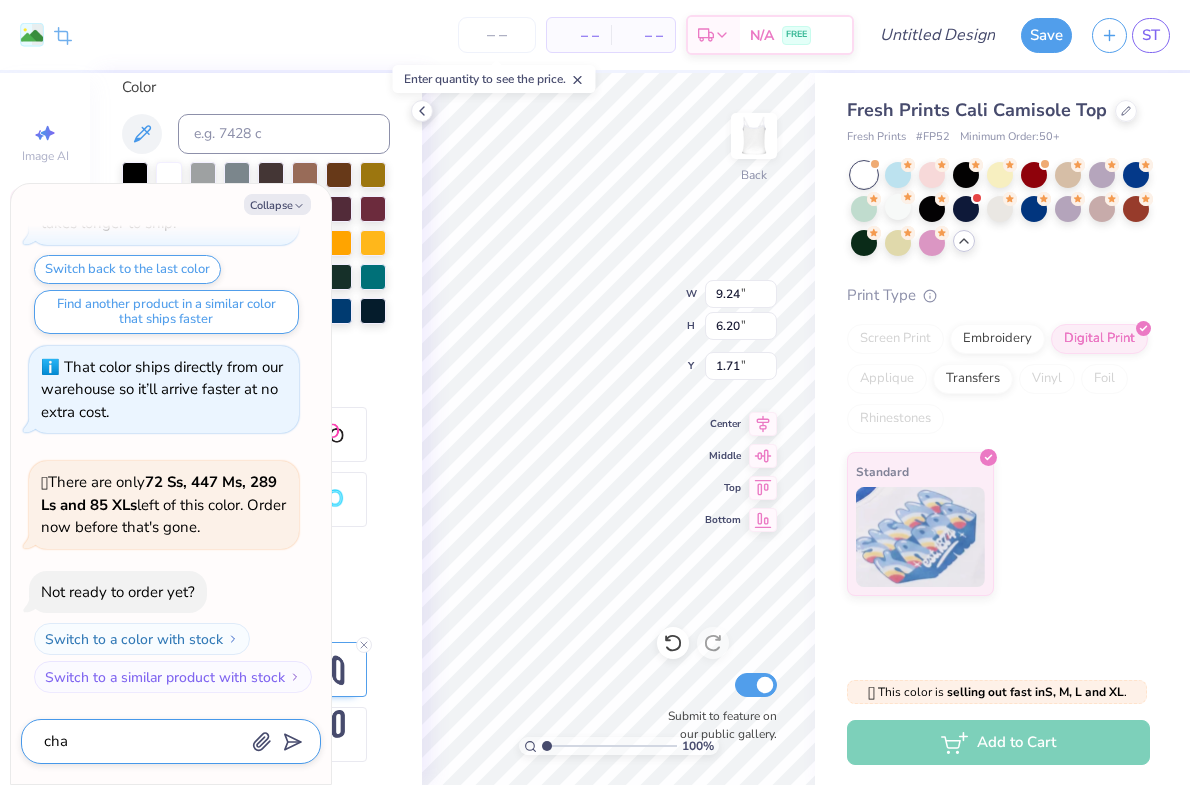 type on "x" 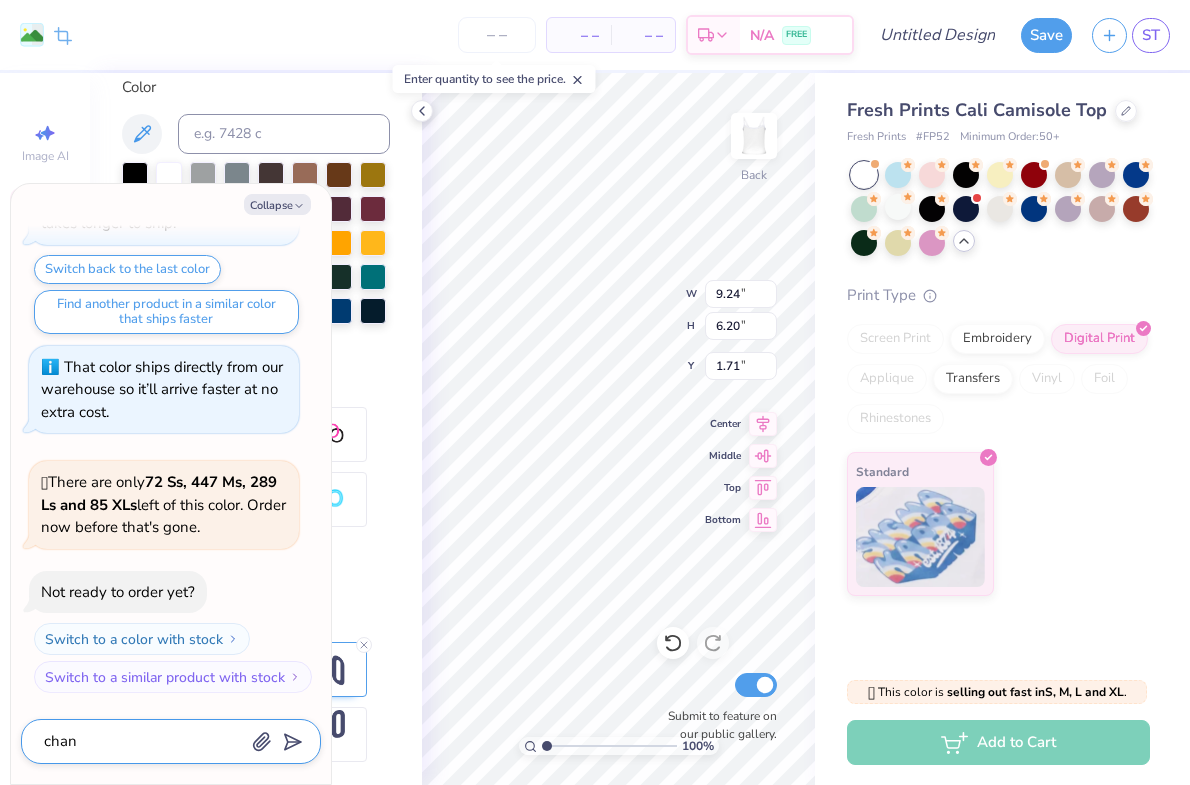 type on "x" 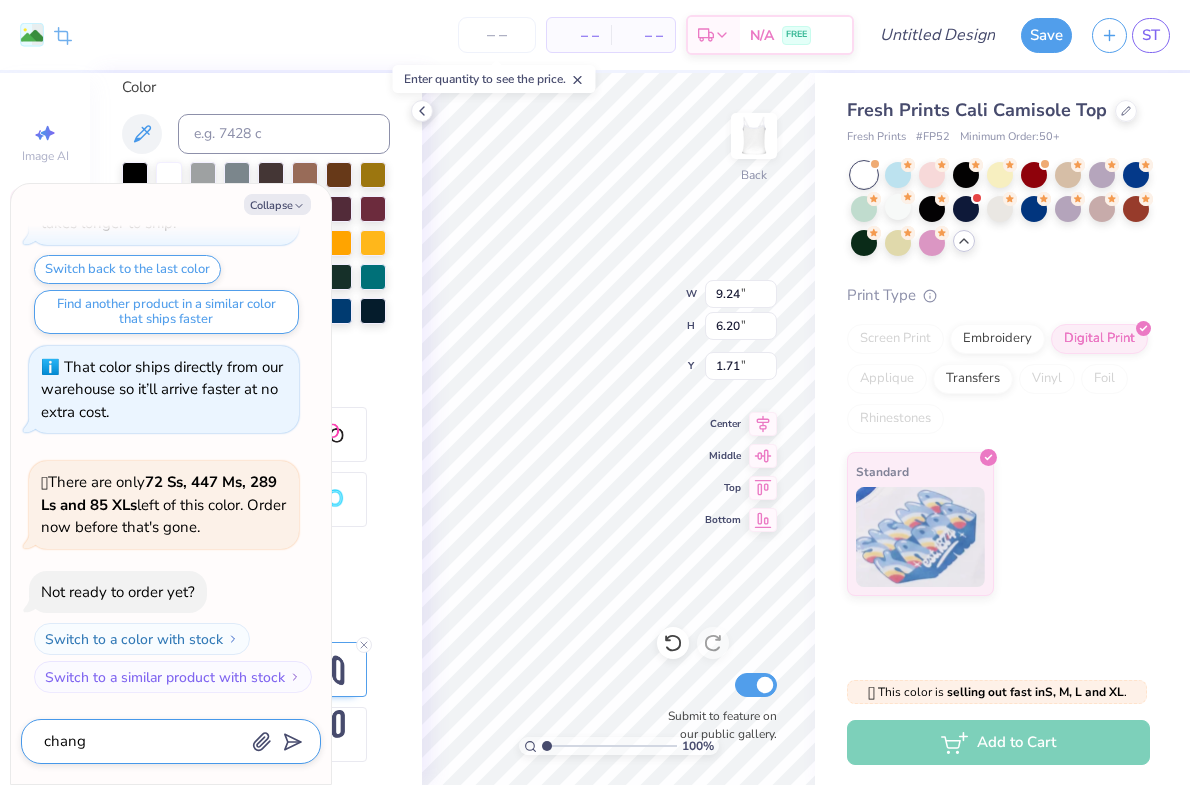 type on "x" 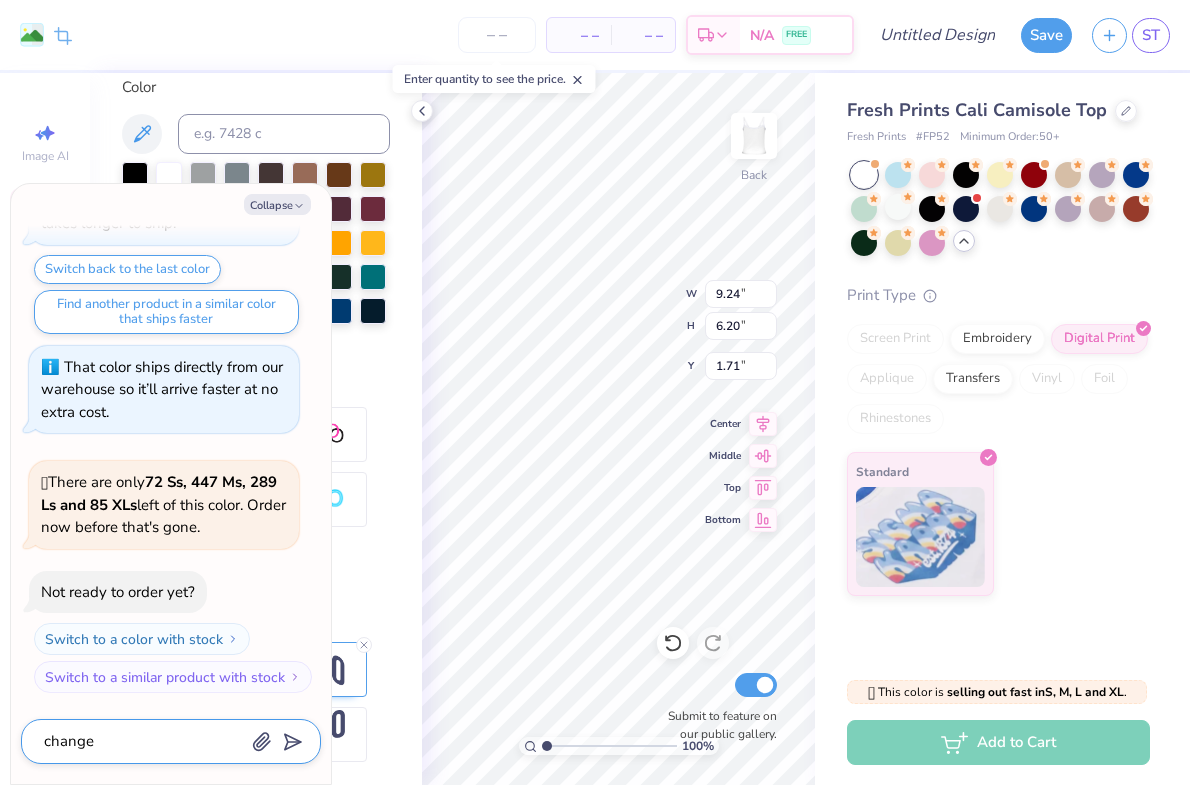 type on "x" 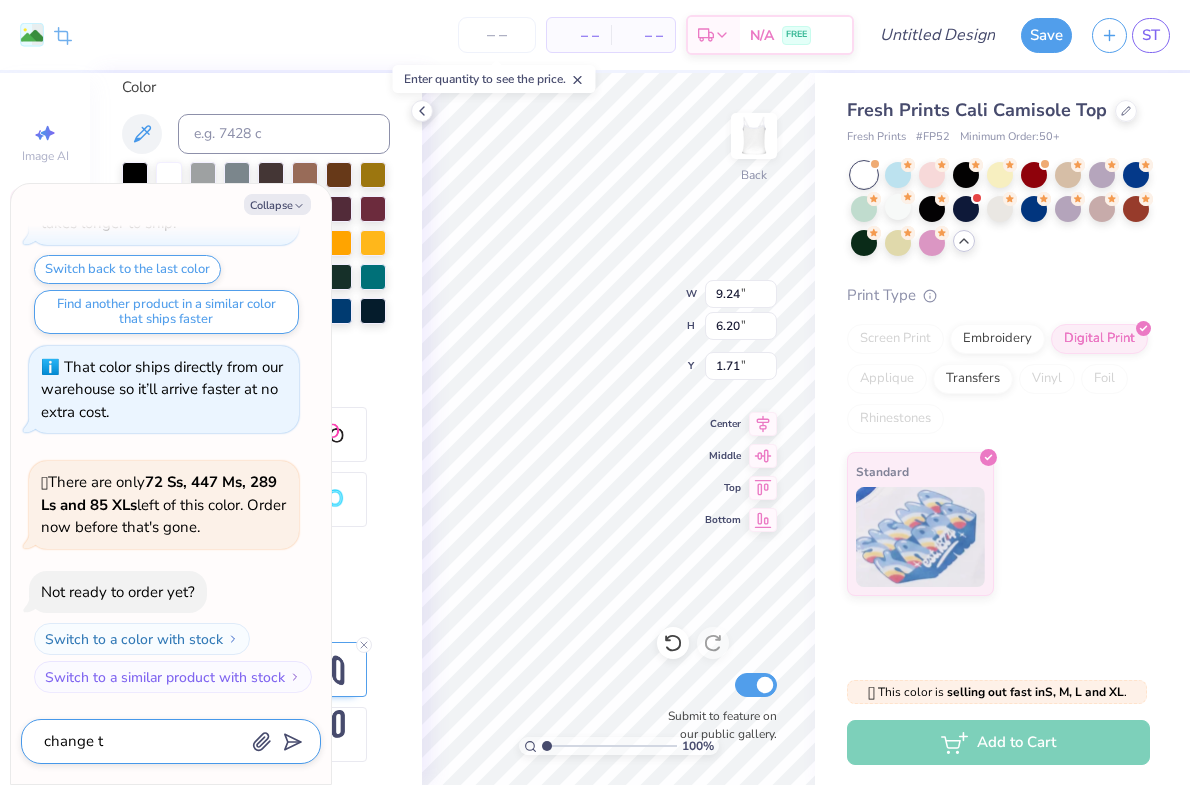 type on "x" 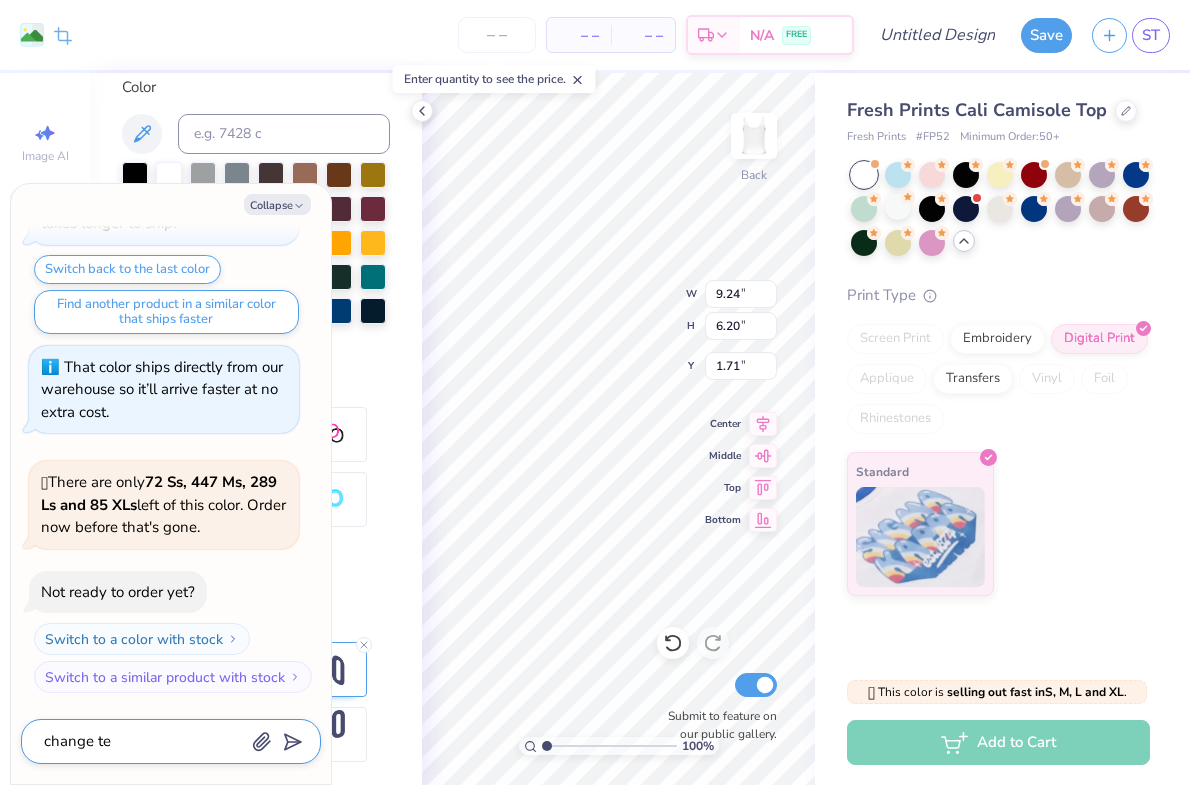 type on "x" 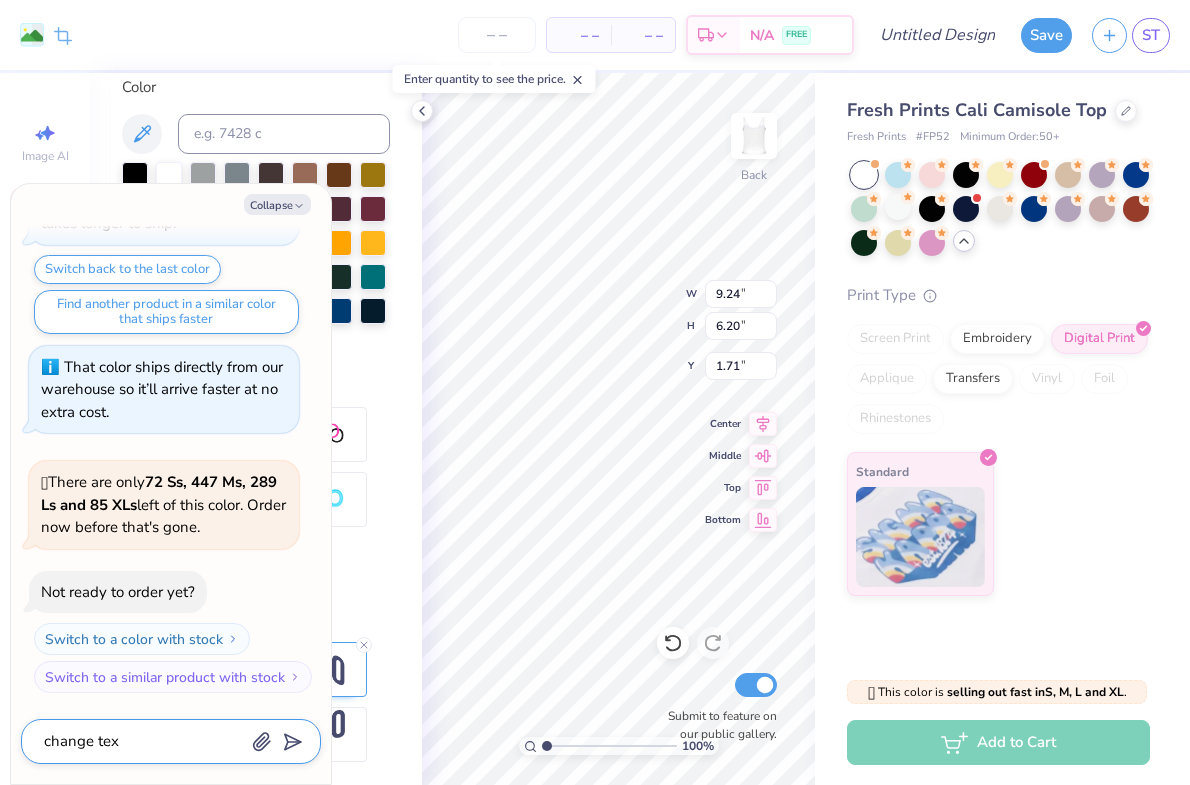 type on "x" 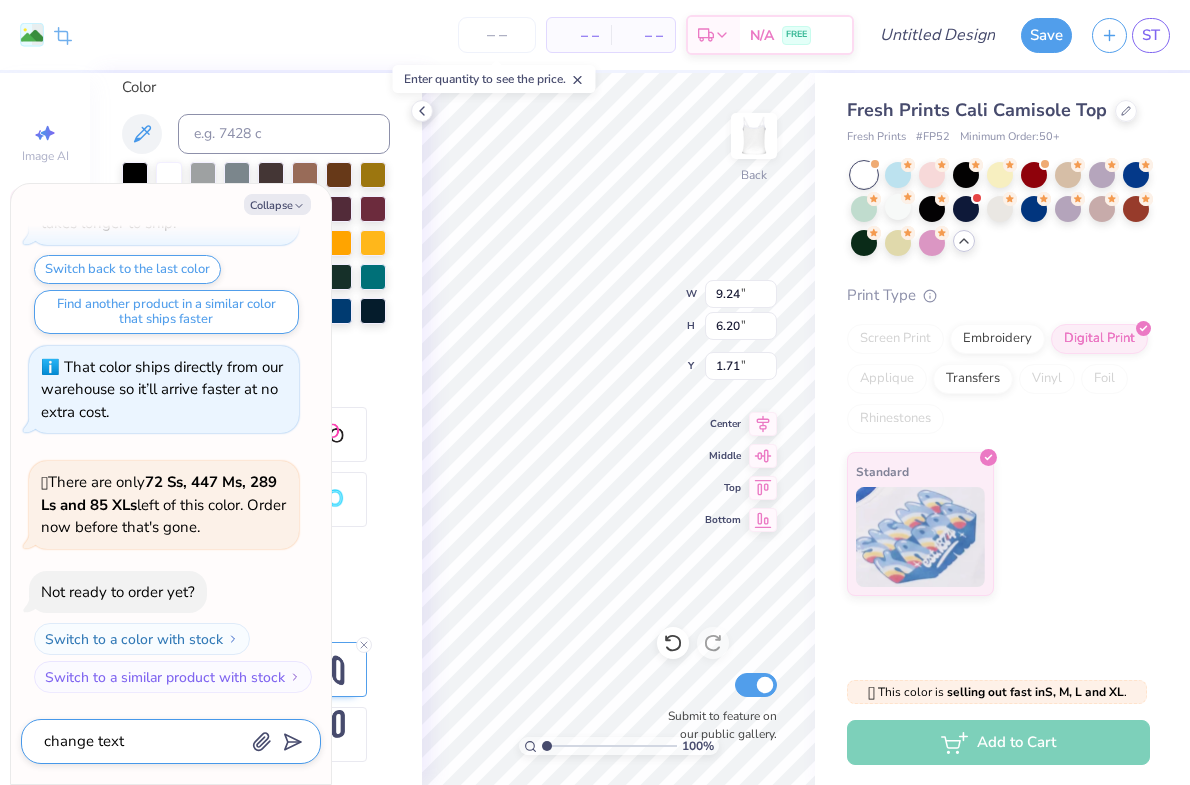 type on "change text" 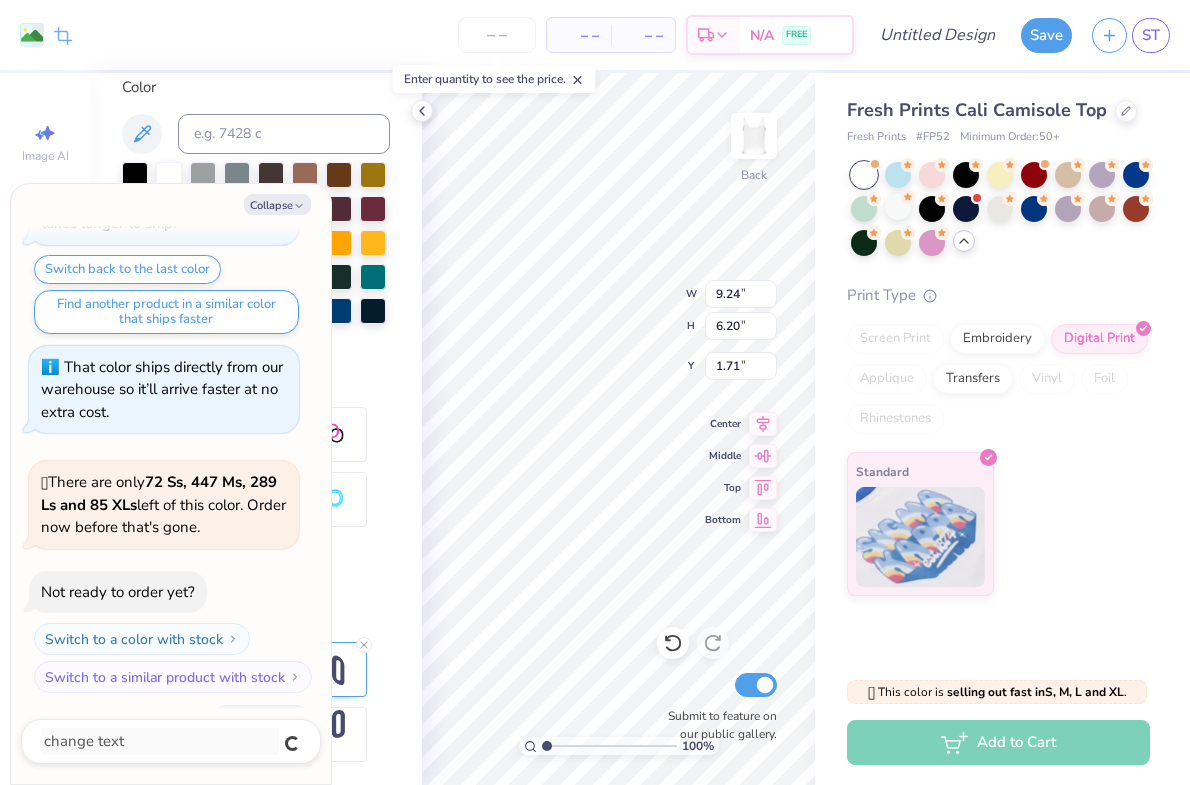 scroll, scrollTop: 430, scrollLeft: 0, axis: vertical 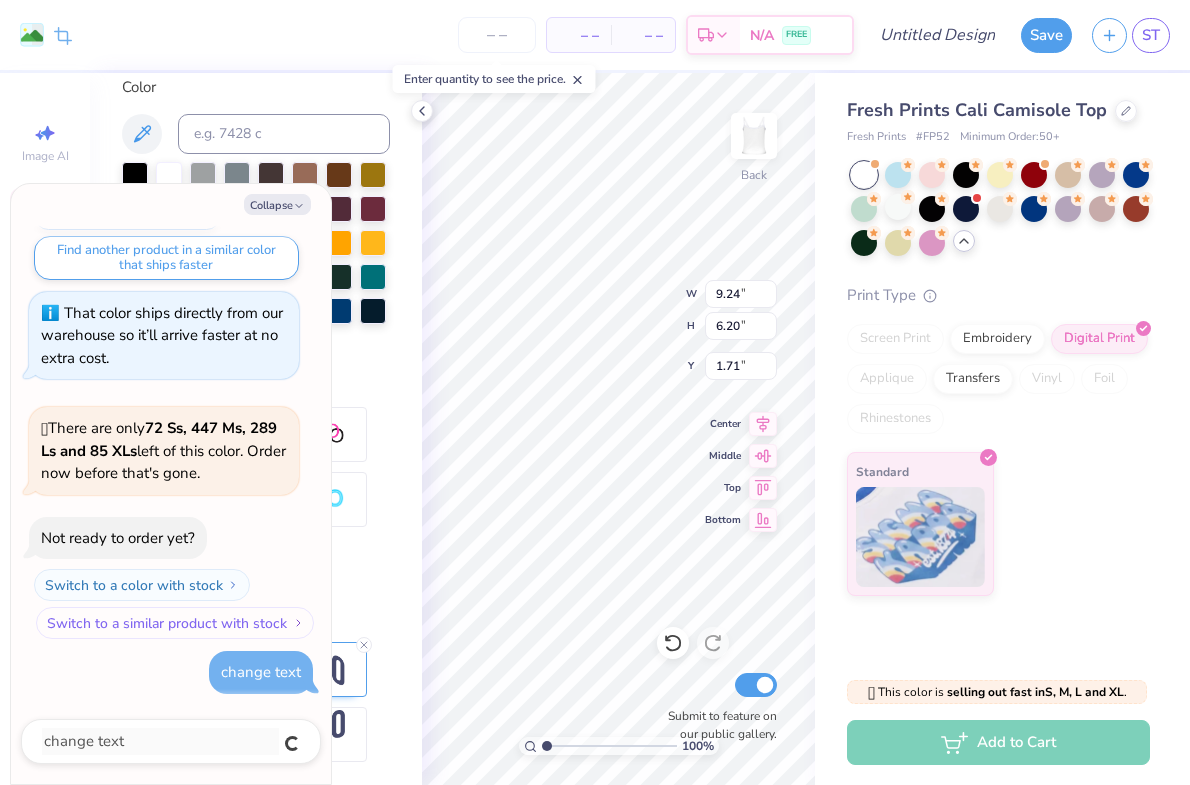 type on "x" 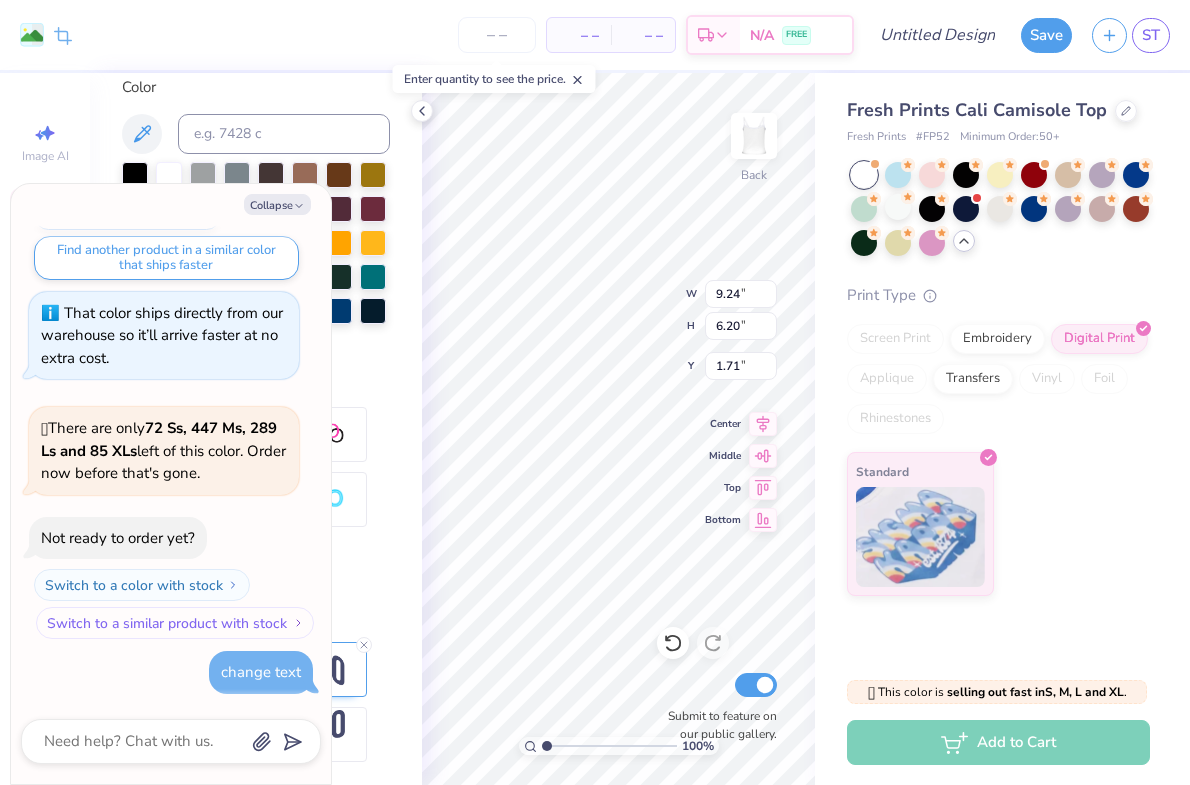 type on "x" 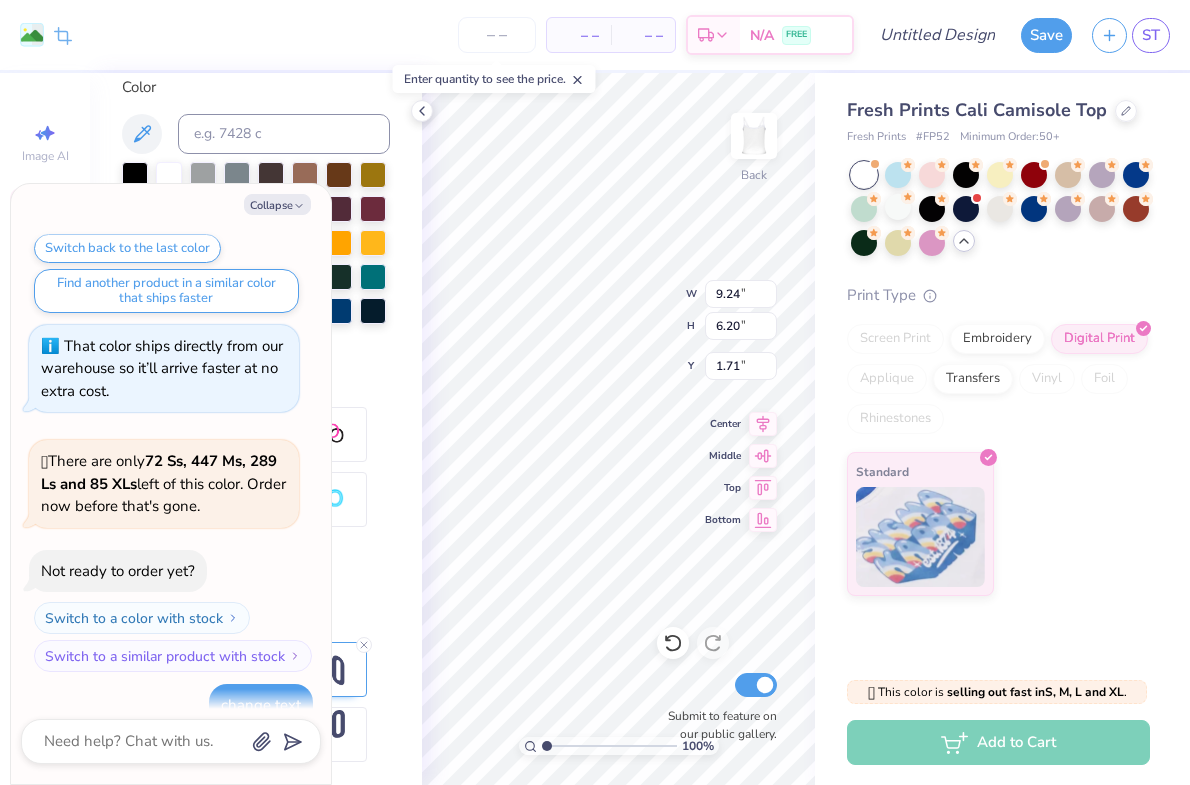 scroll, scrollTop: 430, scrollLeft: 0, axis: vertical 